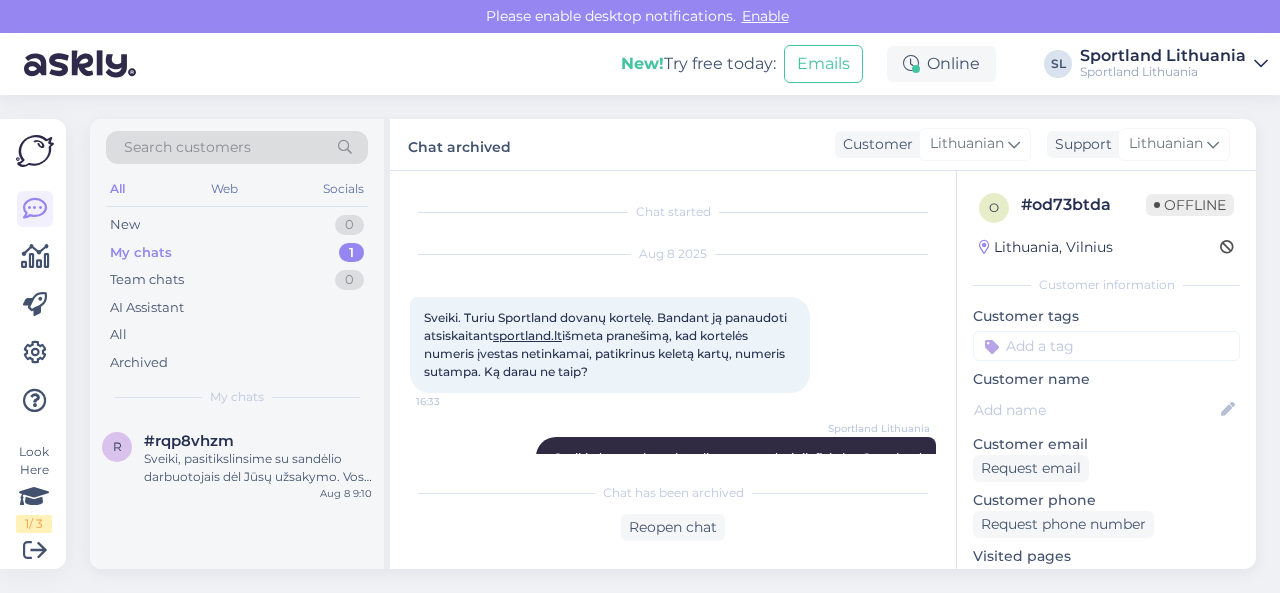 scroll, scrollTop: 0, scrollLeft: 0, axis: both 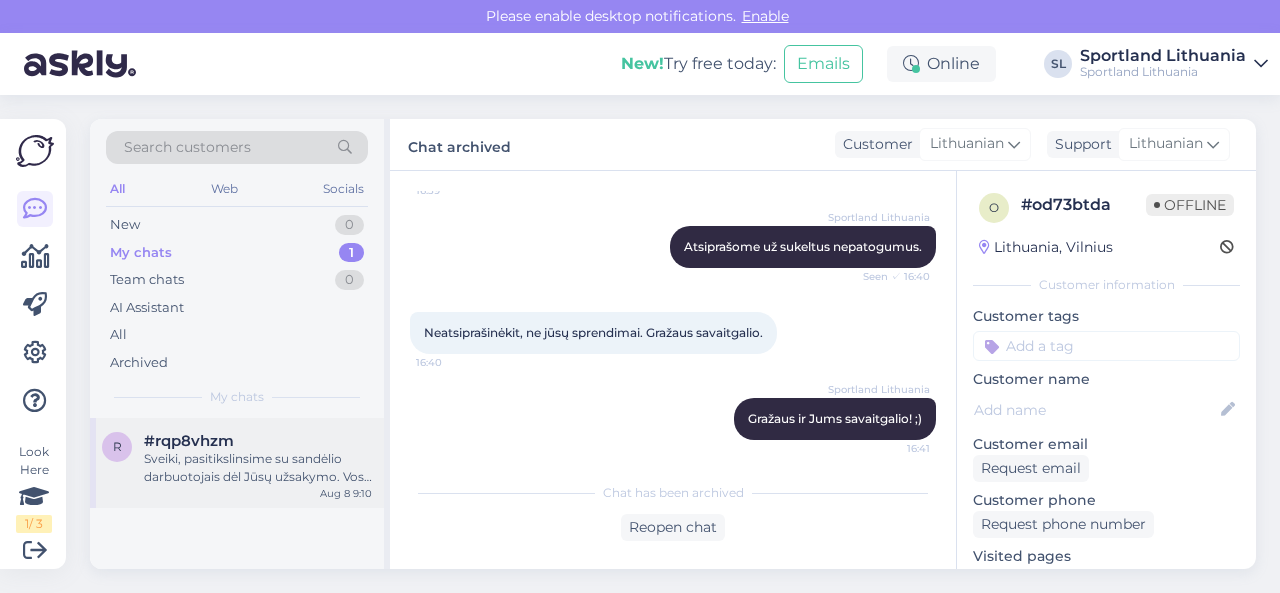 click on "Sveiki, pasitikslinsime su sandėlio darbuotojais dėl Jūsų užsakymo. Vos tik gausime atsakymą, informuosime Jus." at bounding box center (258, 468) 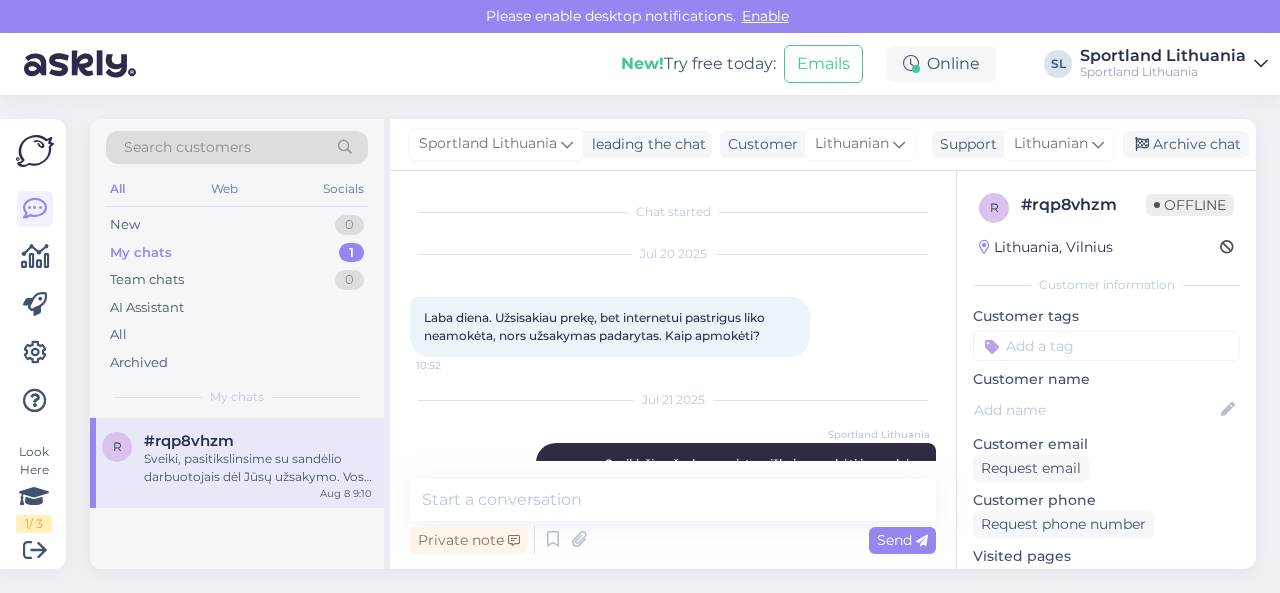 scroll, scrollTop: 839, scrollLeft: 0, axis: vertical 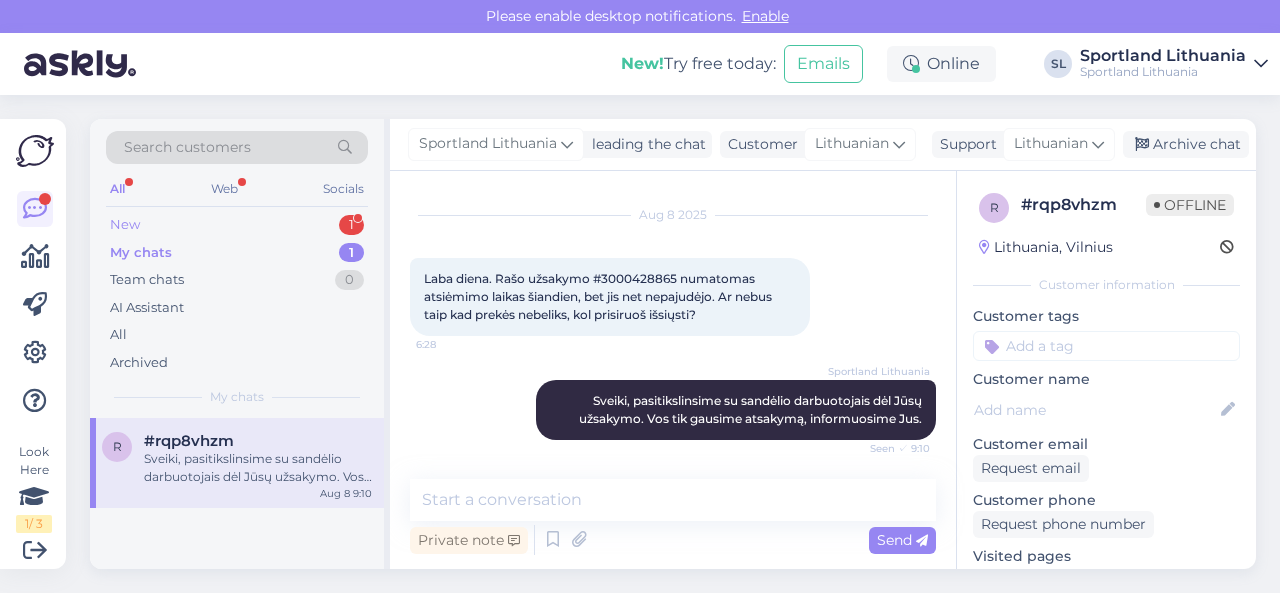click on "New 1" at bounding box center (237, 225) 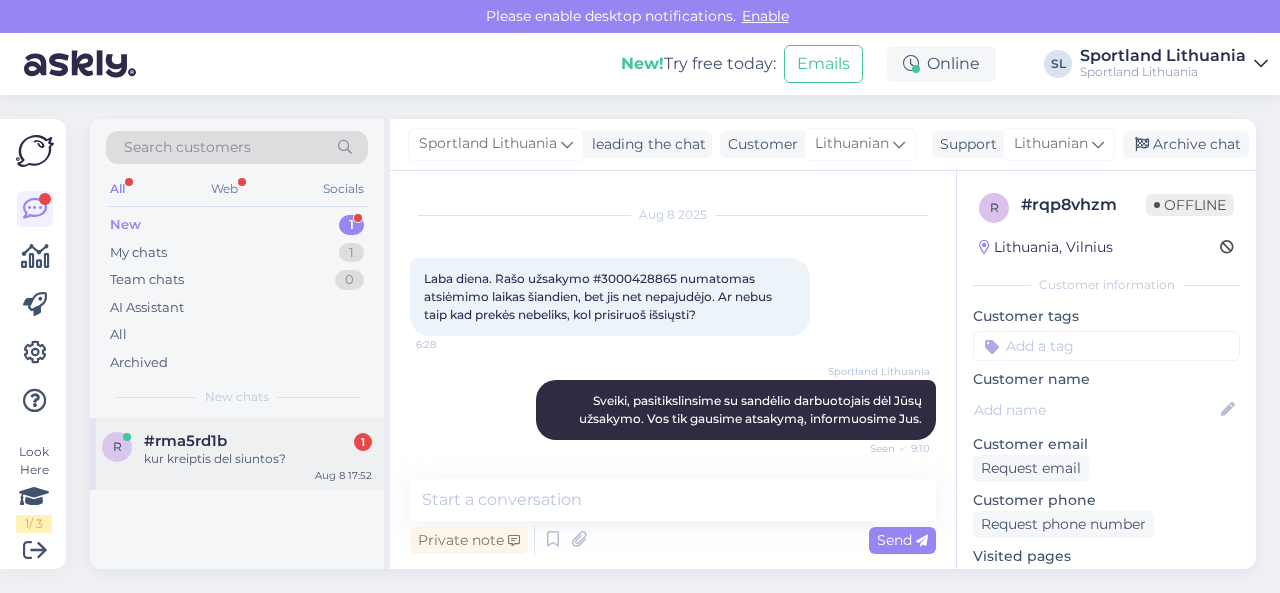 click on "#rma5rd1b 1" at bounding box center (258, 441) 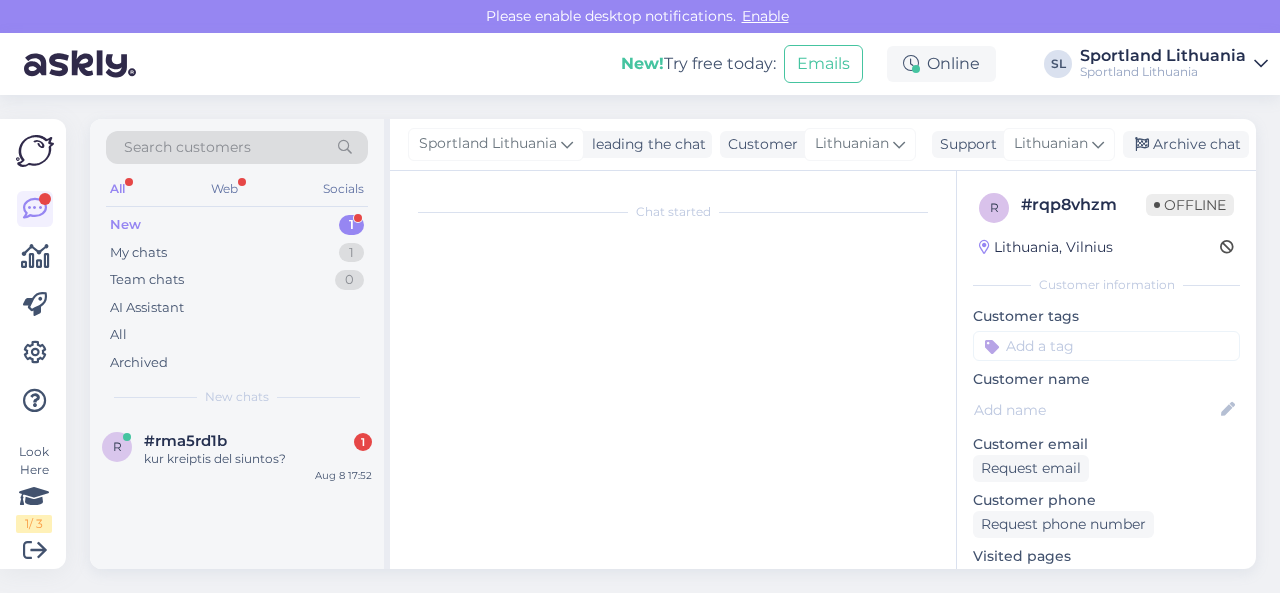 scroll, scrollTop: 0, scrollLeft: 0, axis: both 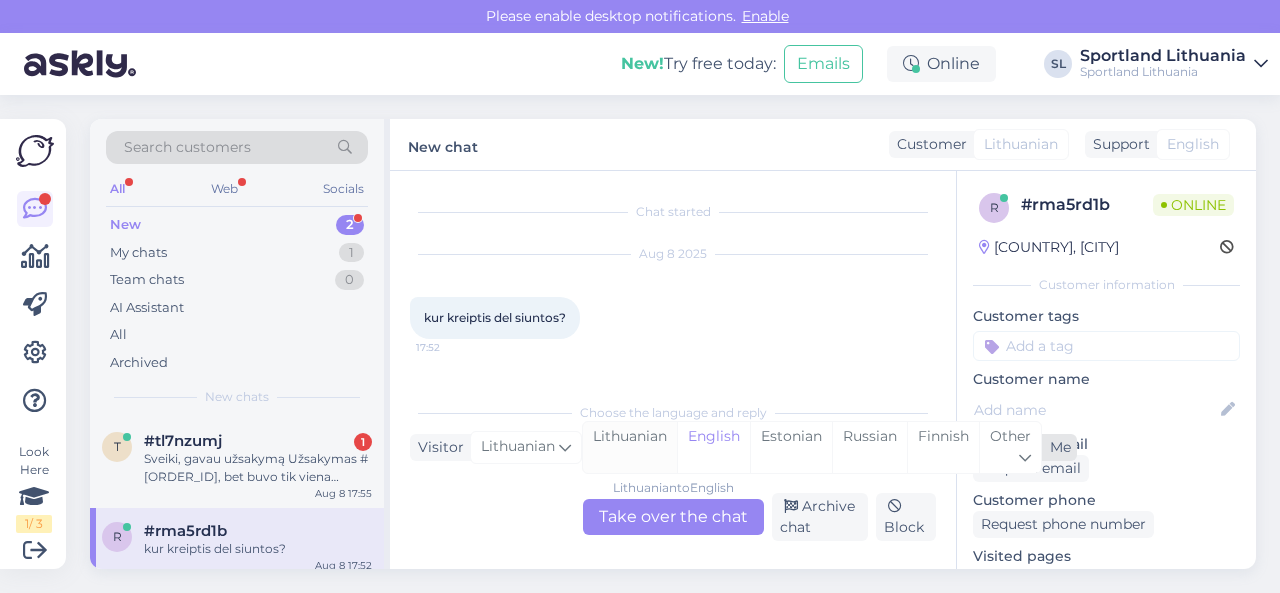 click on "Lithuanian" at bounding box center [630, 447] 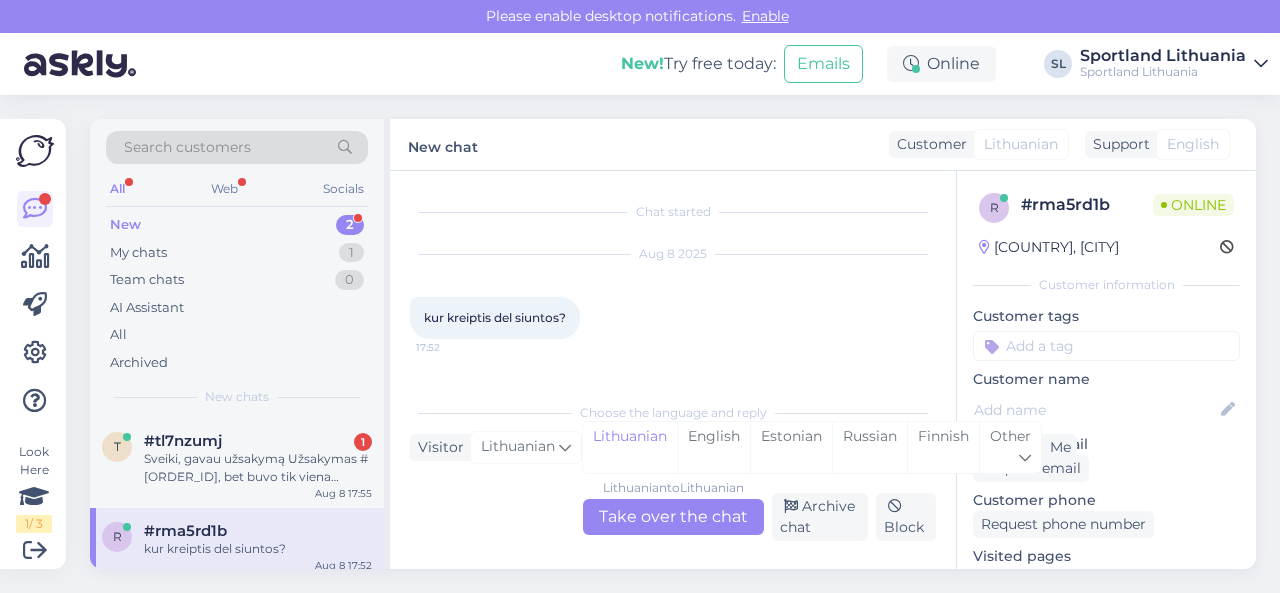 click on "Lithuanian  to  Lithuanian Take over the chat" at bounding box center (673, 517) 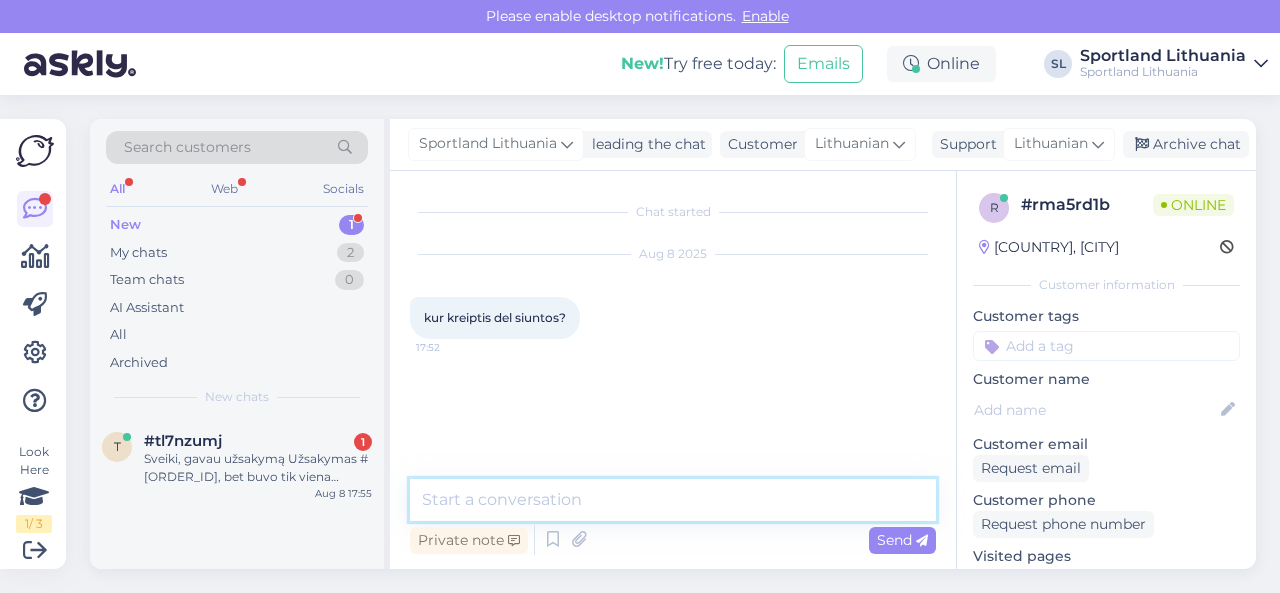 click at bounding box center (673, 500) 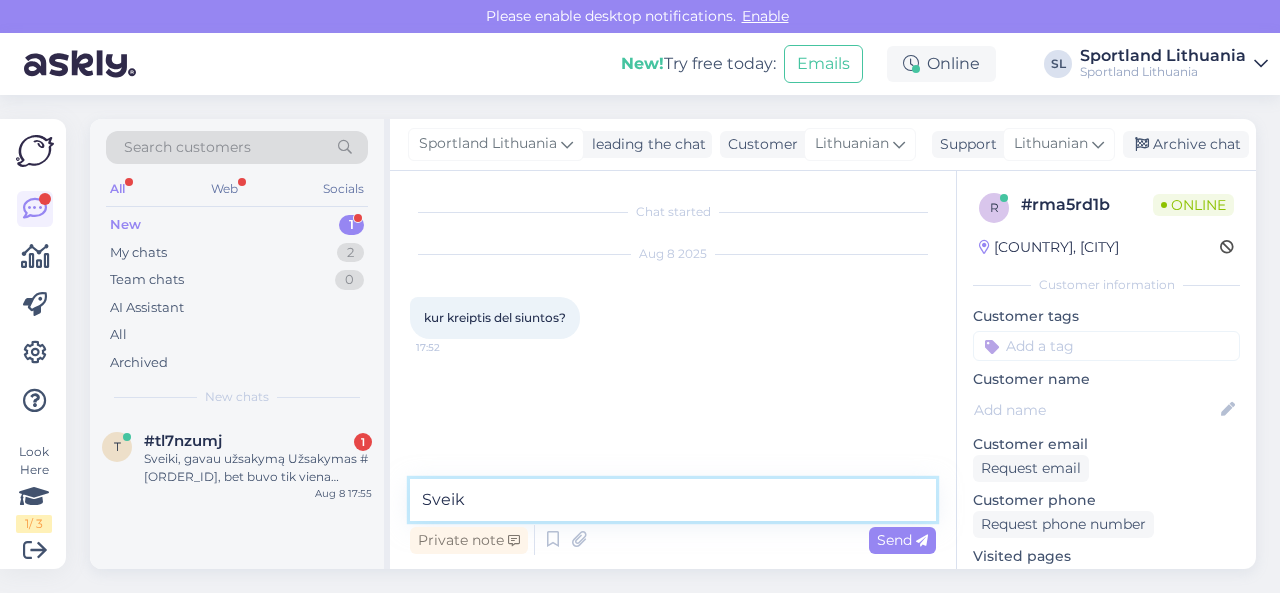 type on "Sveiki" 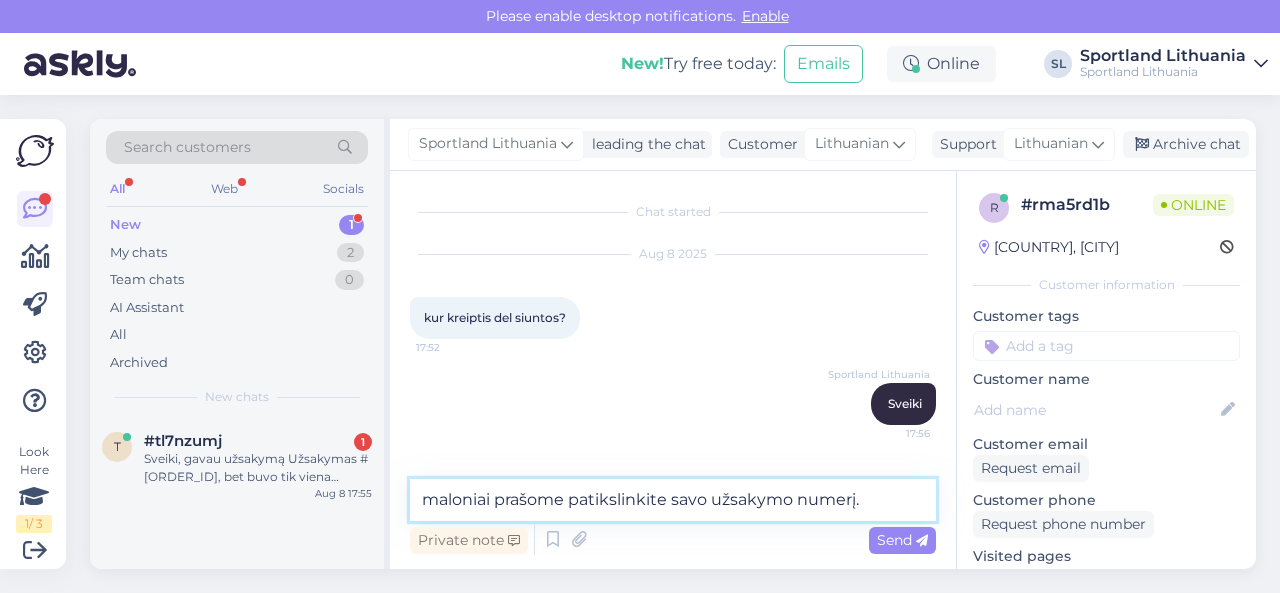 type on "maloniai prašome patikslinkite savo užsakymo numerį." 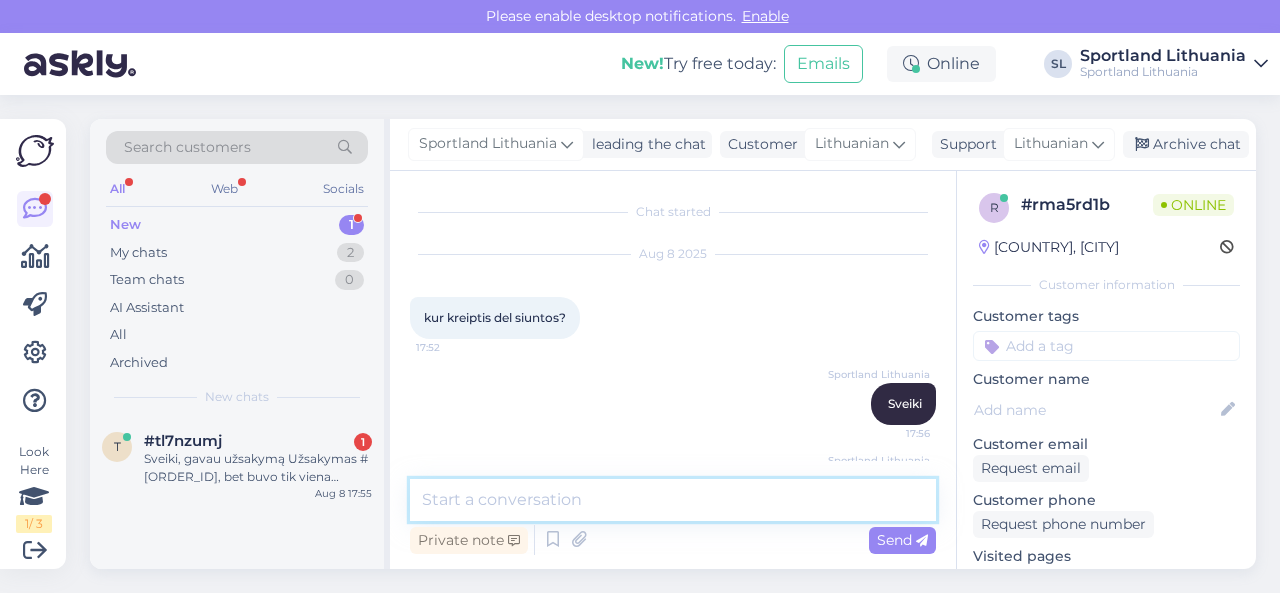 scroll, scrollTop: 71, scrollLeft: 0, axis: vertical 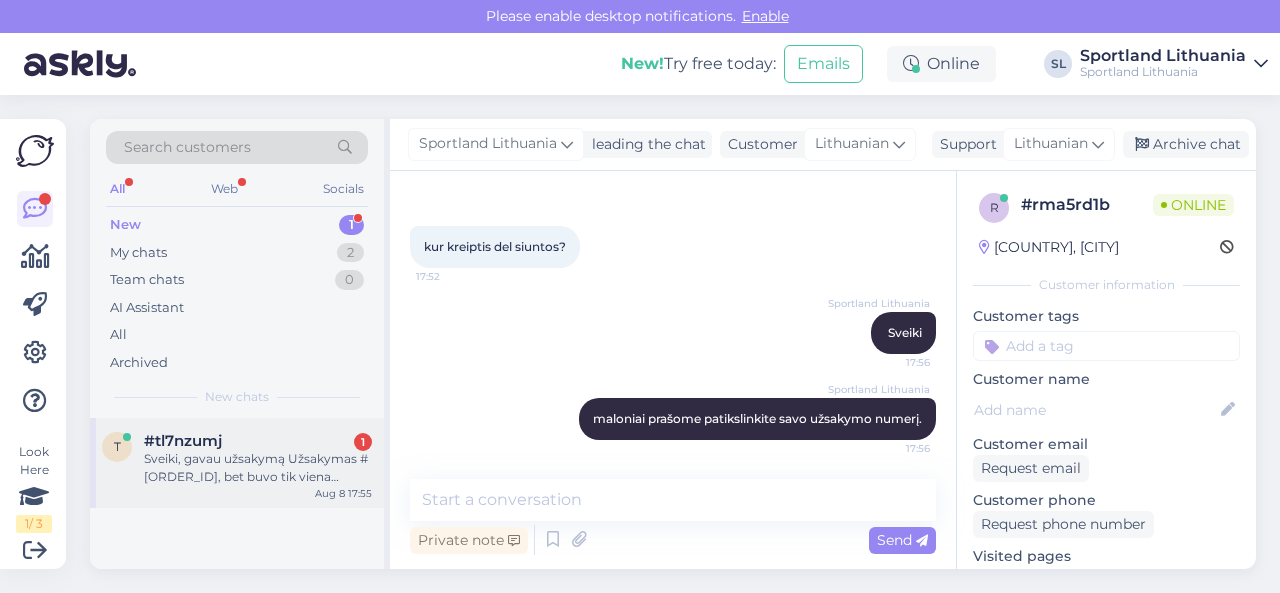 click on "Sveiki, gavau užsakymą Užsakymas #[ORDER_ID], bet buvo tik viena užsakoma prekė. Ar gali būti, kad likęs užsakymas bus vėliau?" at bounding box center (258, 468) 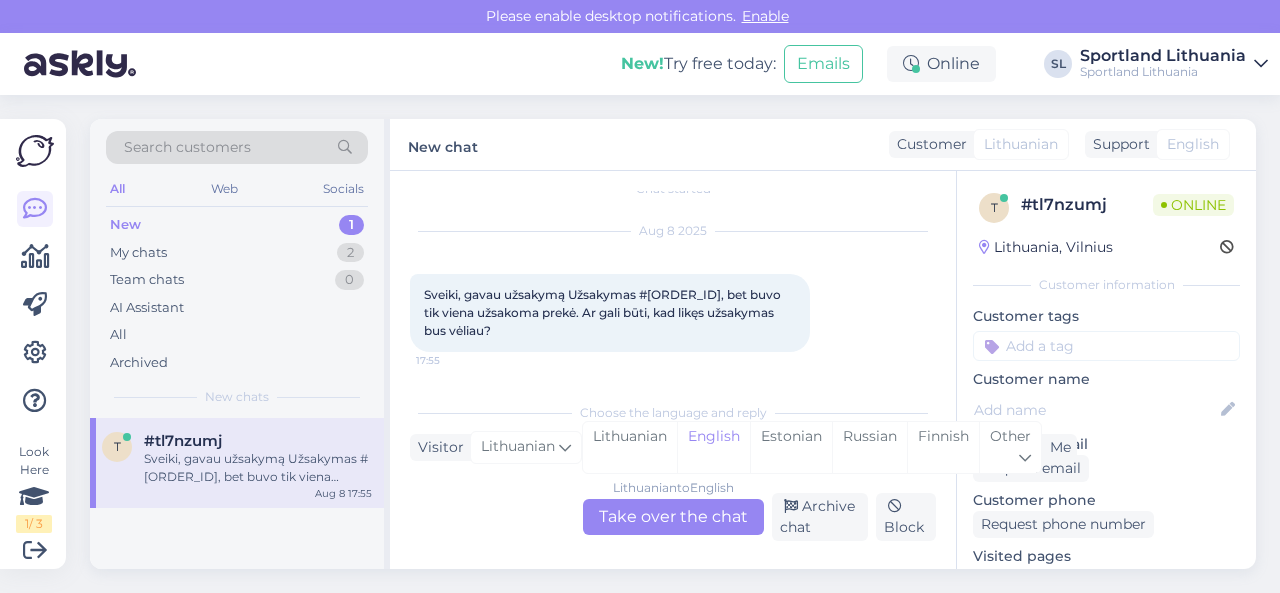 scroll, scrollTop: 22, scrollLeft: 0, axis: vertical 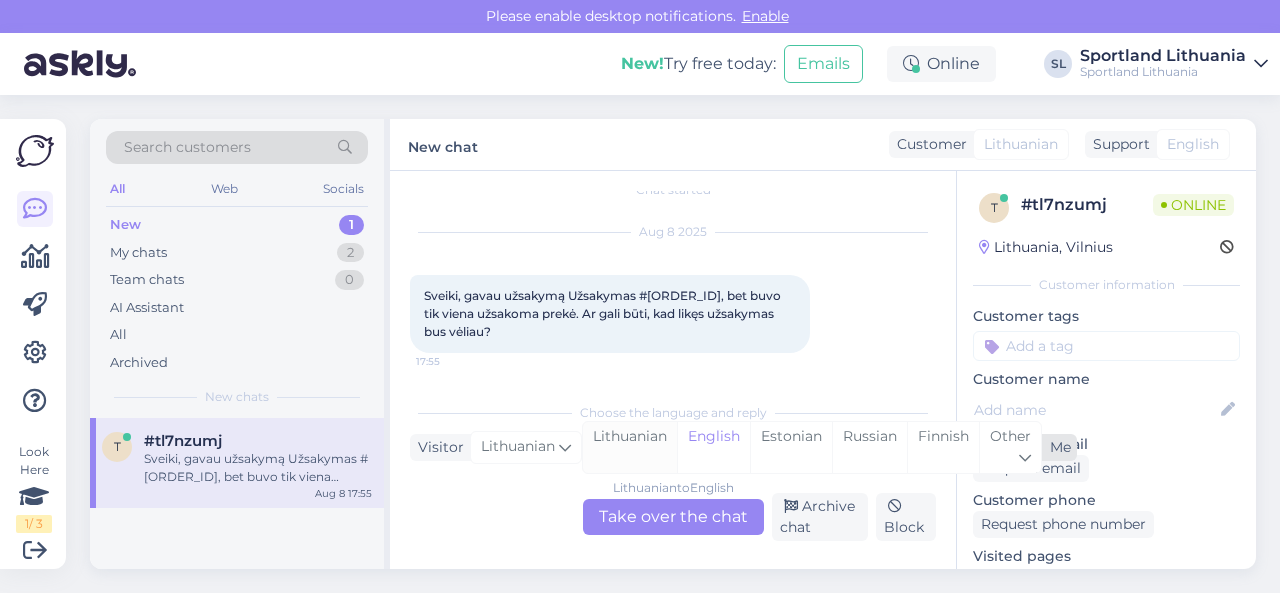 click on "Lithuanian" at bounding box center [630, 447] 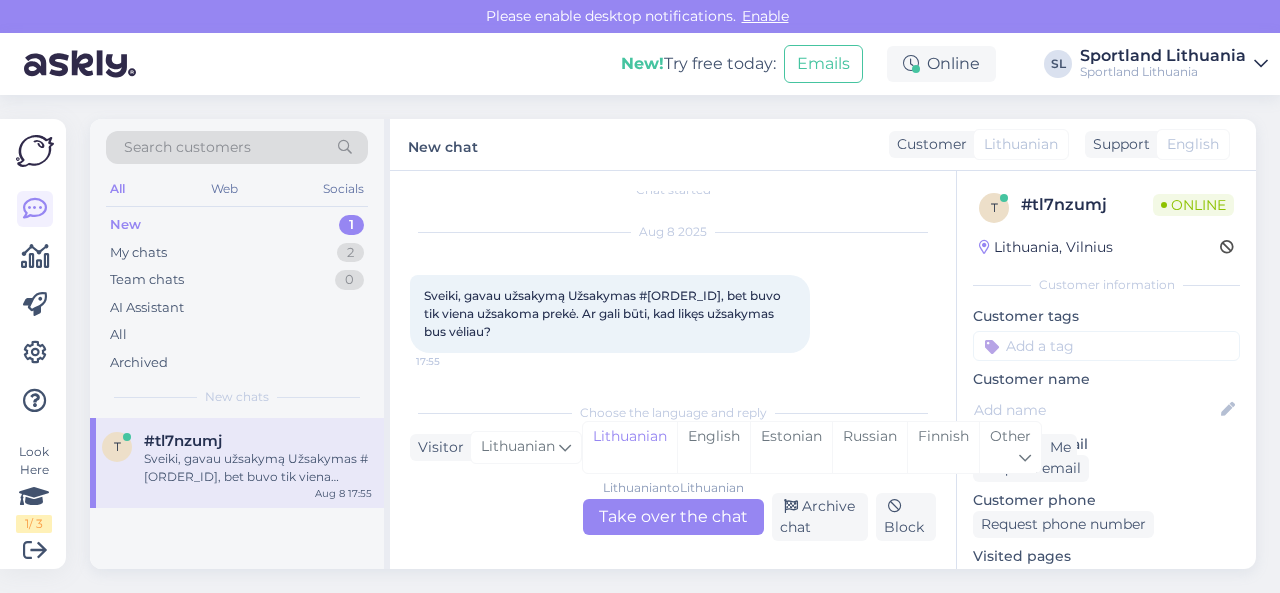 click on "Lithuanian  to  Lithuanian Take over the chat" at bounding box center [673, 517] 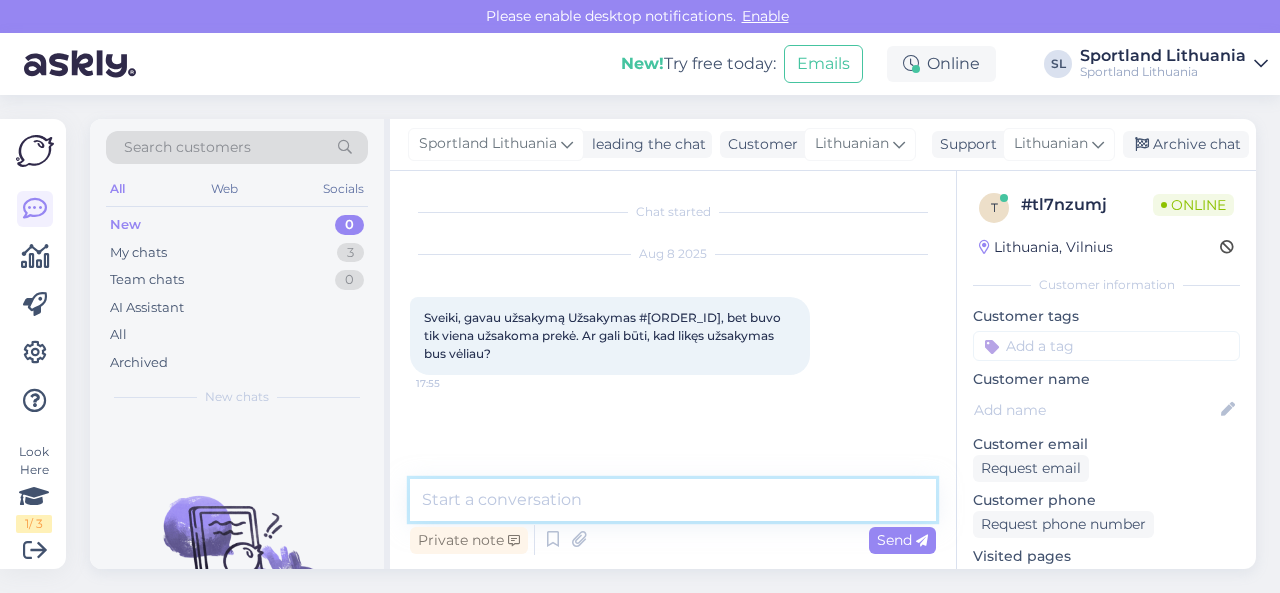 click at bounding box center (673, 500) 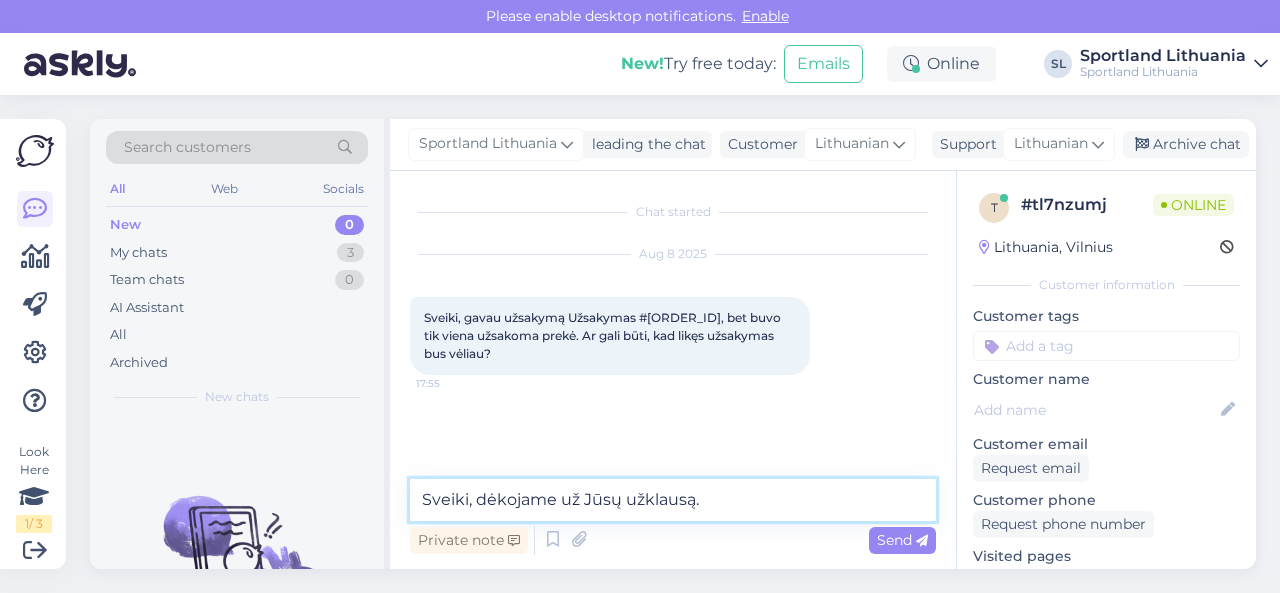 type on "Sveiki, dėkojame už Jūsų užklausą." 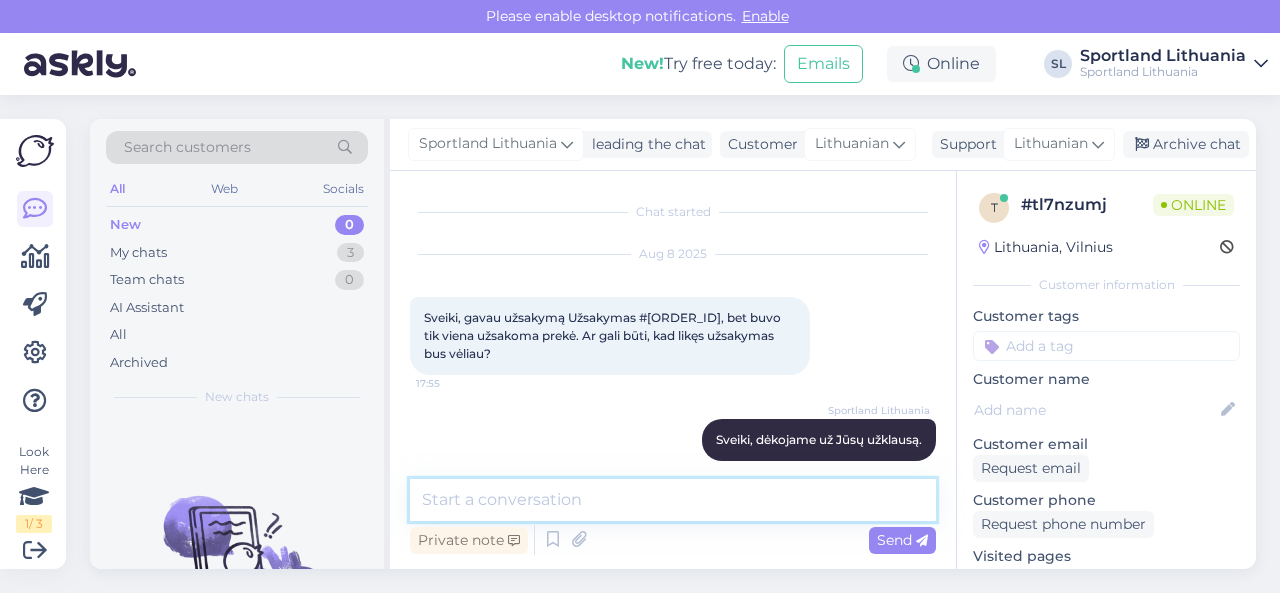 scroll, scrollTop: 21, scrollLeft: 0, axis: vertical 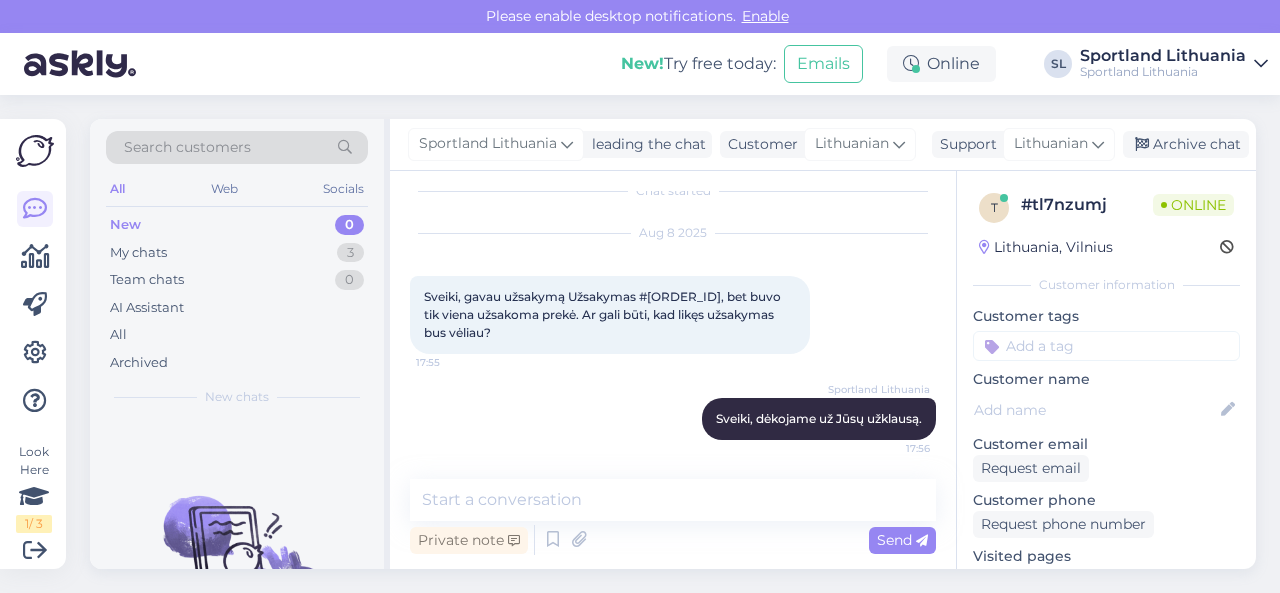 click on "Sveiki, gavau užsakymą Užsakymas #[ORDER_ID], bet buvo tik viena užsakoma prekė. Ar gali būti, kad likęs užsakymas bus vėliau?" at bounding box center [604, 314] 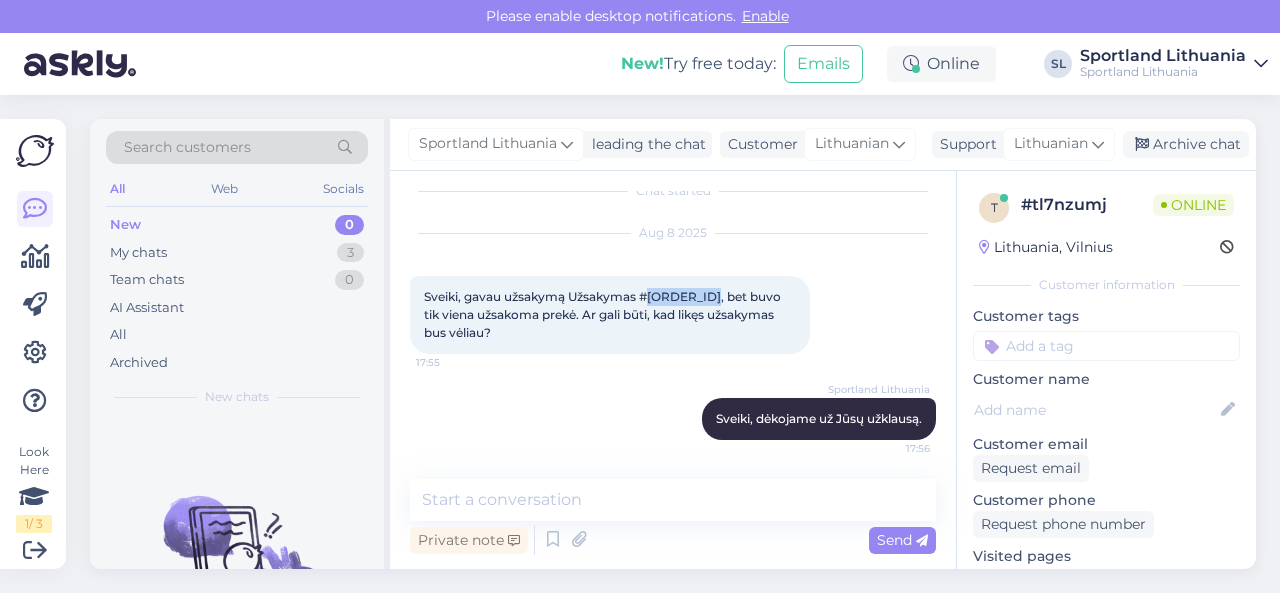 click on "Sveiki, gavau užsakymą Užsakymas #[ORDER_ID], bet buvo tik viena užsakoma prekė. Ar gali būti, kad likęs užsakymas bus vėliau?" at bounding box center (604, 314) 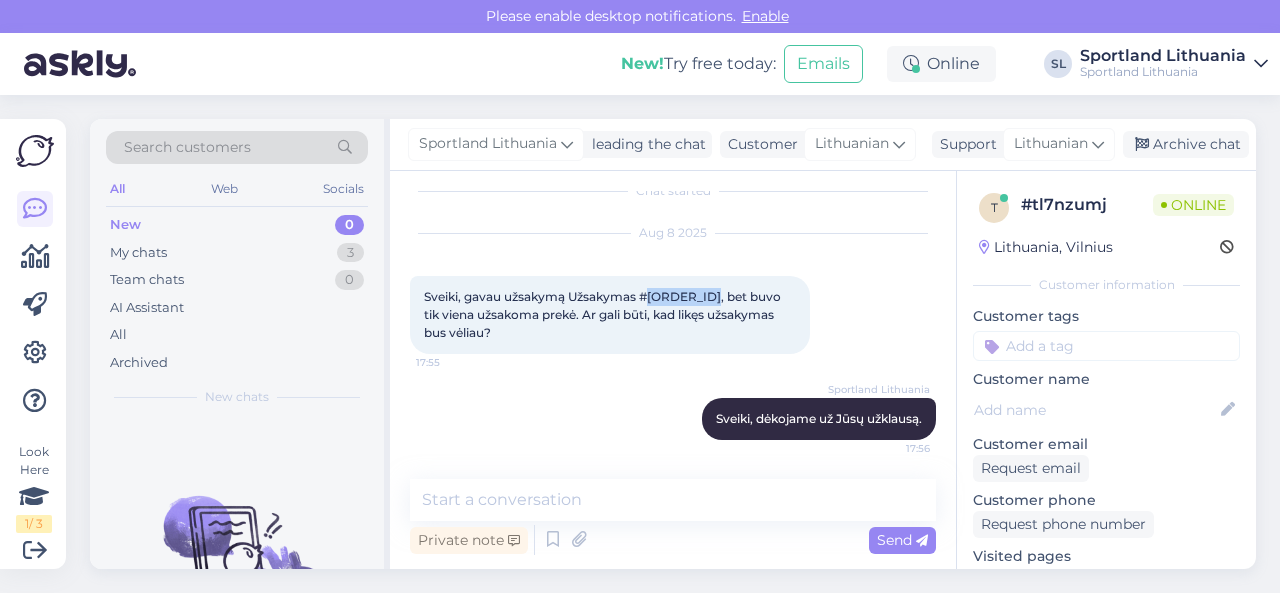 copy on "[ORDER_NUMBER]" 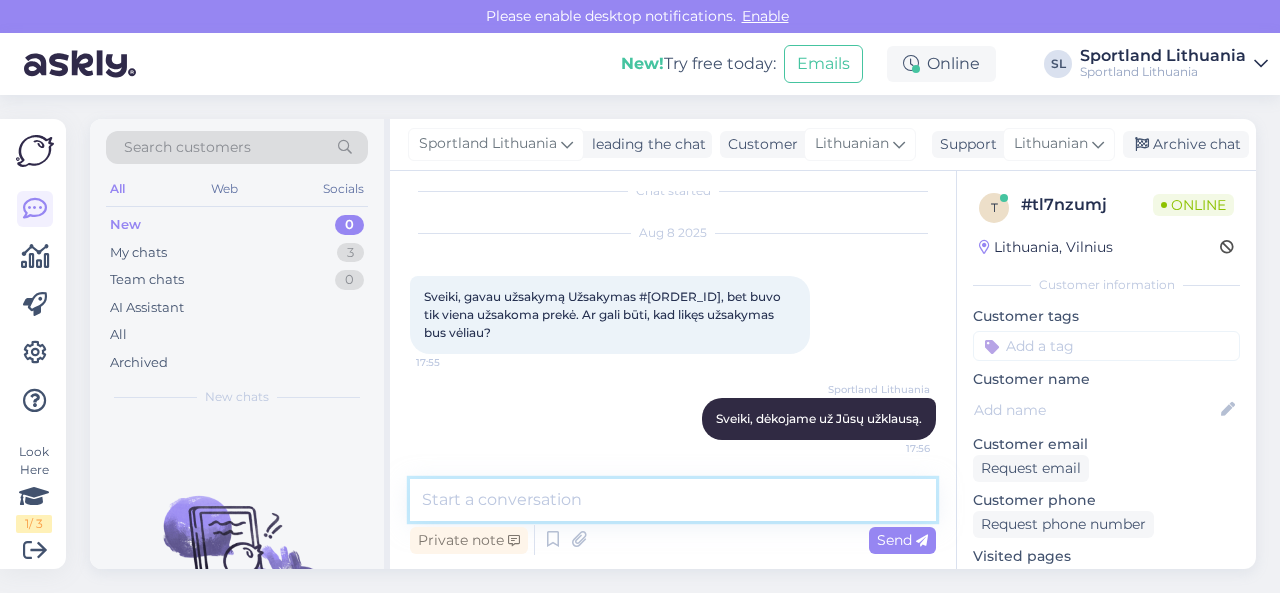 click at bounding box center (673, 500) 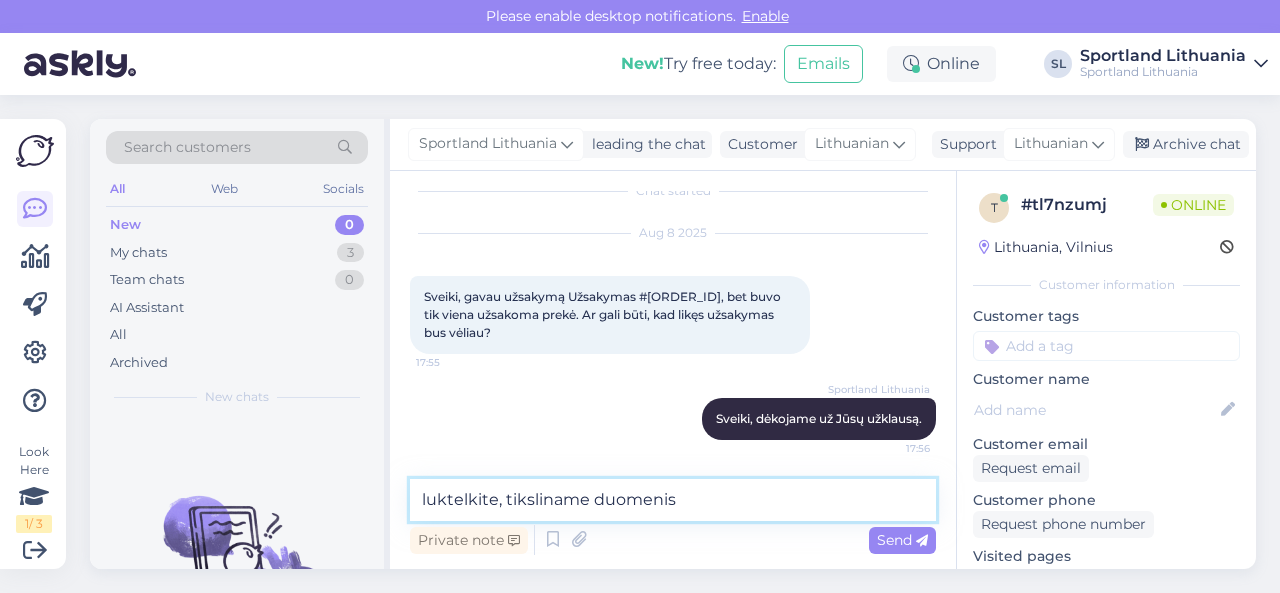 type on "luktelkite, tiksliname duomenis." 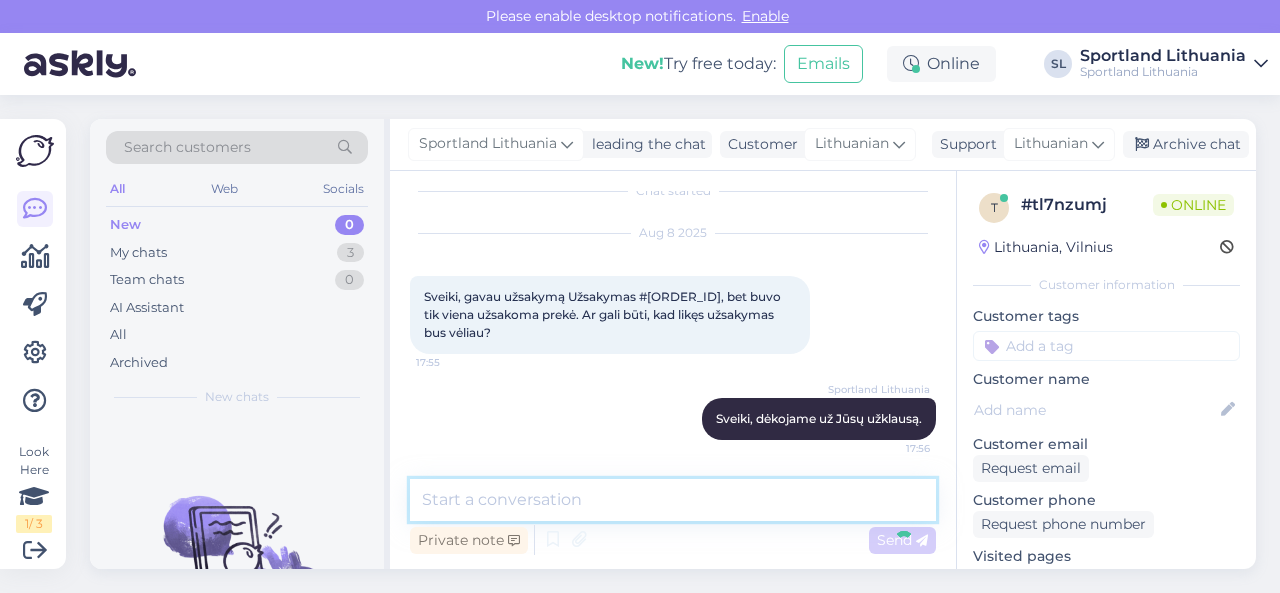 scroll, scrollTop: 107, scrollLeft: 0, axis: vertical 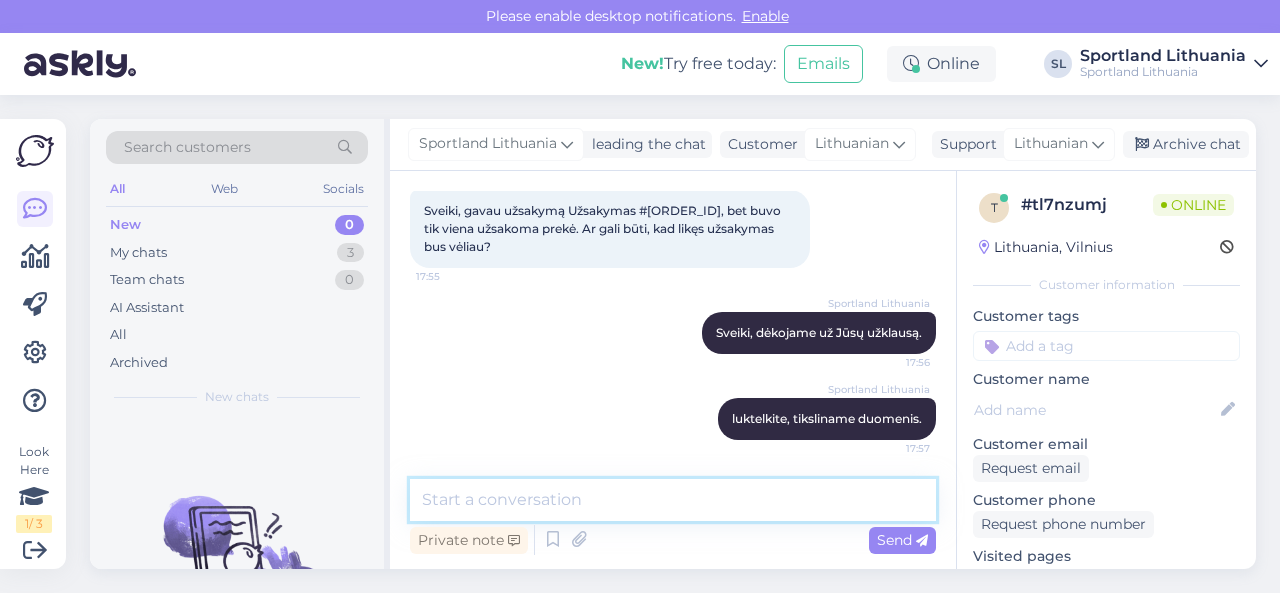 click at bounding box center (673, 500) 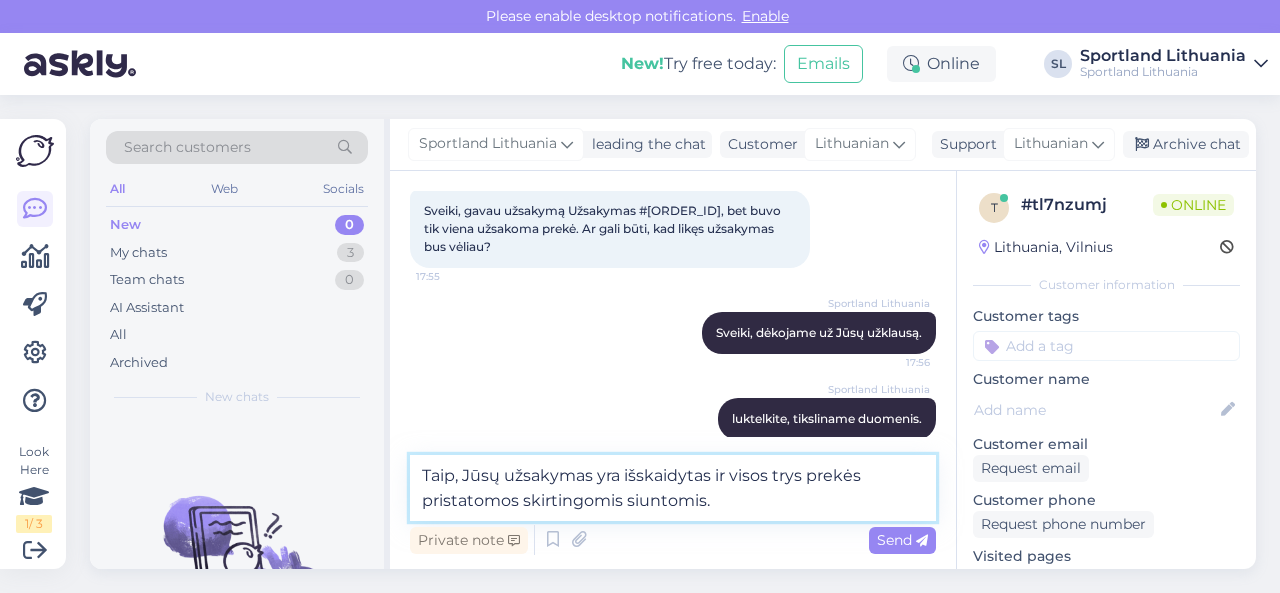 type on "Taip, Jūsų užsakymas yra išskaidytas ir visos trys prekės pristatomos skirtingomis siuntomis." 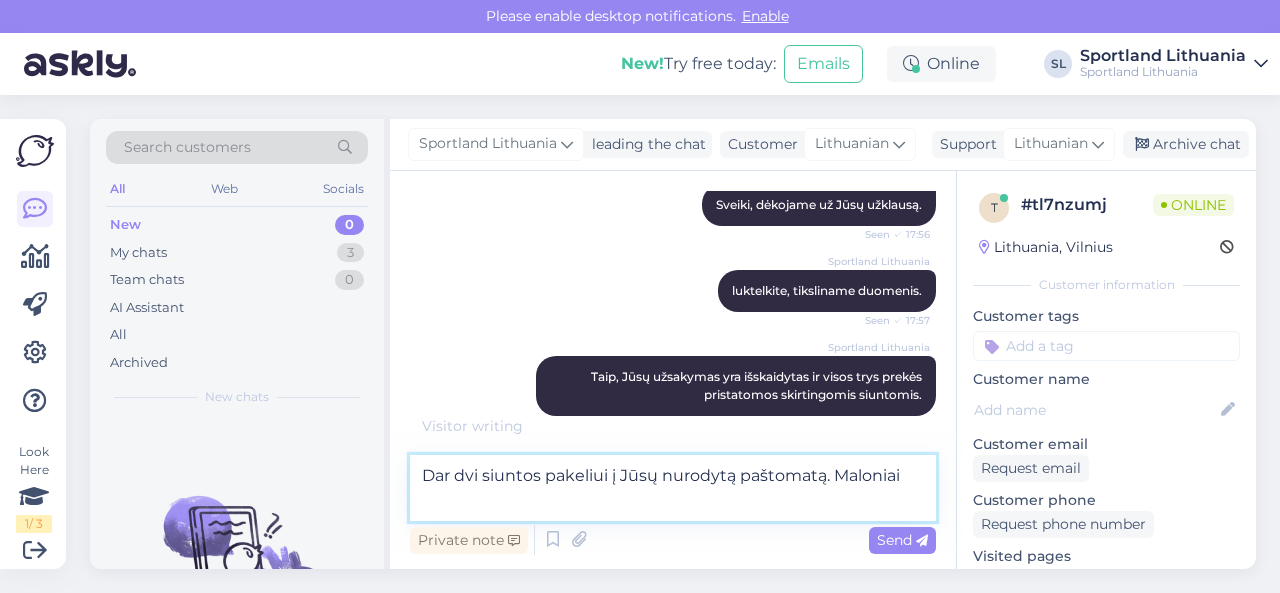 scroll, scrollTop: 232, scrollLeft: 0, axis: vertical 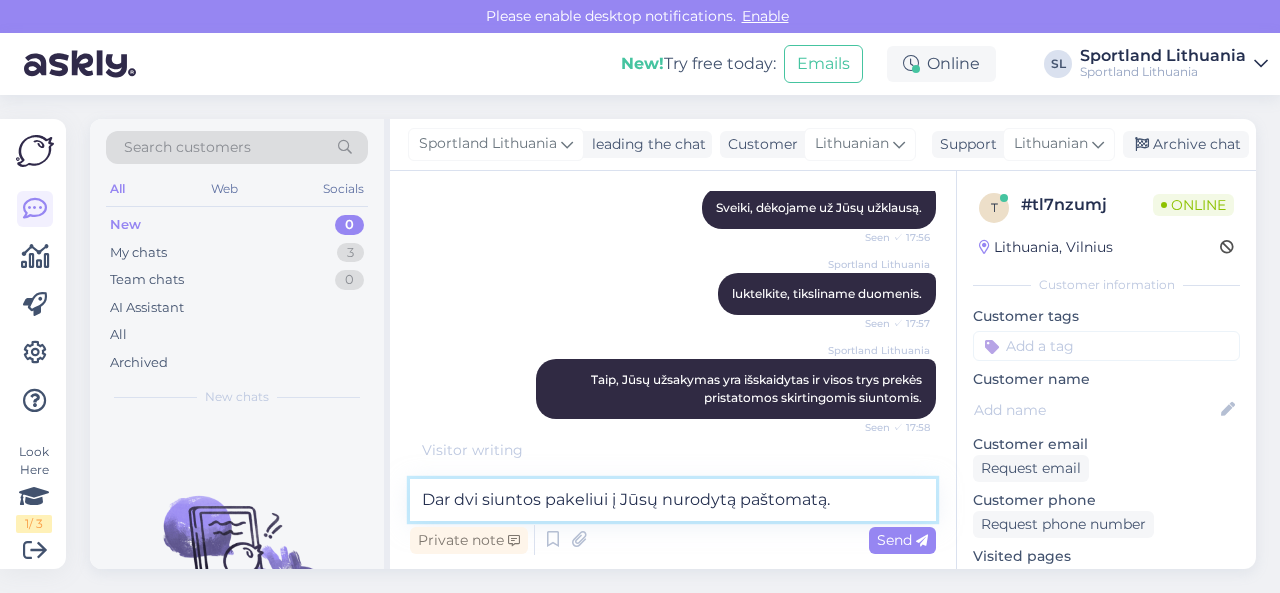 type on "Dar dvi siuntos pakeliui į Jūsų nurodytą paštomatą." 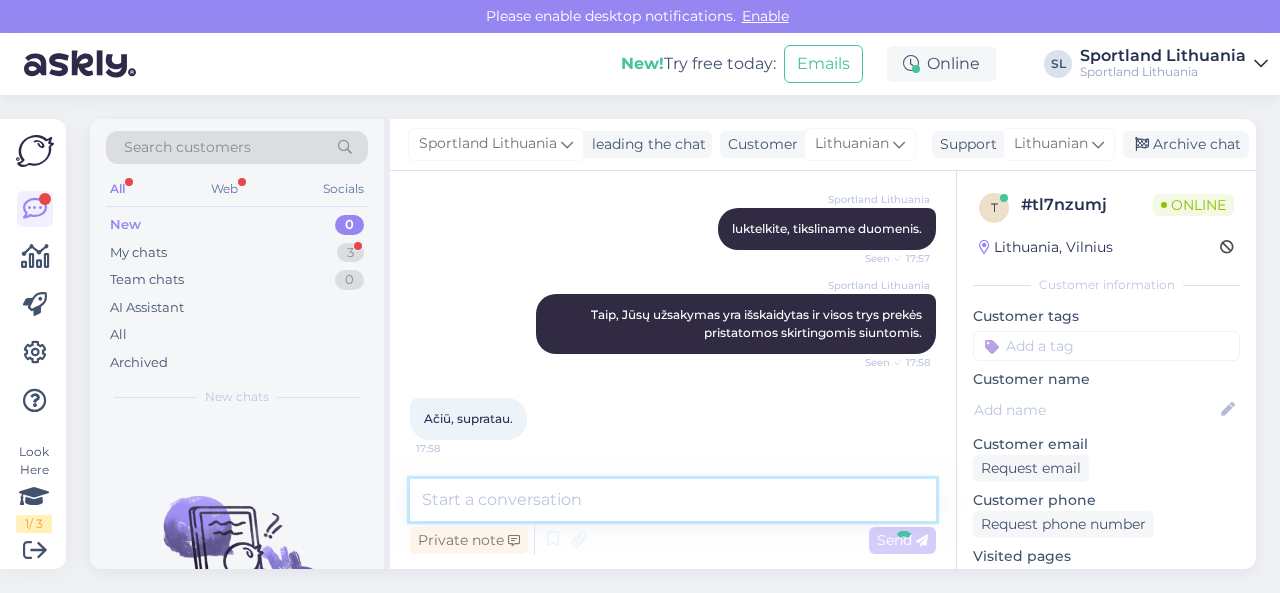 scroll, scrollTop: 383, scrollLeft: 0, axis: vertical 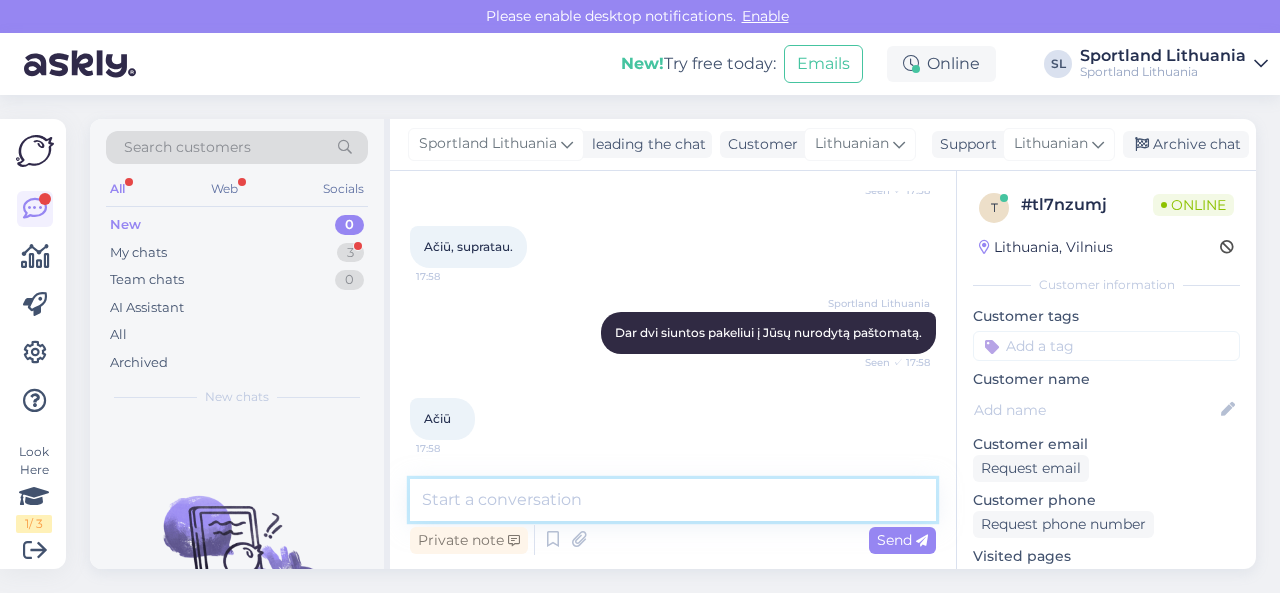 click at bounding box center [673, 500] 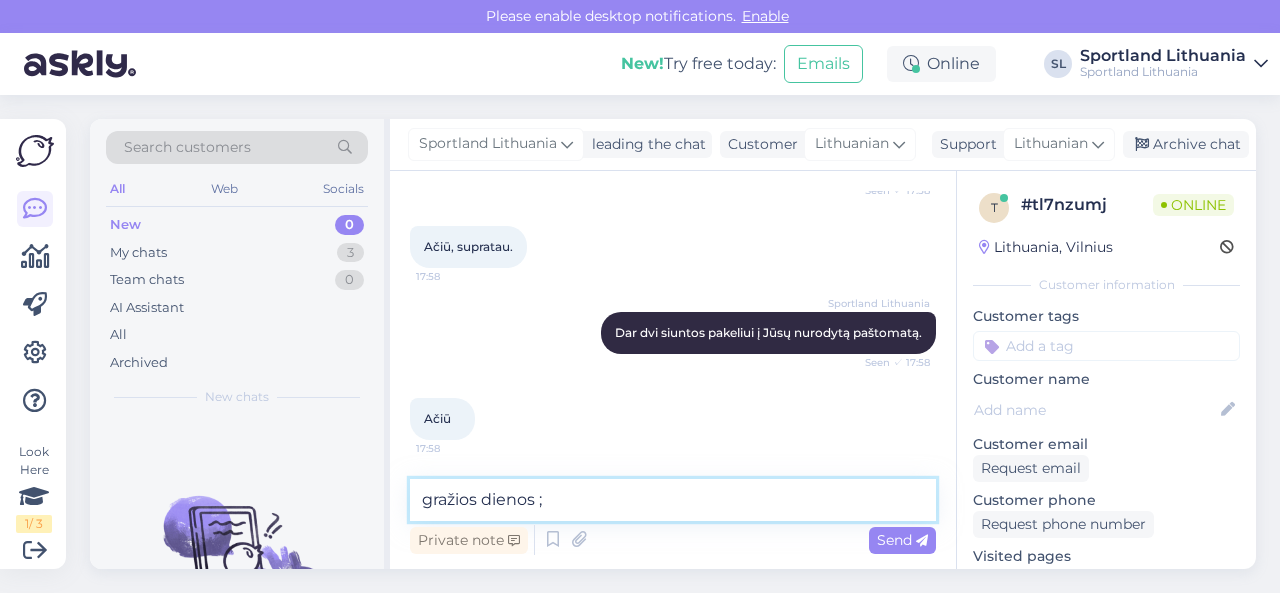 type on "gražios dienos ;)" 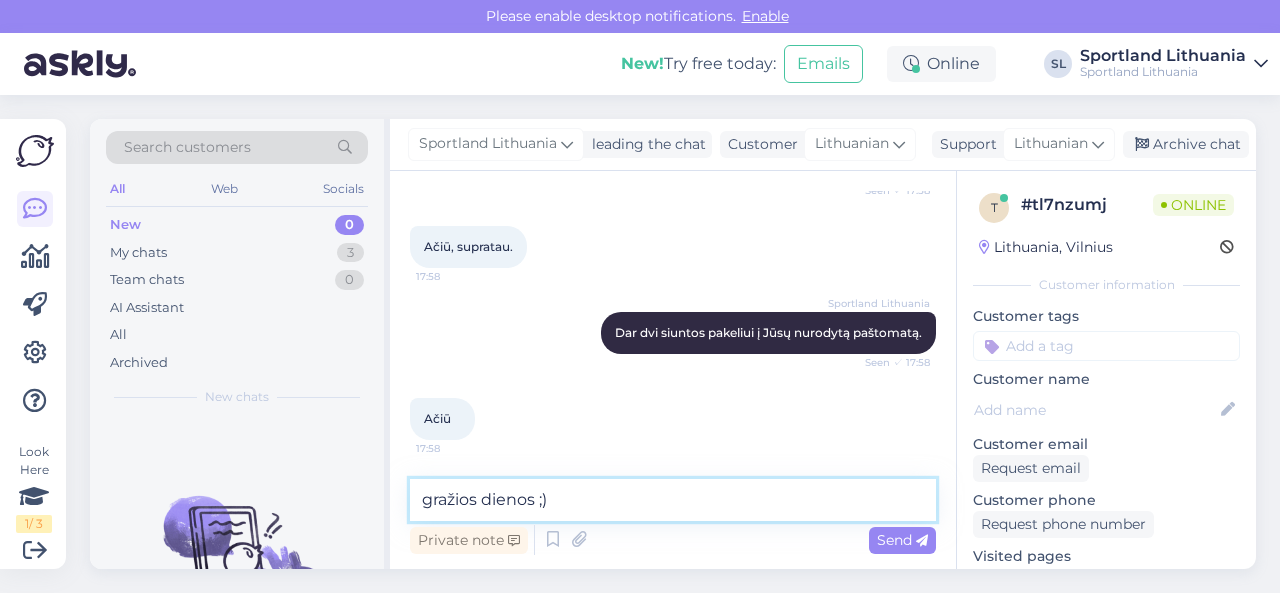 type 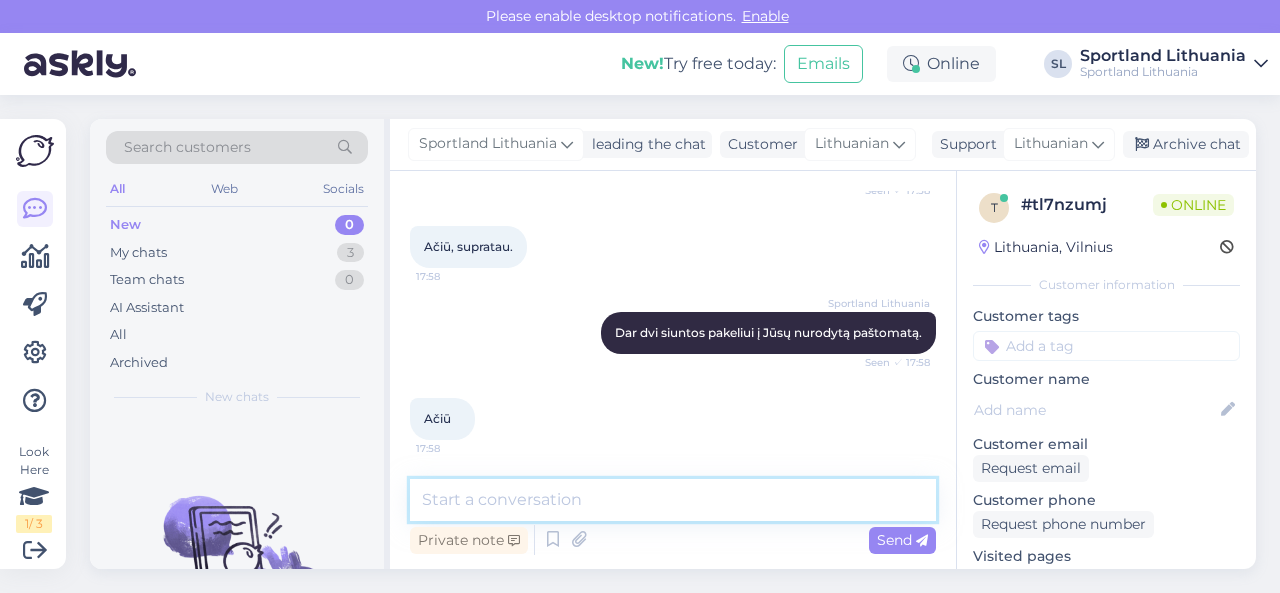 scroll, scrollTop: 555, scrollLeft: 0, axis: vertical 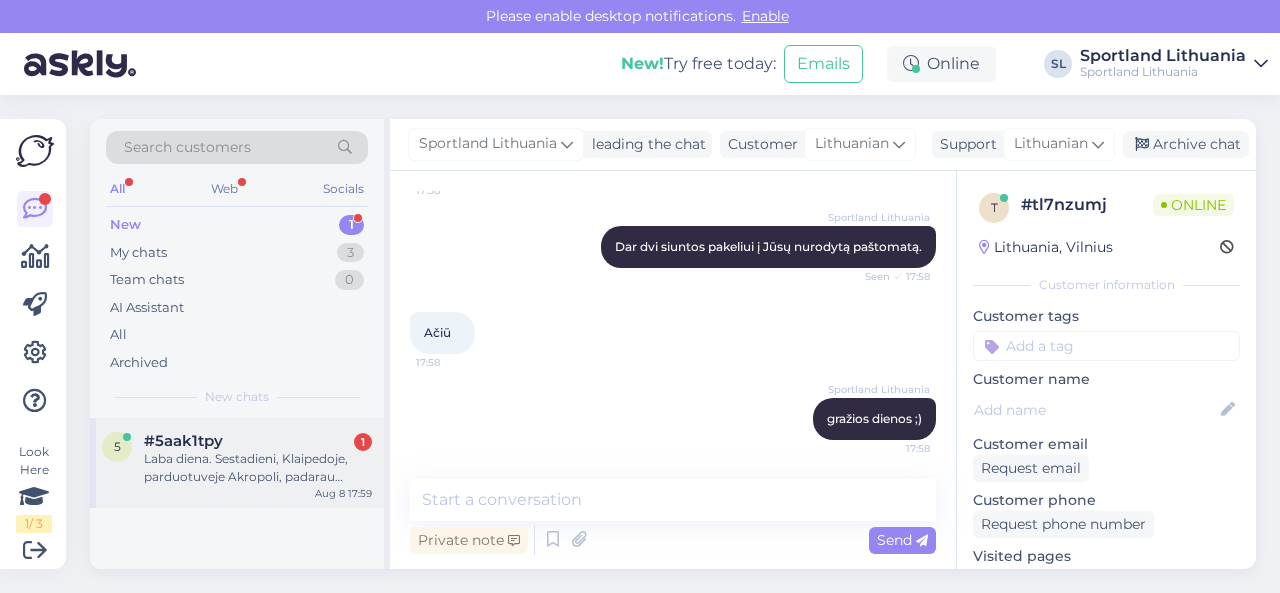 click on "Laba diena. Sestadieni, Klaipedoje, parduotuveje Akropoli, padarau grazinamas. Buvo jnts" at bounding box center (258, 468) 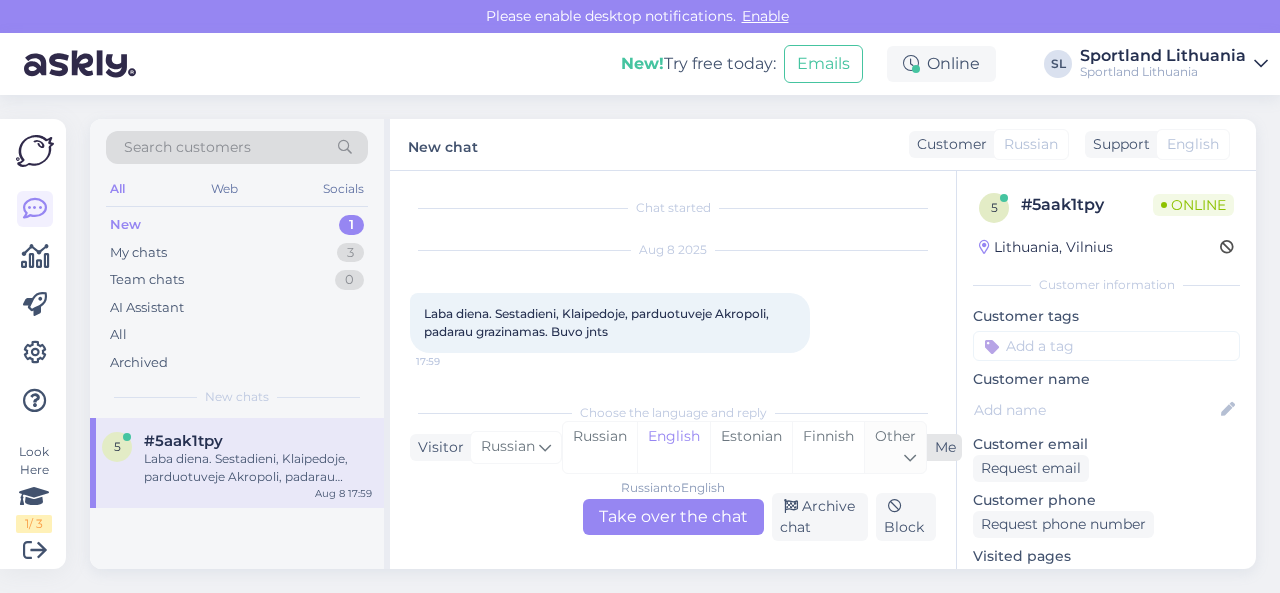 click on "Other" at bounding box center [895, 447] 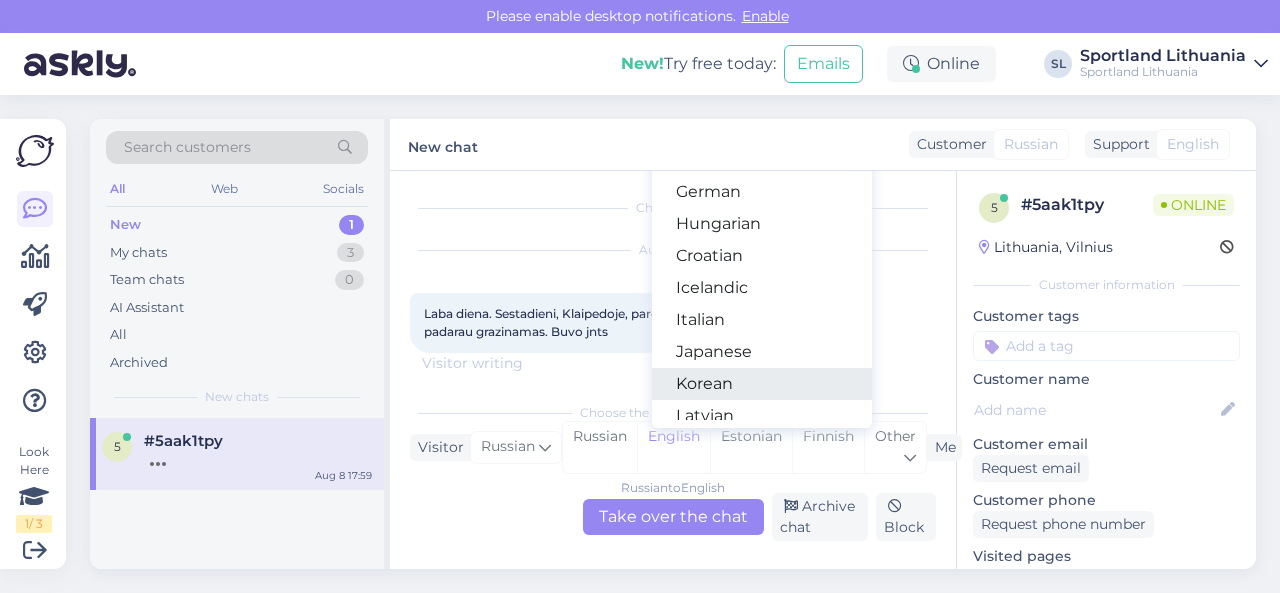 scroll, scrollTop: 400, scrollLeft: 0, axis: vertical 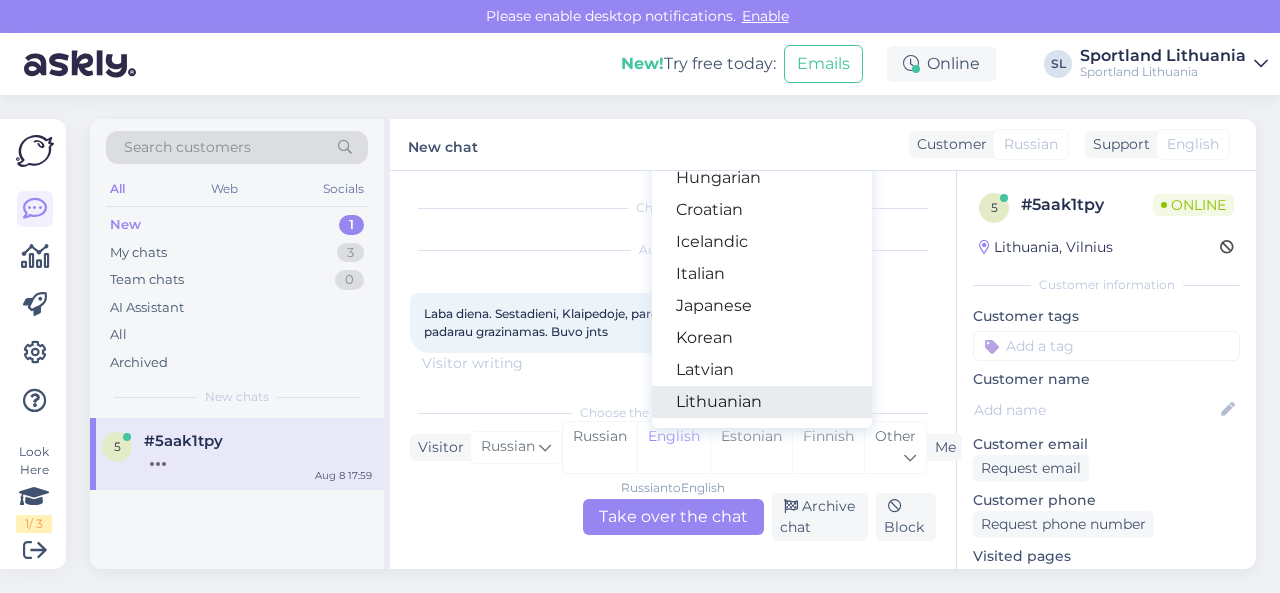 click on "Lithuanian" at bounding box center (762, 402) 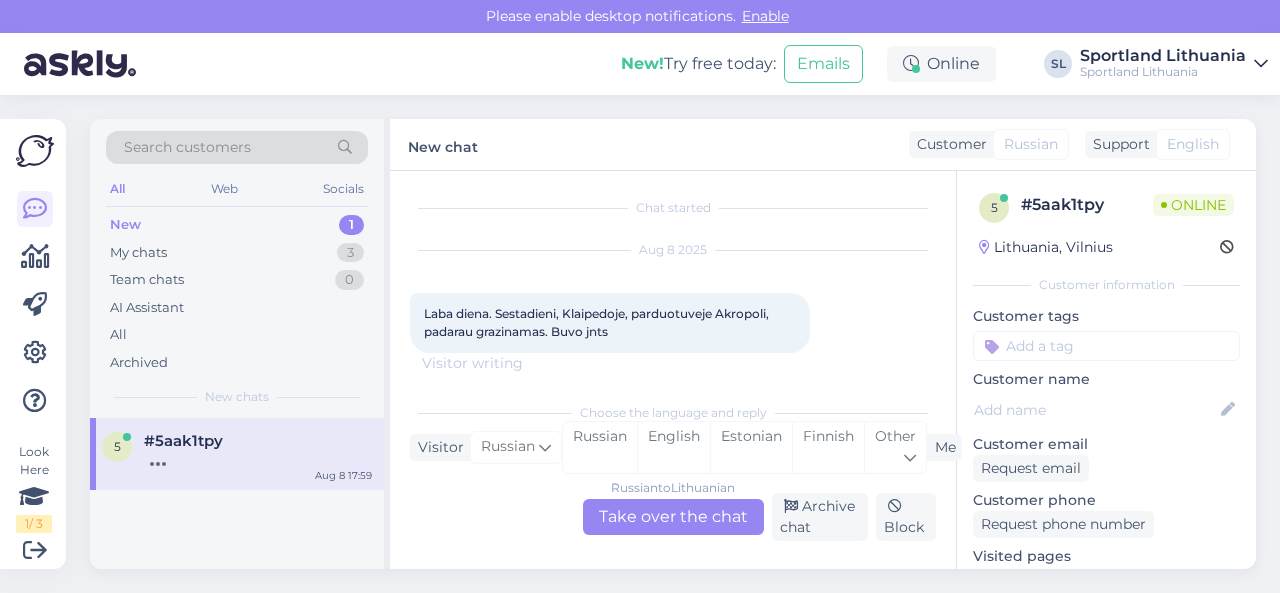 click on "Russian  to  Lithuanian Take over the chat" at bounding box center (673, 517) 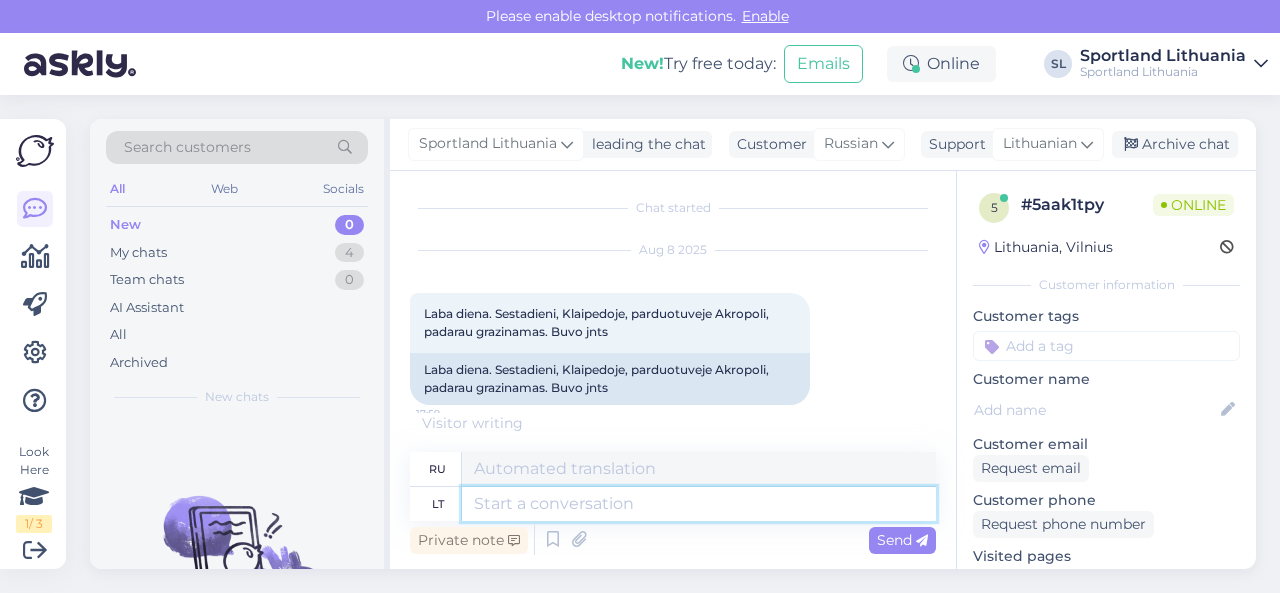 click at bounding box center (699, 504) 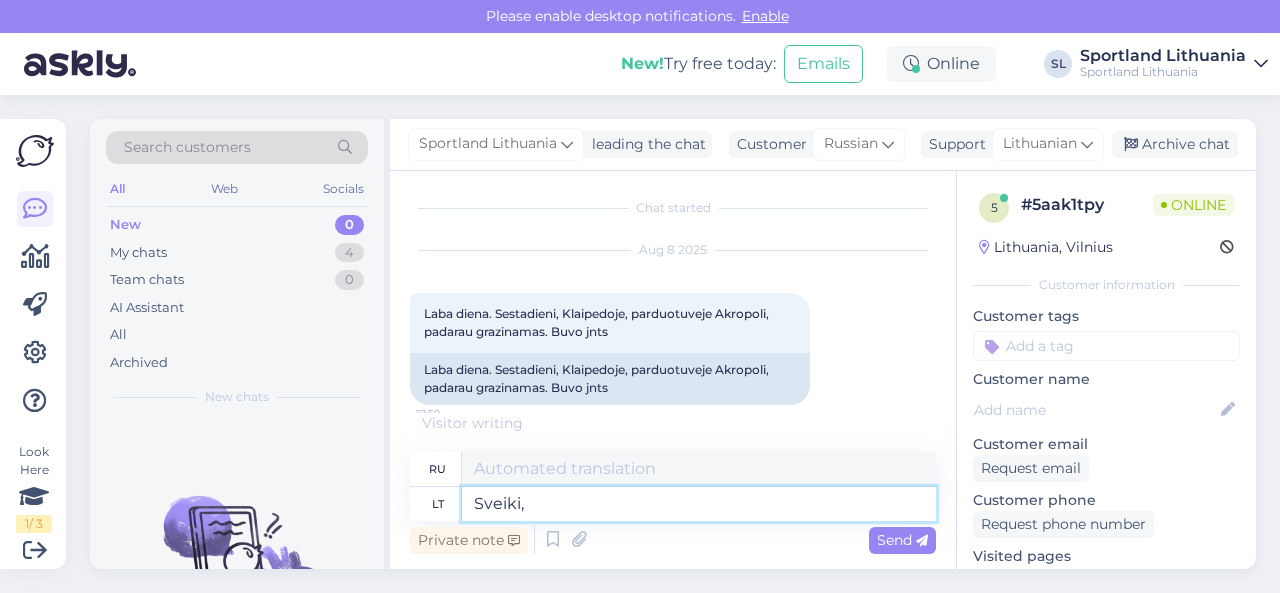 type on "Sveiki," 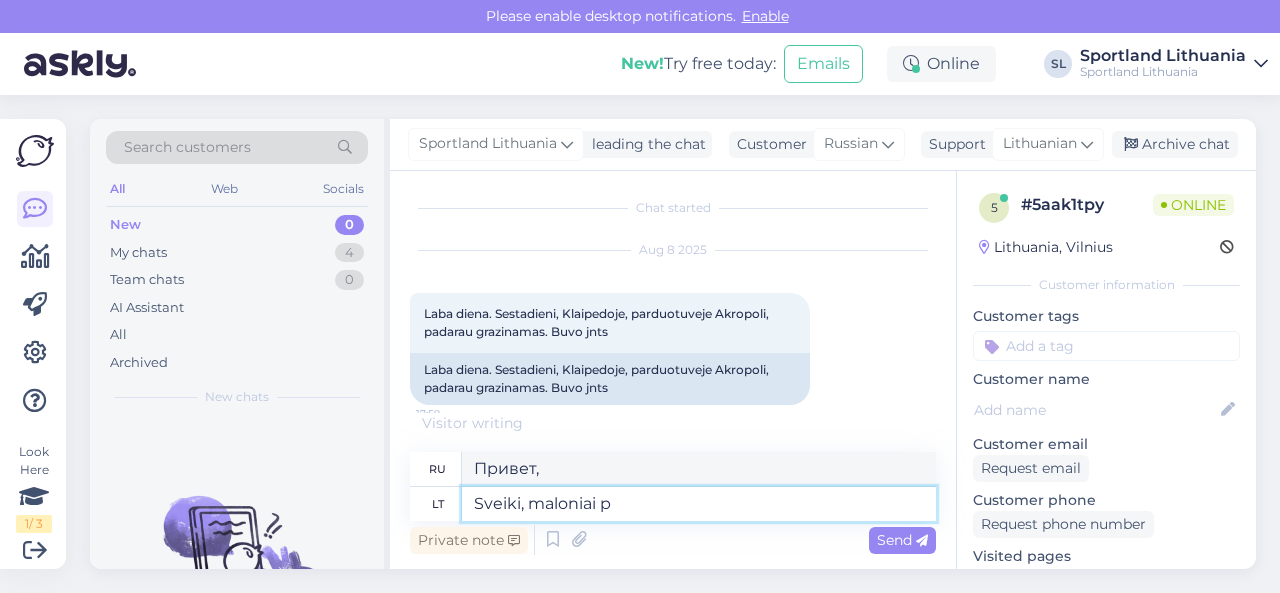 type on "Sveiki, maloniai pr" 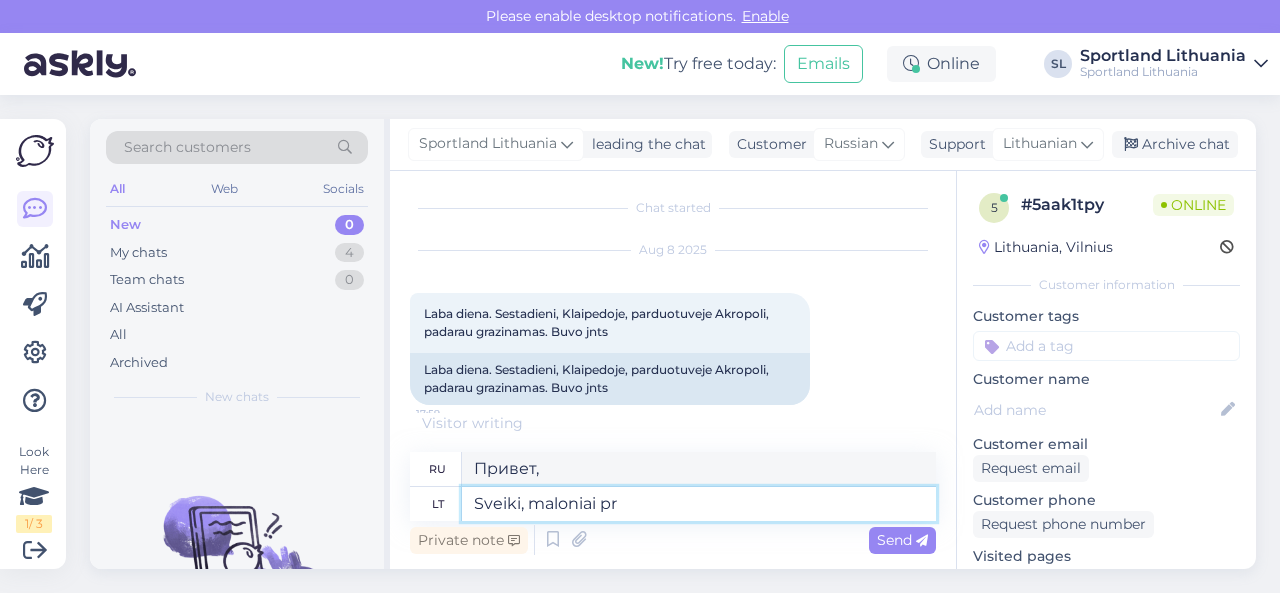 type on "Здравствуйте, пожалуйста." 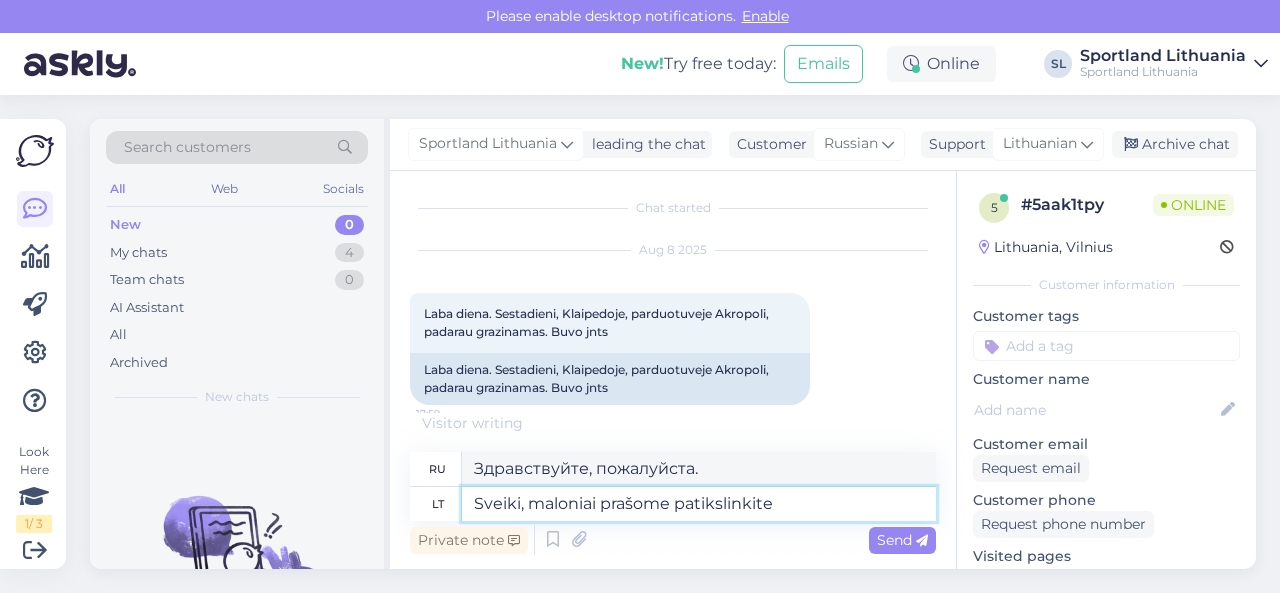 type on "Sveiki, maloniai prašome patikslinkite a" 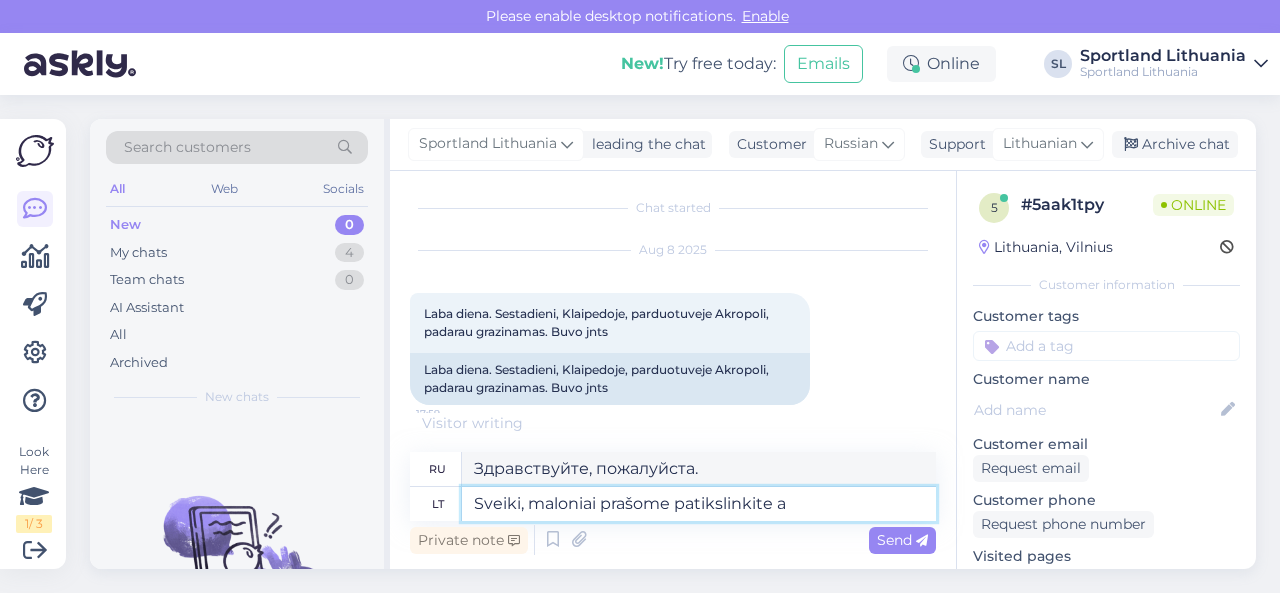 type on "Здравствуйте, поясните, пожалуйста." 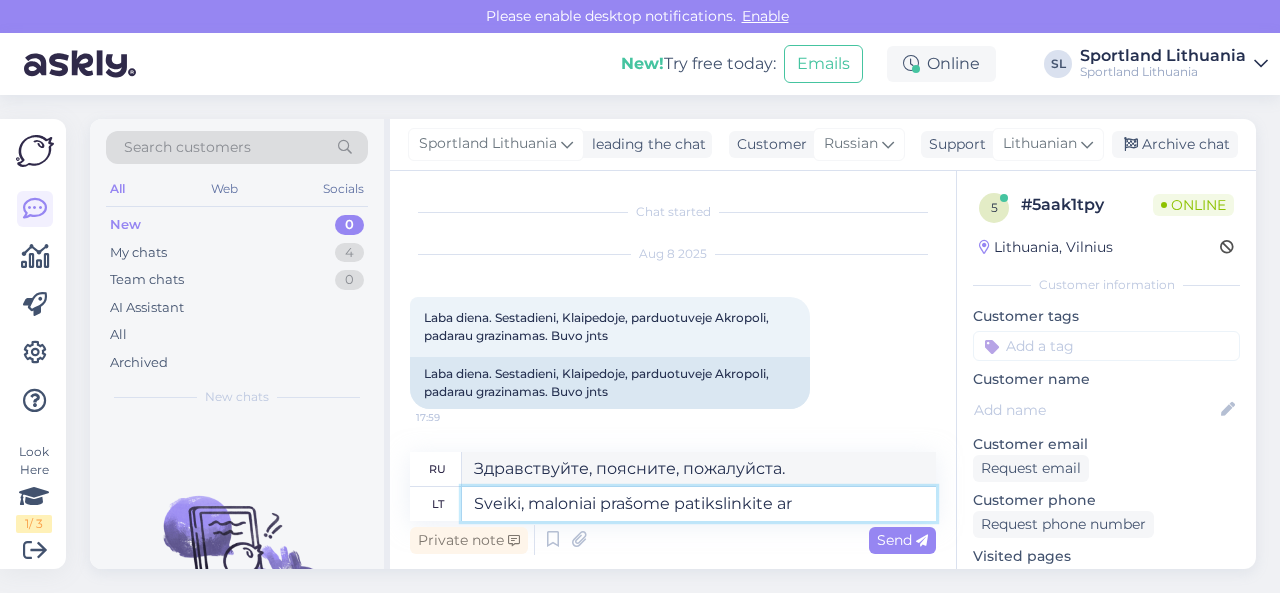 scroll, scrollTop: 0, scrollLeft: 0, axis: both 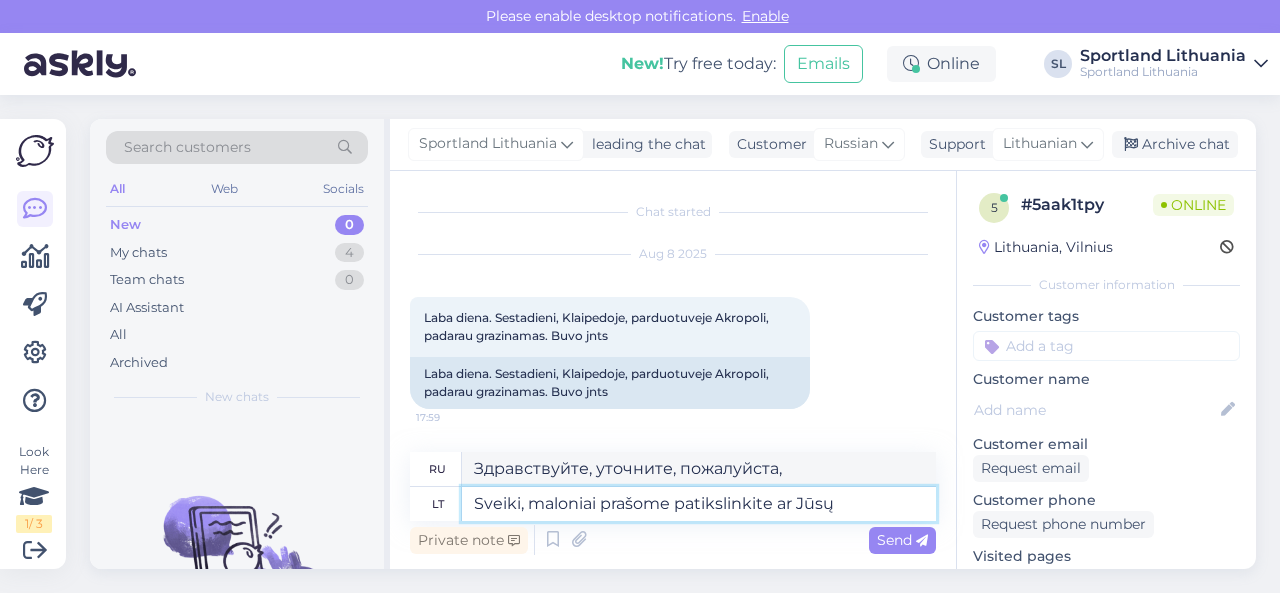 type on "Sveiki, maloniai prašome patikslinkite ar Jūsų" 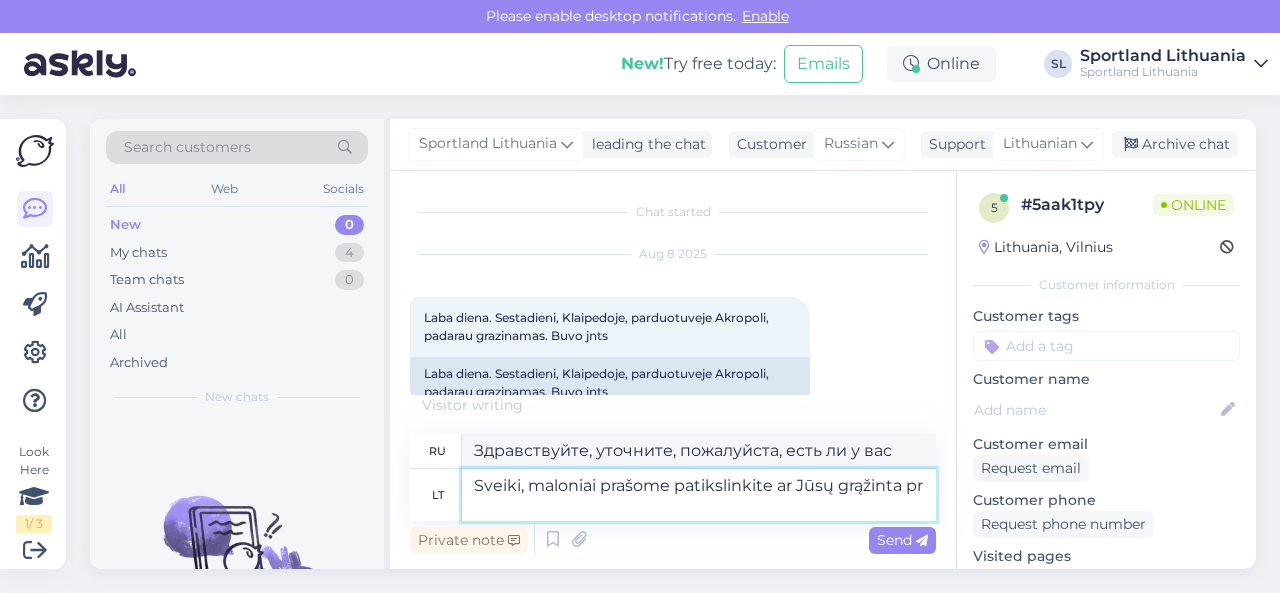 type on "Sveiki, maloniai prašome patikslinkite ar Jūsų grąžinta pre" 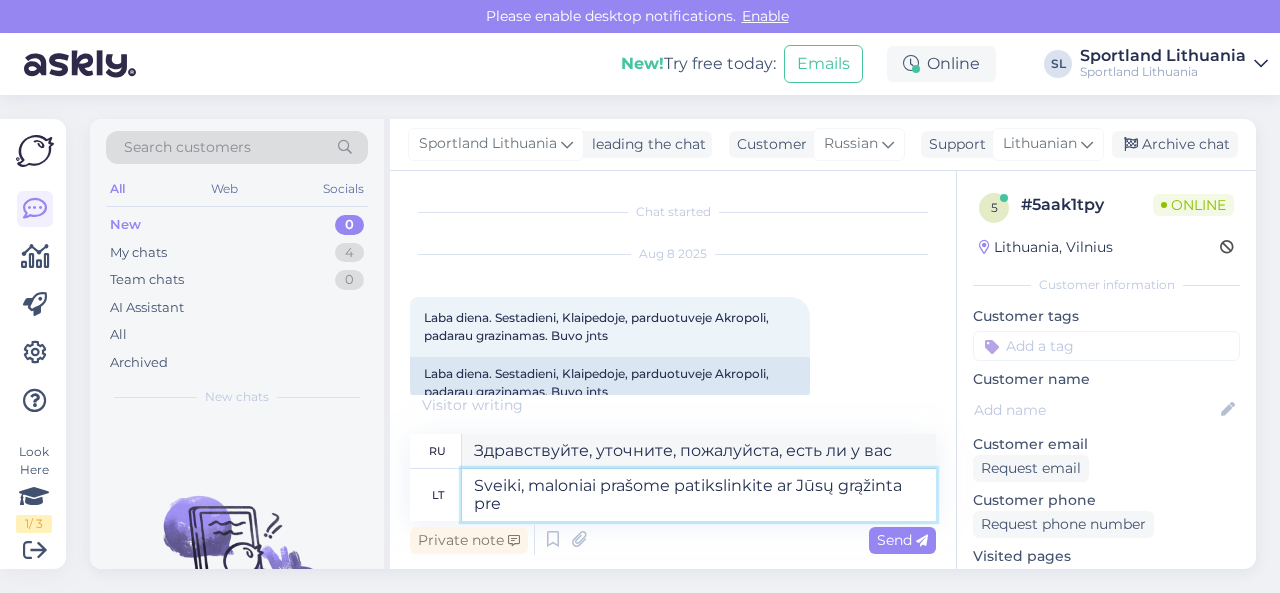 type on "Здравствуйте, подтвердите, пожалуйста, был ли осуществлен возврат." 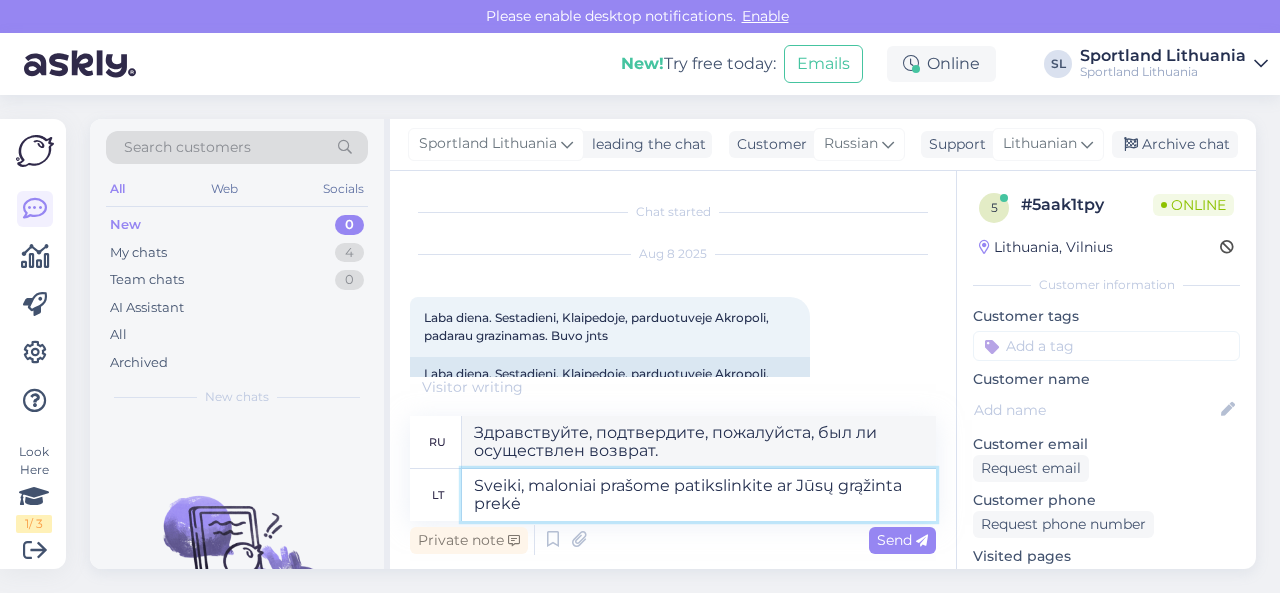 type on "Sveiki, maloniai prašome patikslinkite ar Jūsų grąžinta prekė" 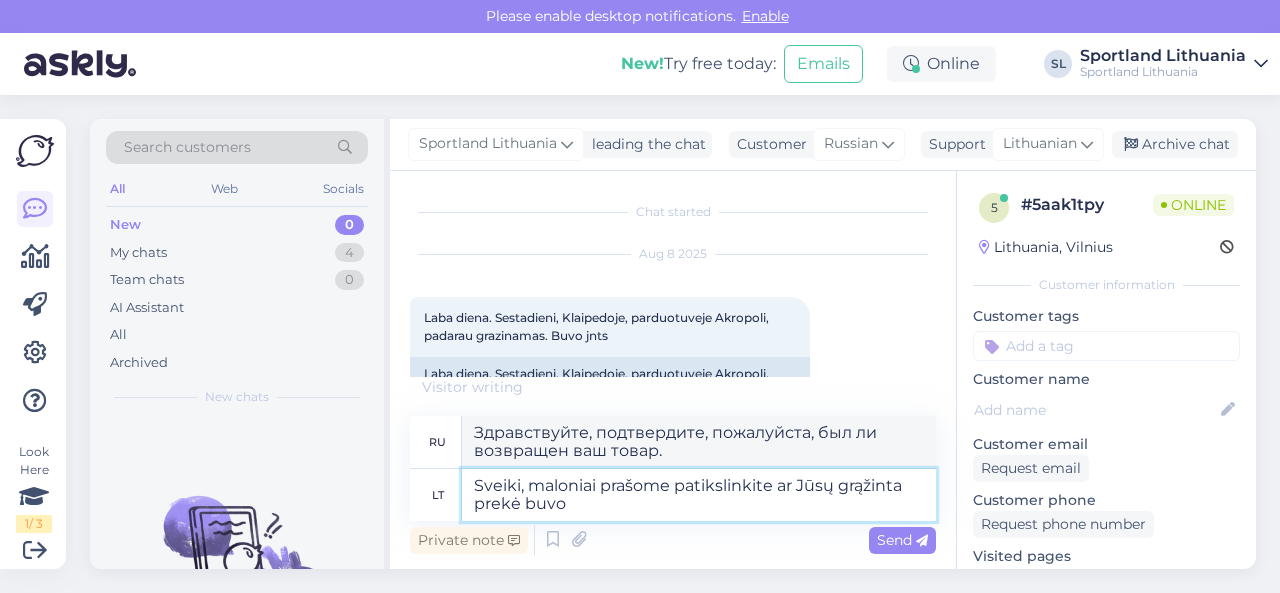 type on "Sveiki, maloniai prašome patikslinkite ar Jūsų grąžinta prekė buvo į" 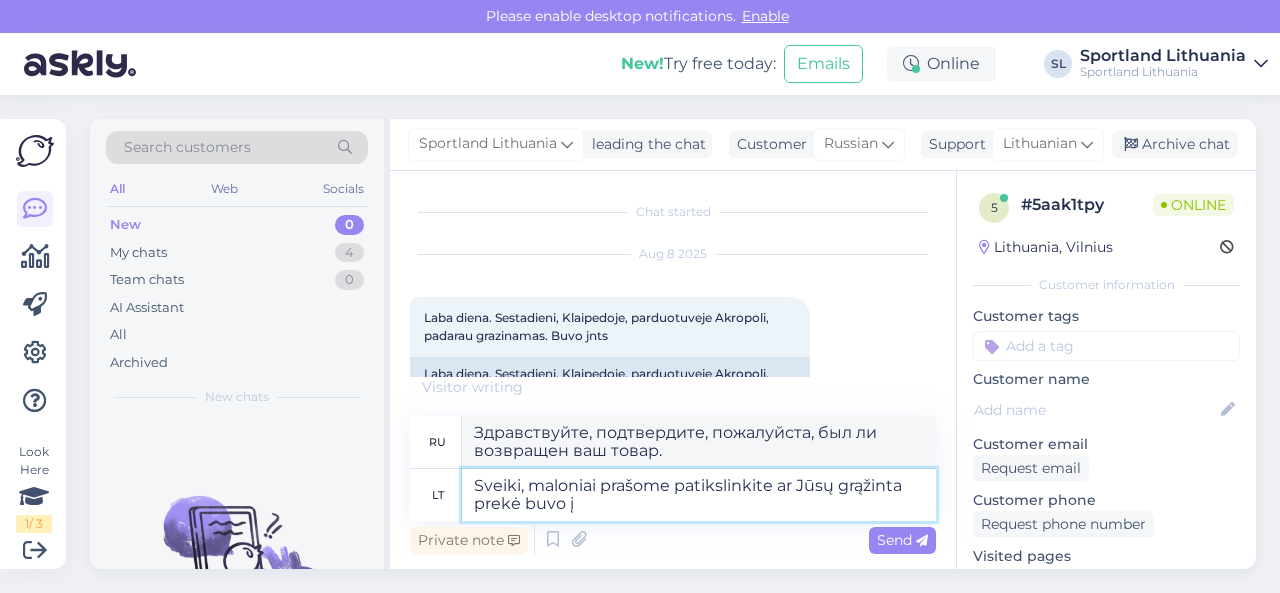 type on "Здравствуйте, пожалуйста, уточните, был ли ваш возвращенный товар" 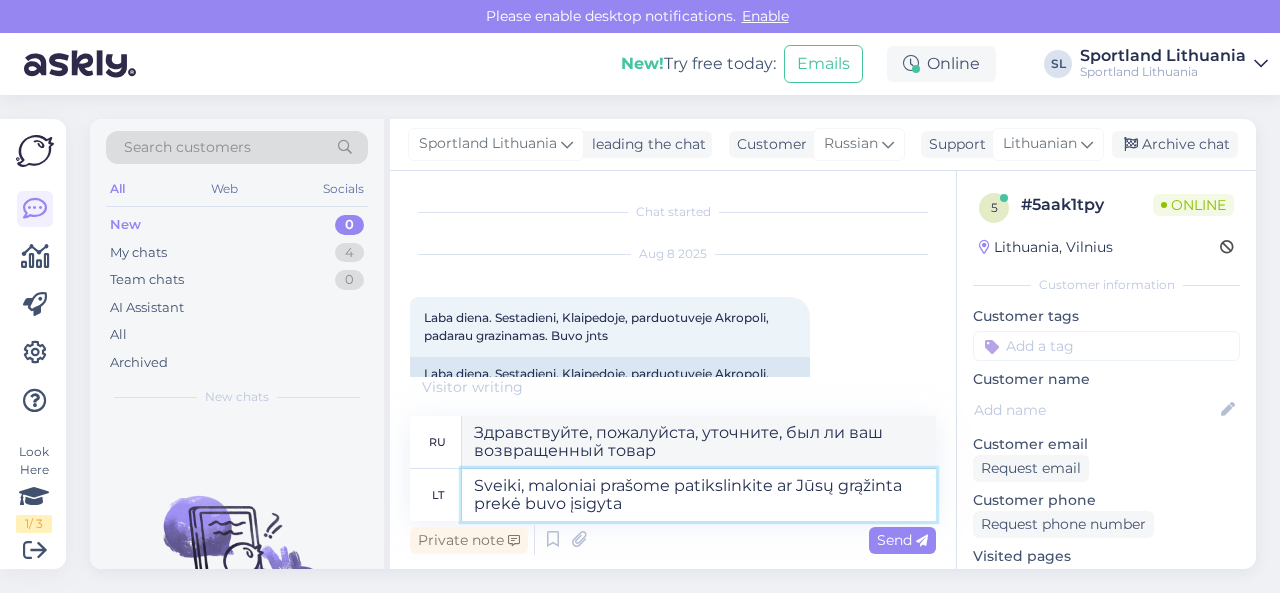 type on "Sveiki, maloniai prašome patikslinkite ar Jūsų grąžinta prekė buvo įsigyta" 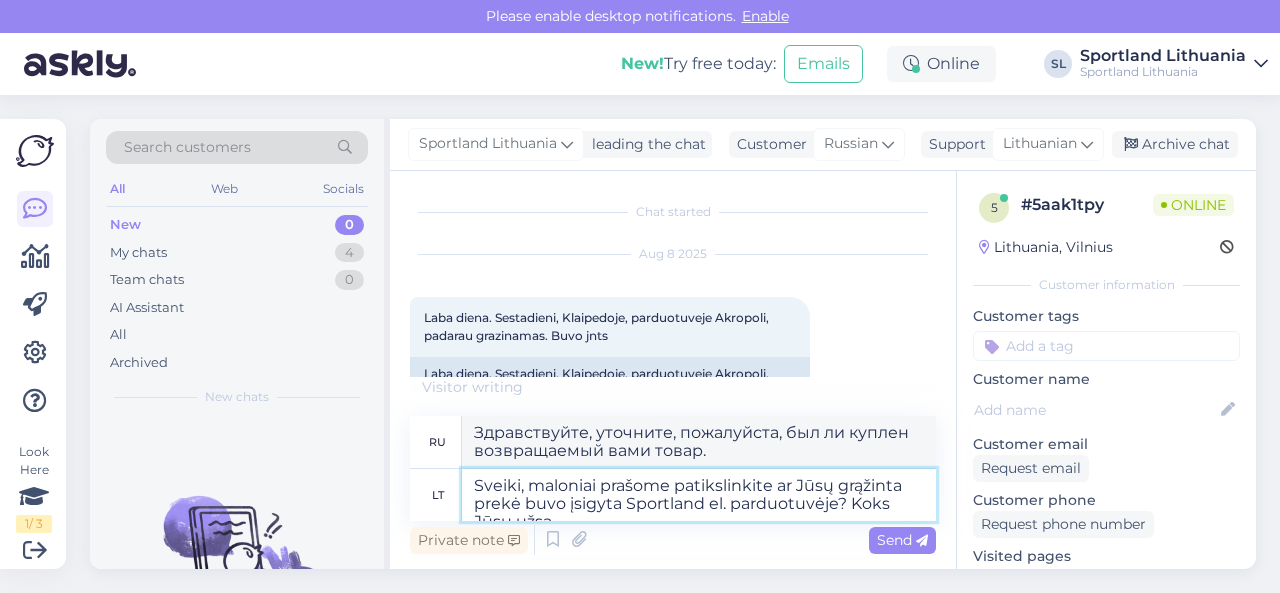 type on "Sveiki, maloniai prašome patikslinkite ar Jūsų grąžinta prekė buvo įsigyta Sportland el" 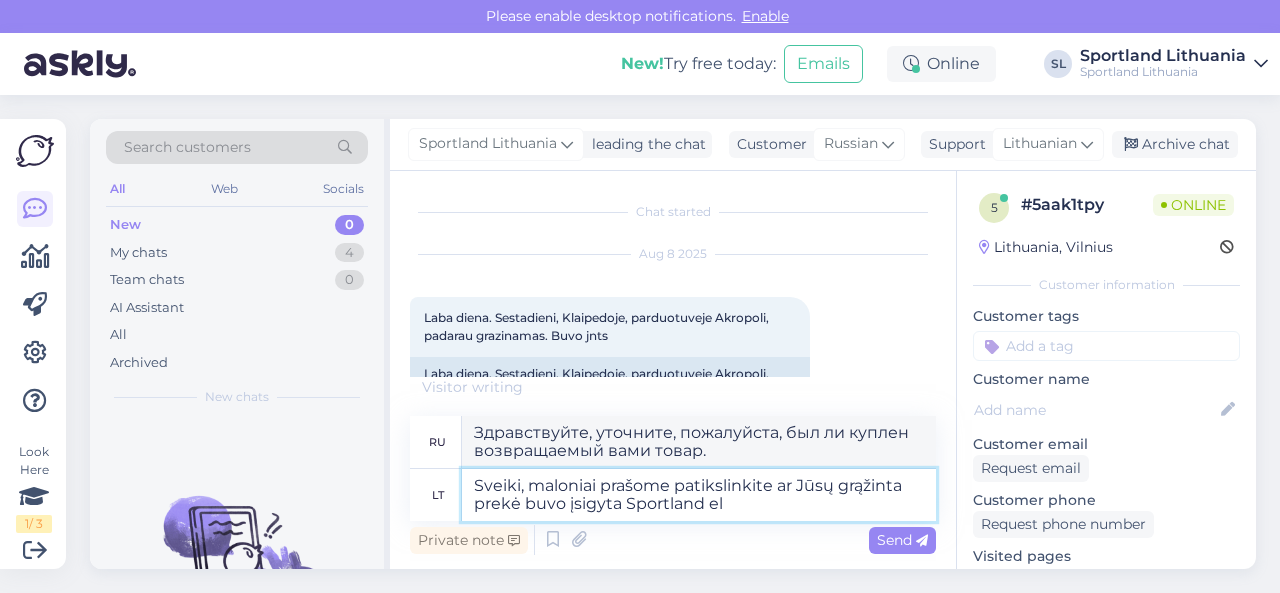 type on "Здравствуйте, уточните, пожалуйста, был ли возвращенный вами товар приобретен в Sportland." 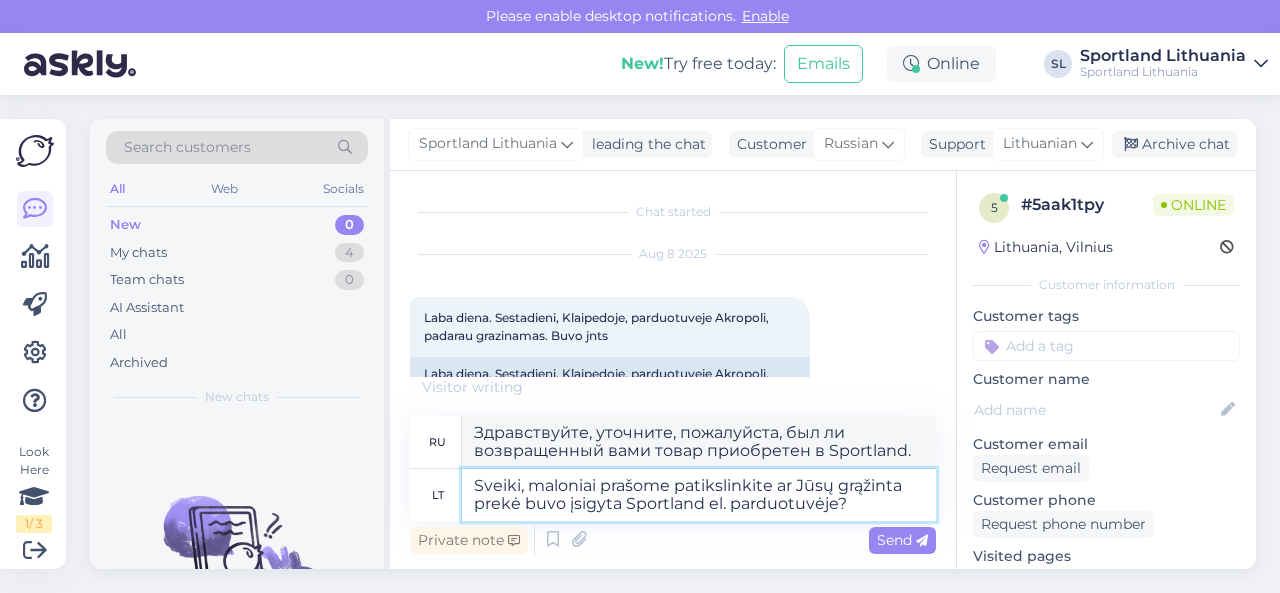type on "Sveiki, maloniai prašome patikslinkite ar Jūsų grąžinta prekė buvo įsigyta Sportland el. parduotuvėje?" 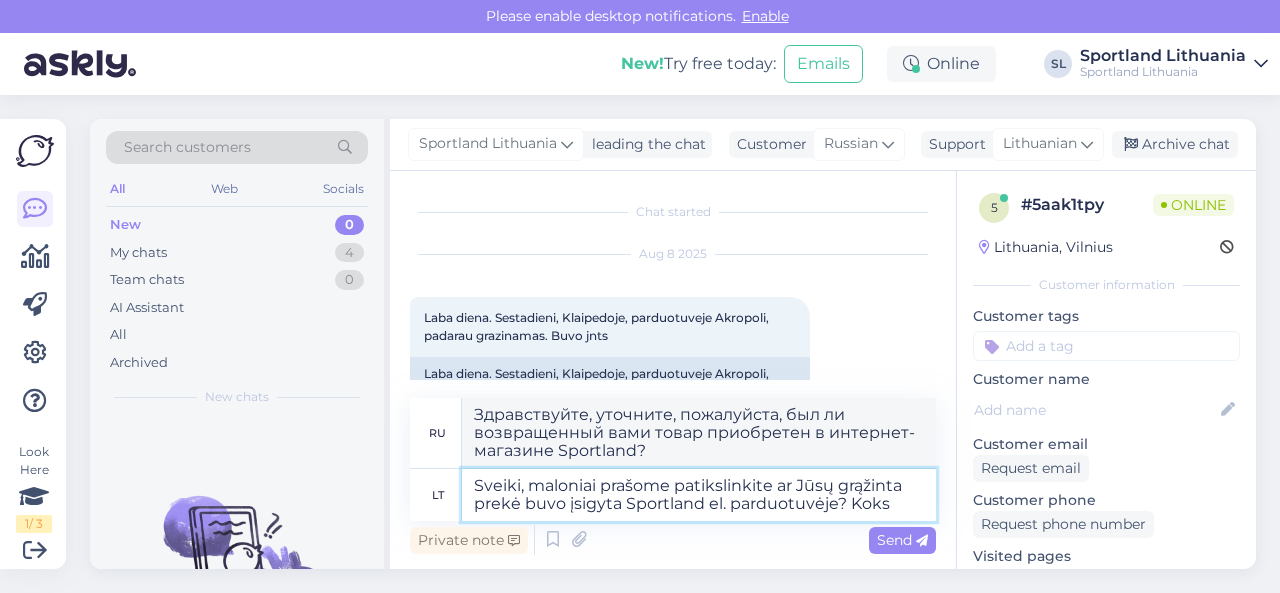 type on "Sveiki, maloniai prašome patikslinkite ar Jūsų grąžinta prekė buvo įsigyta Sportland el. parduotuvėje? Koks J" 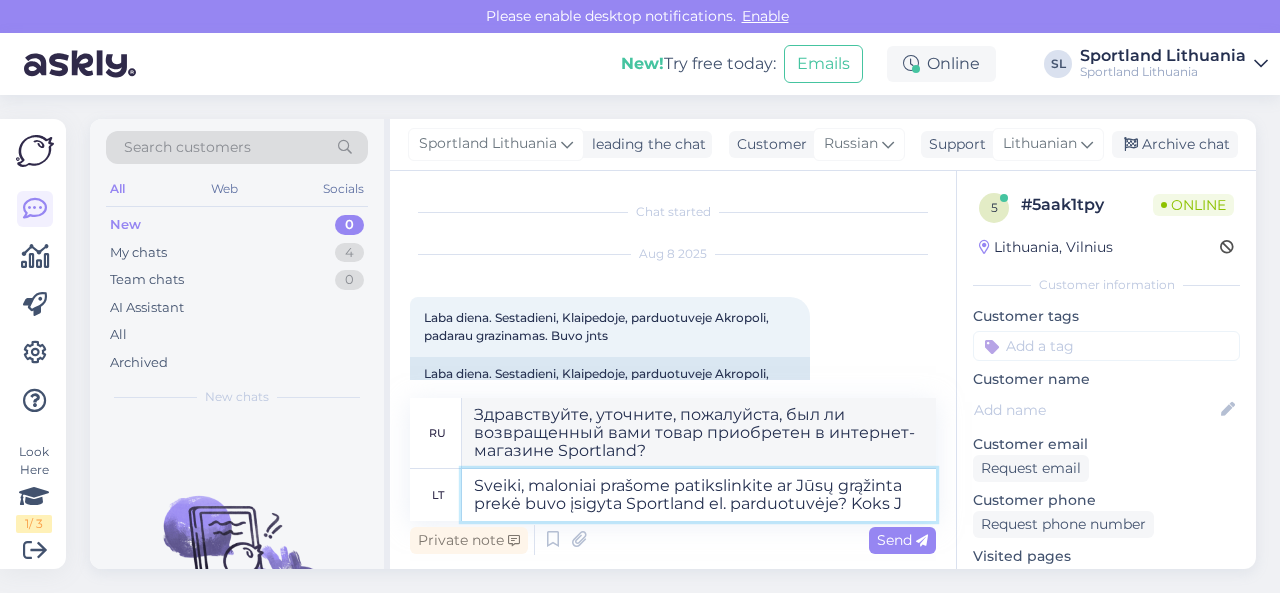 type on "Здравствуйте, уточните, пожалуйста, был ли возвращённый вами товар приобретён в интернет-магазине Sportland?" 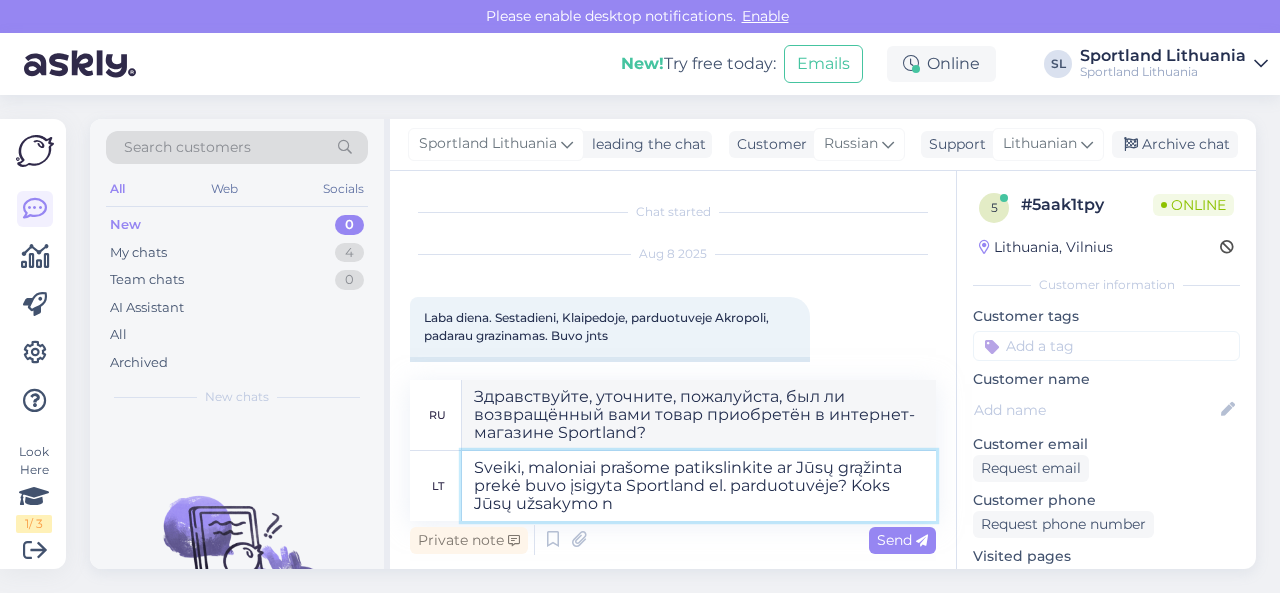 type on "Sveiki, maloniai prašome patikslinkite ar Jūsų grąžinta prekė buvo įsigyta Sportland el. parduotuvėje? Koks Jūsų užsakymo nu" 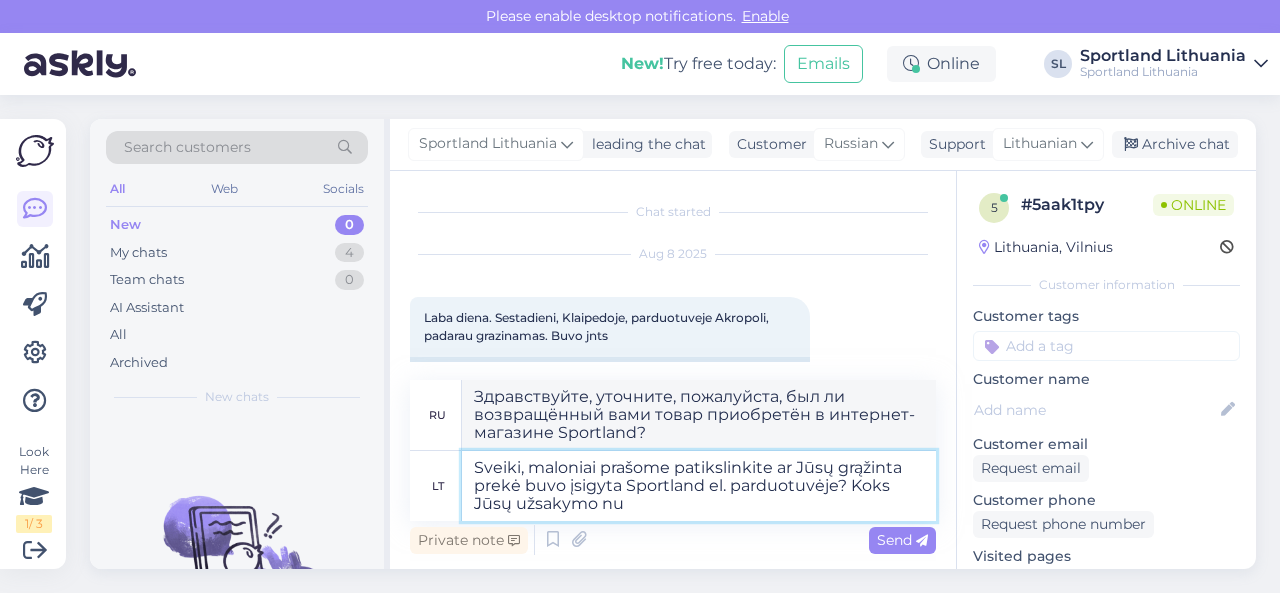 type on "Здравствуйте, уточните, пожалуйста, был ли возвращаемый вами товар приобретён в интернет-магазине Sportland? Какой у вас номер заказа?" 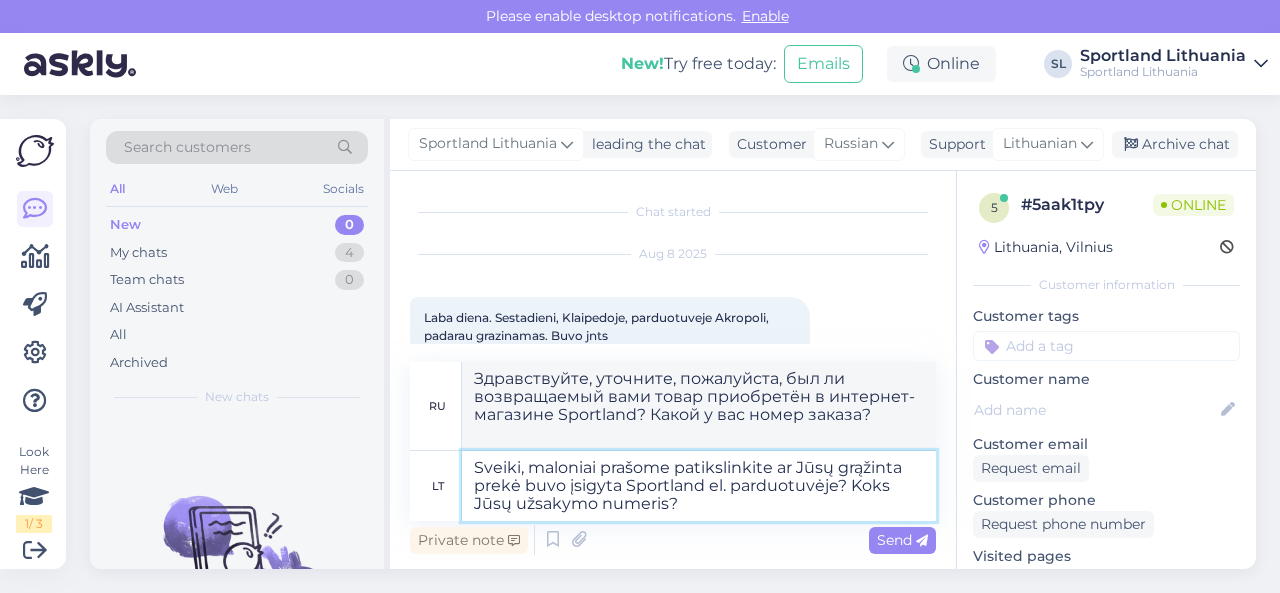 type on "Sveiki, maloniai prašome patikslinkite ar Jūsų grąžinta prekė buvo įsigyta Sportland el. parduotuvėje? Koks Jūsų užsakymo numeris?" 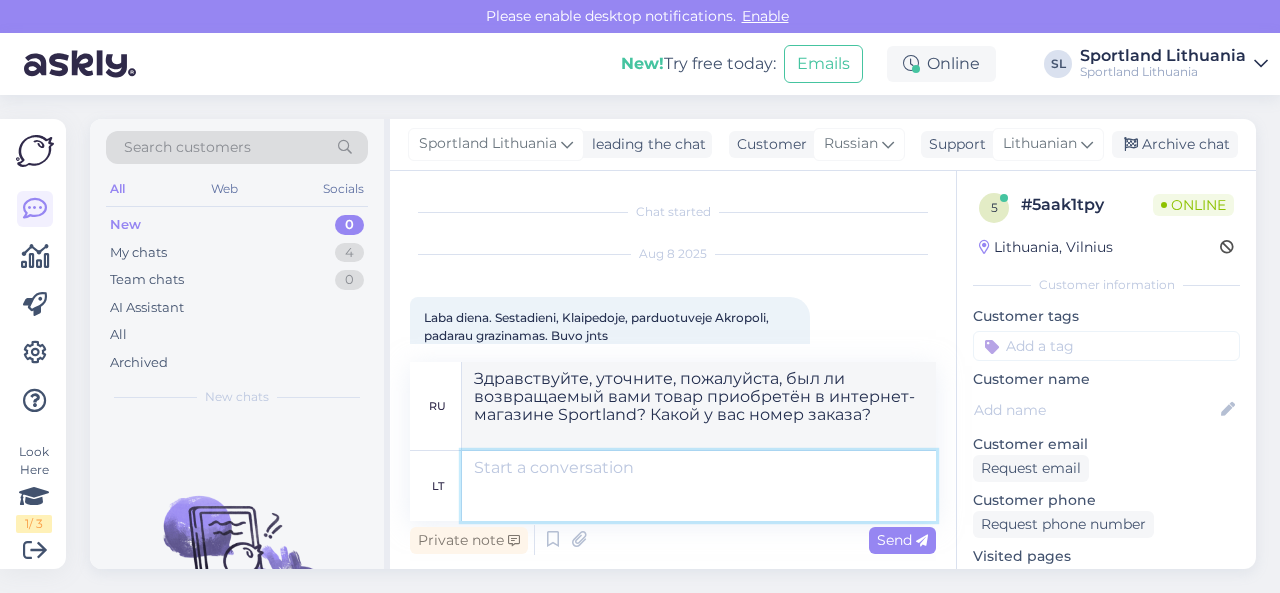 type 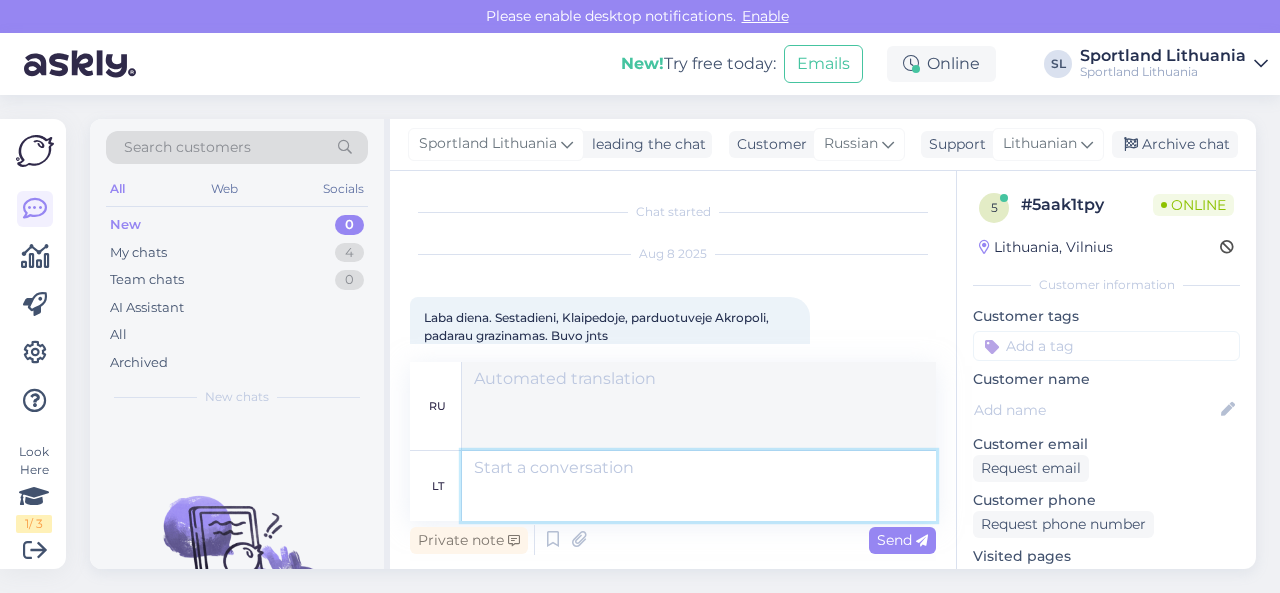 scroll, scrollTop: 188, scrollLeft: 0, axis: vertical 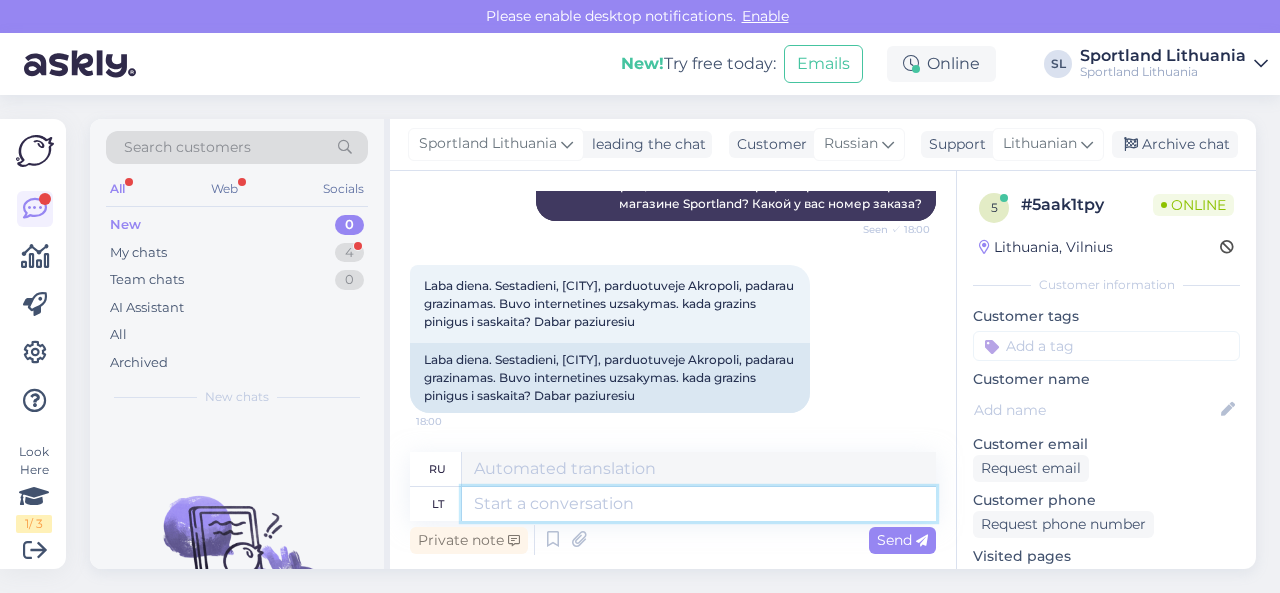 click at bounding box center (699, 504) 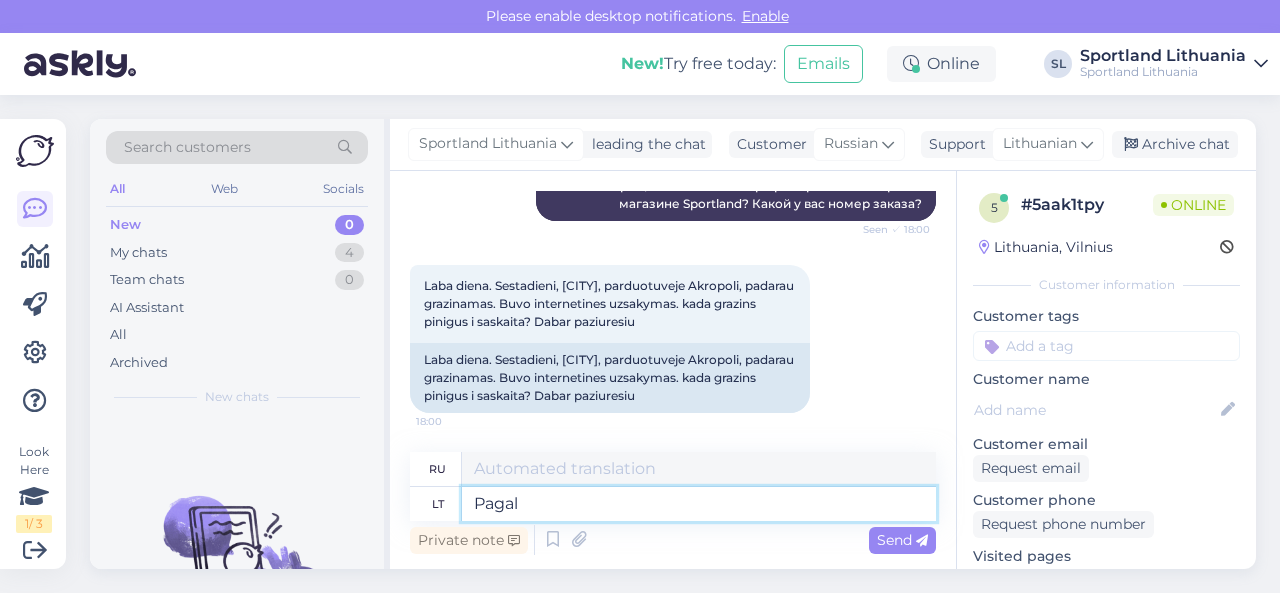 type on "Pagal" 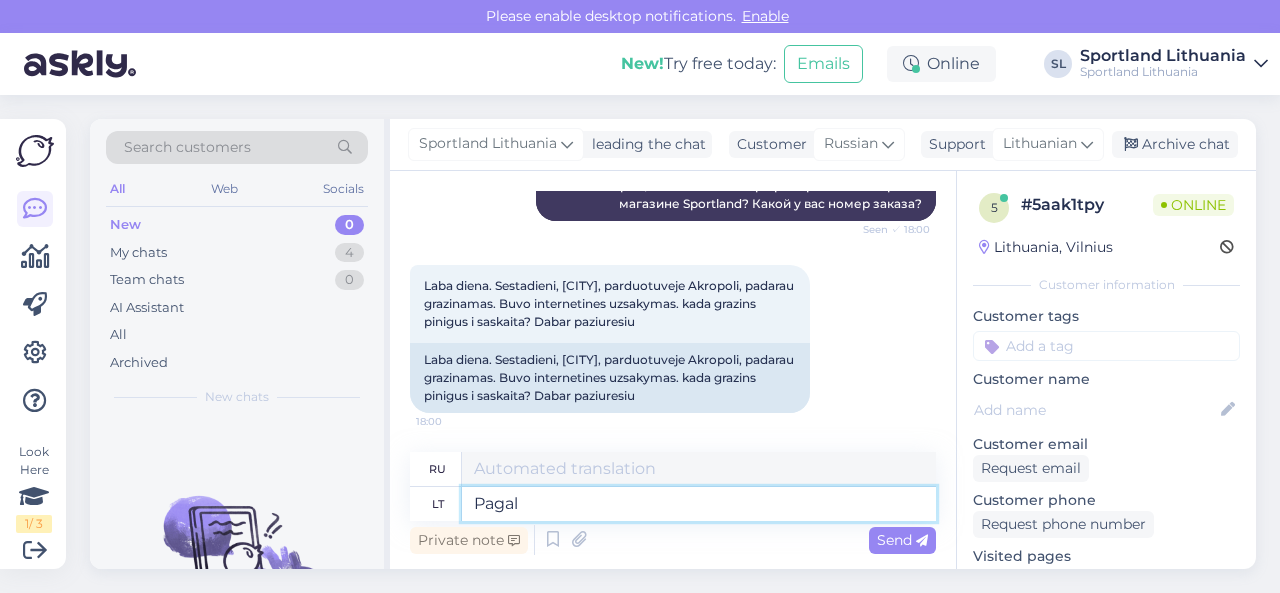 type on "В соответствии с" 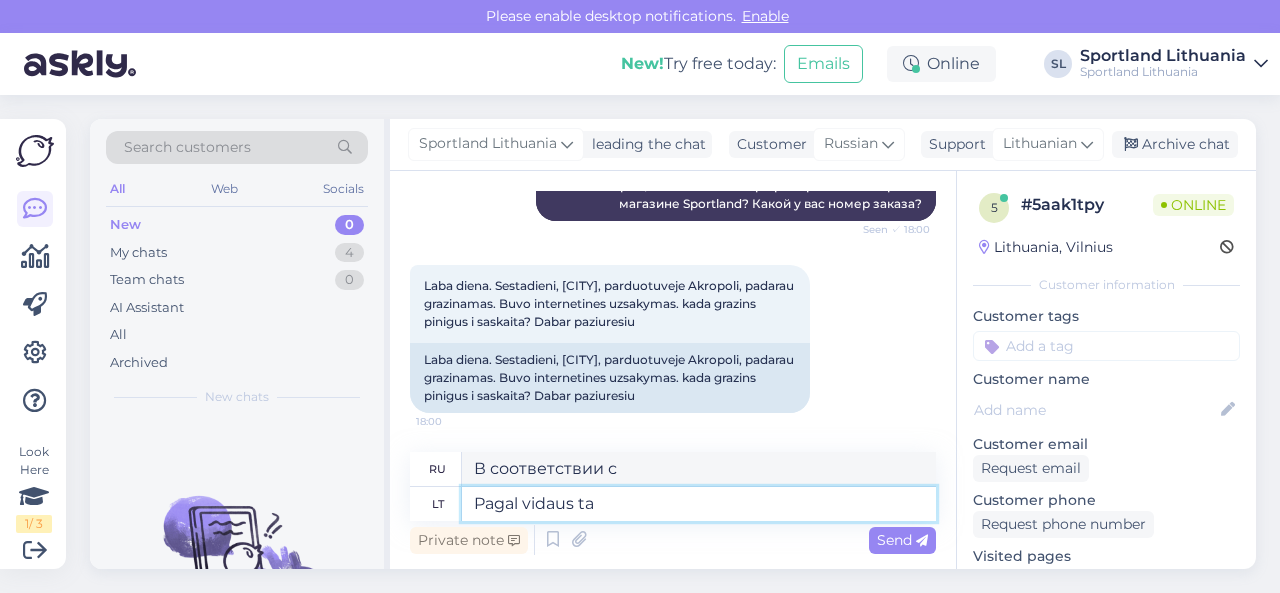 type on "Pagal vidaus tai" 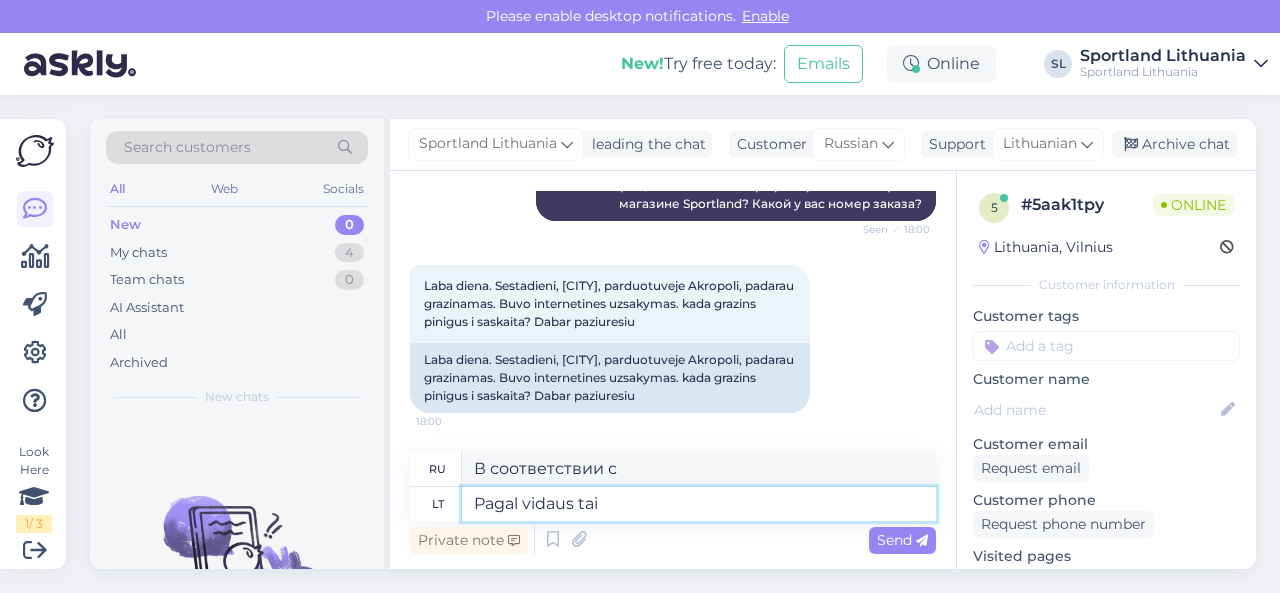 type on "Согласно внутренним данным" 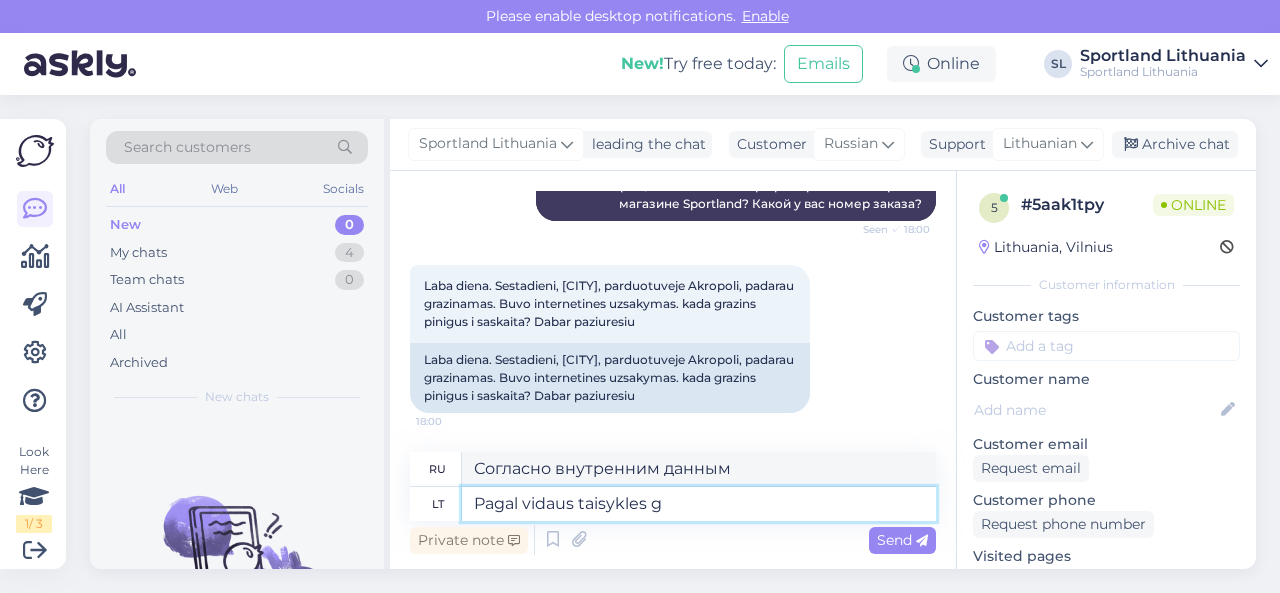 type on "Pagal vidaus taisykles ga" 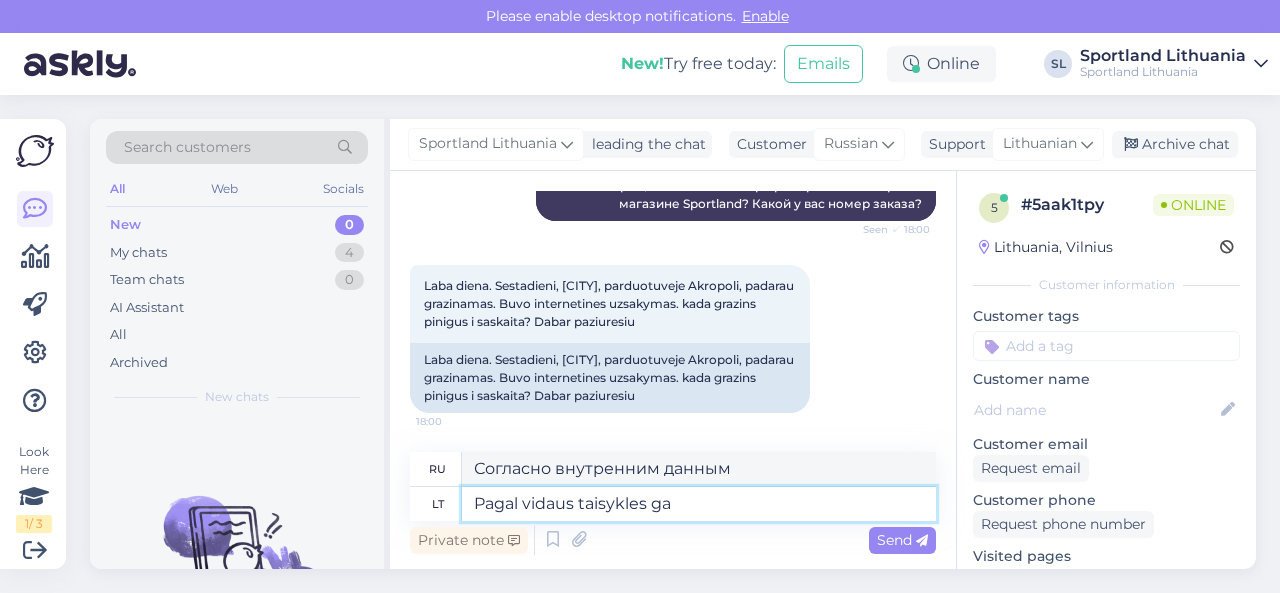 type on "Согласно внутренним правилам" 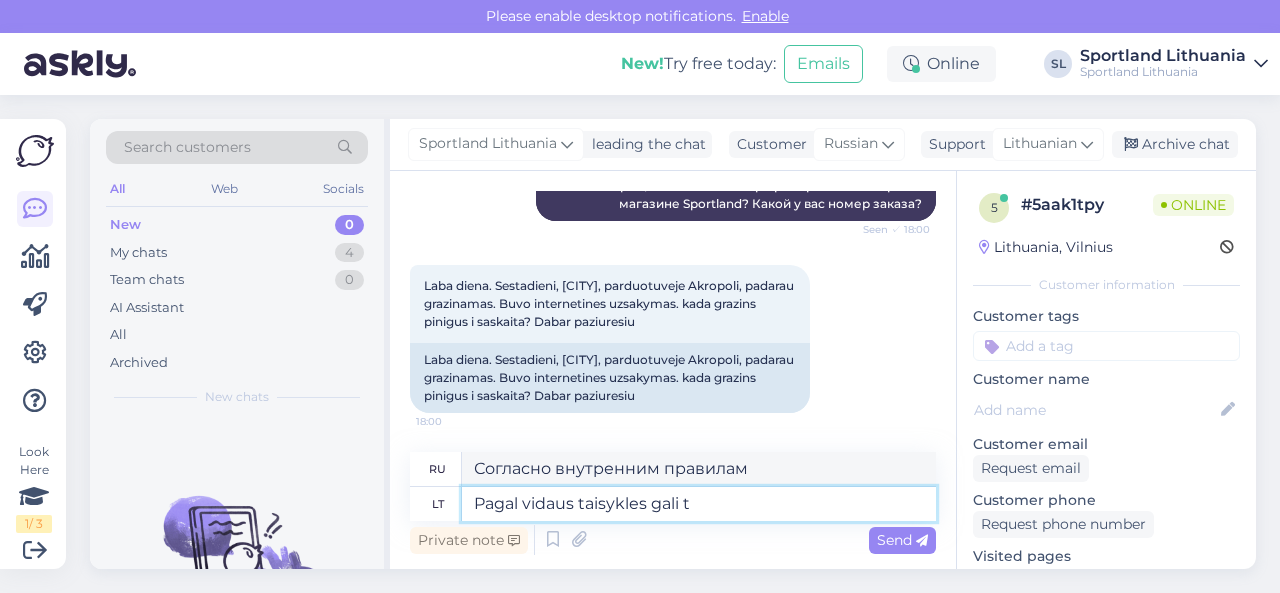 type on "Pagal vidaus taisykles gali tr" 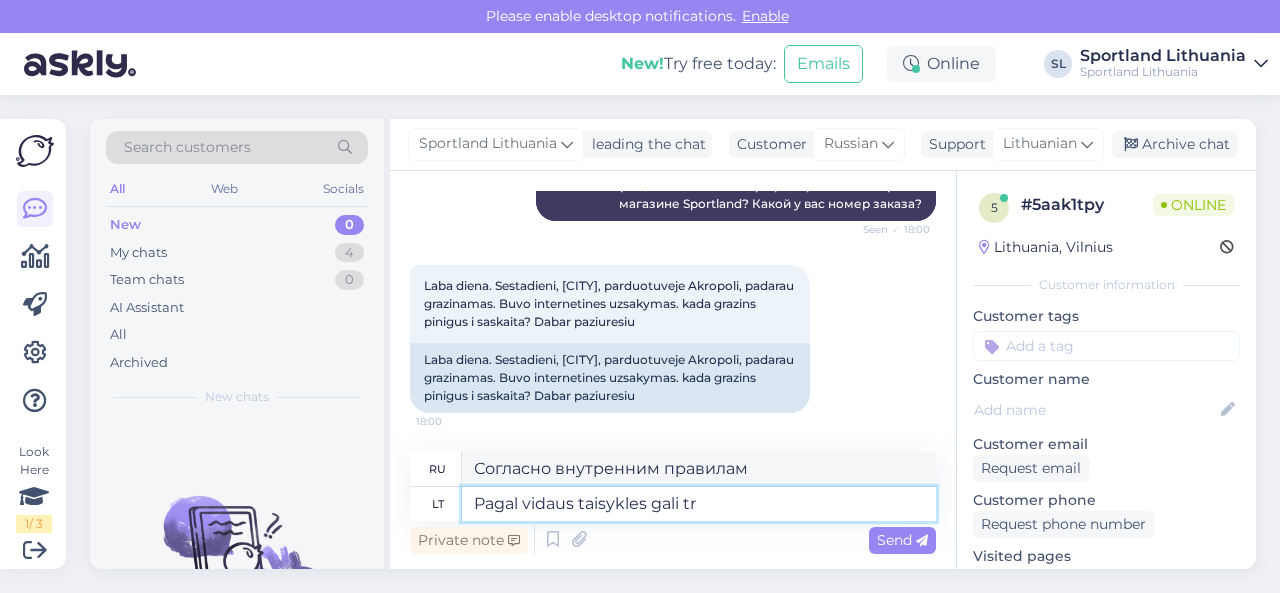 type on "Согласно внутренним правилам, это может" 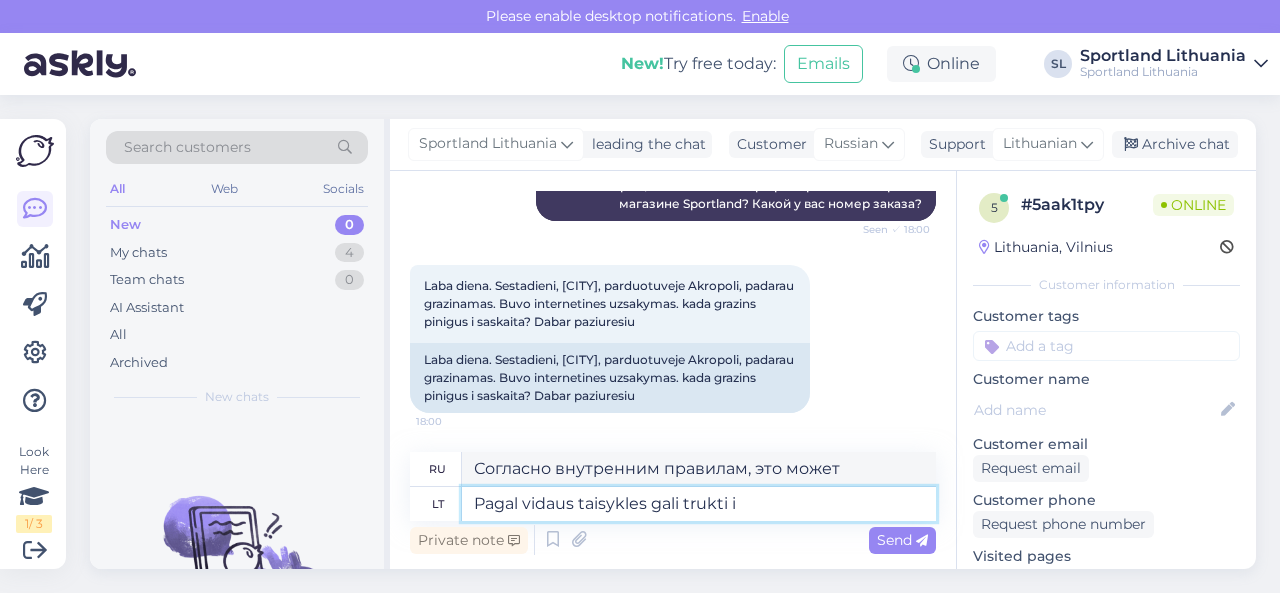 type on "Pagal vidaus taisykles gali trukti ik" 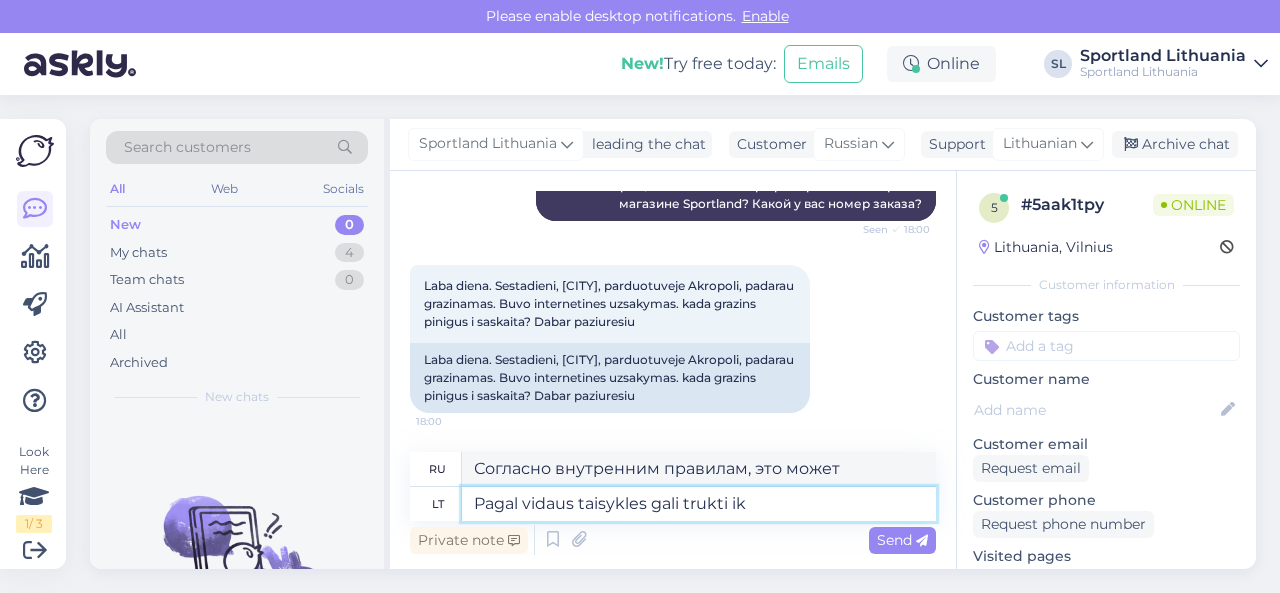 type on "Согласно внутренним правилам, это может занять" 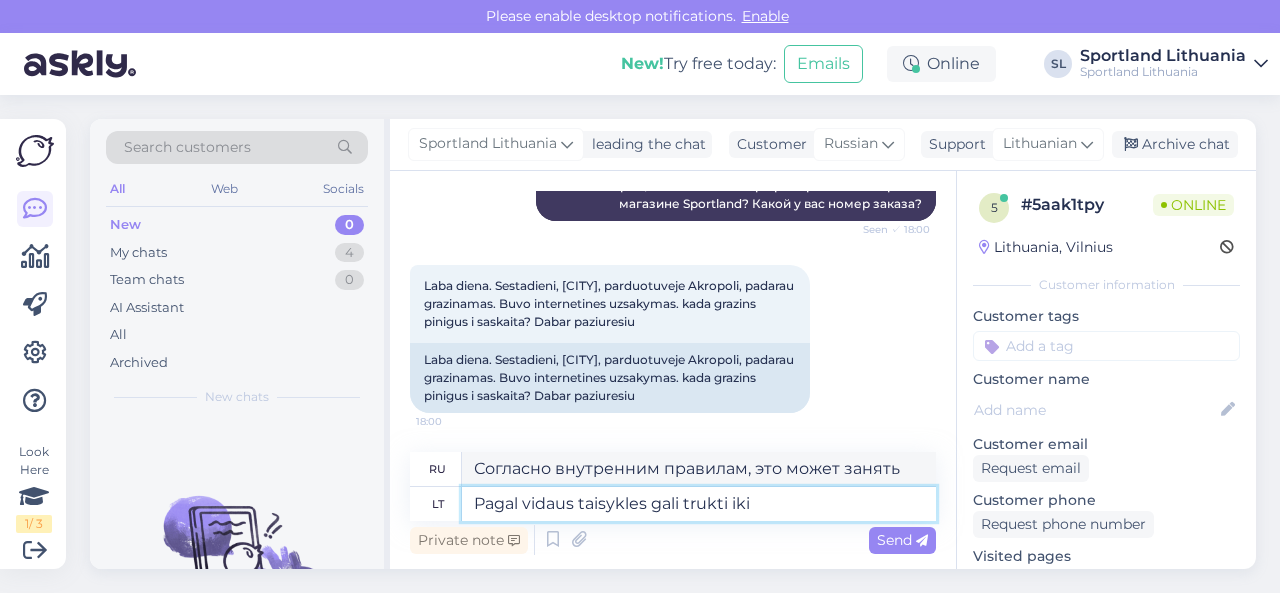 type on "Pagal vidaus taisykles gali trukti iki" 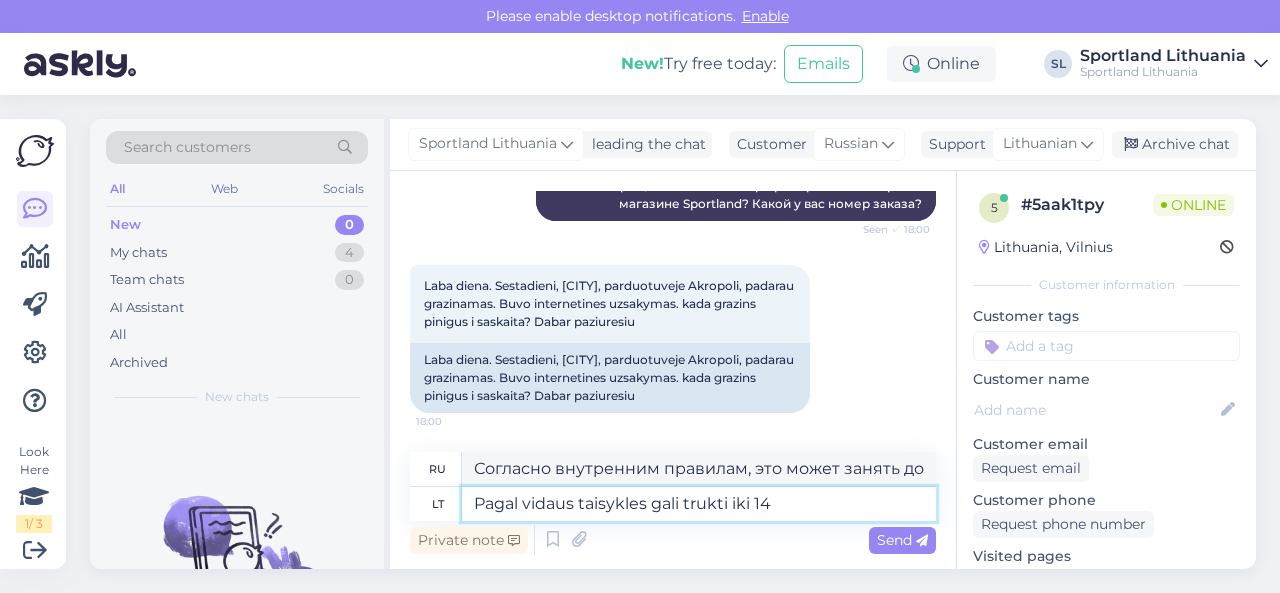 type on "Pagal vidaus taisykles gali trukti iki 14 d" 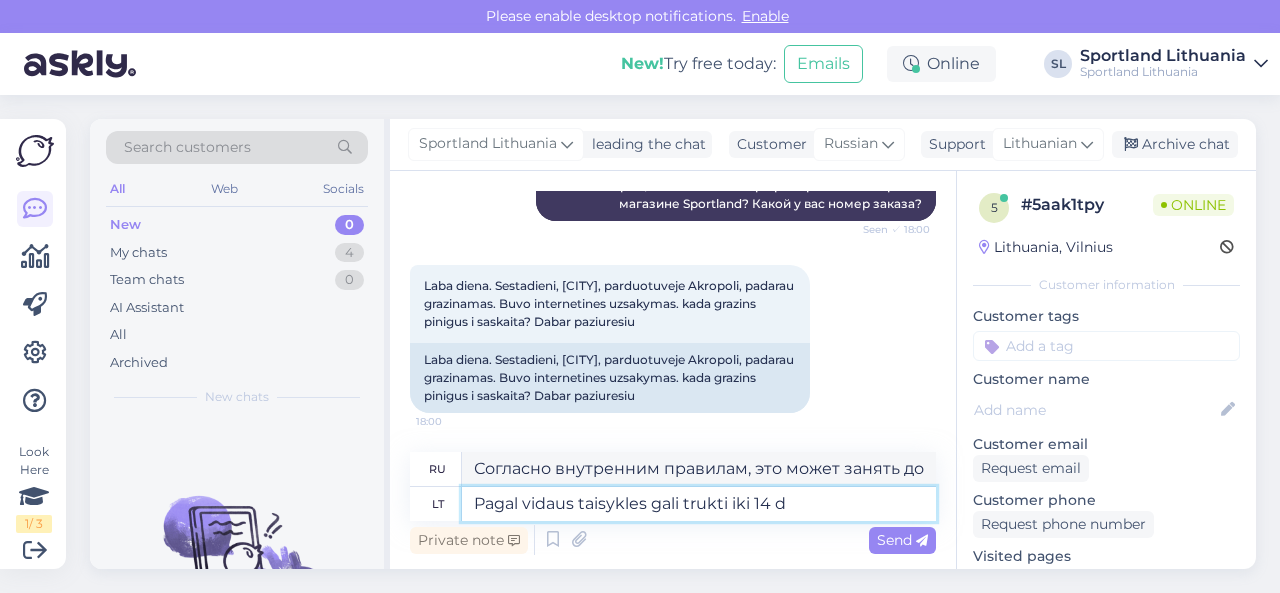 type on "Согласно внутренним правилам, это может занять до 14" 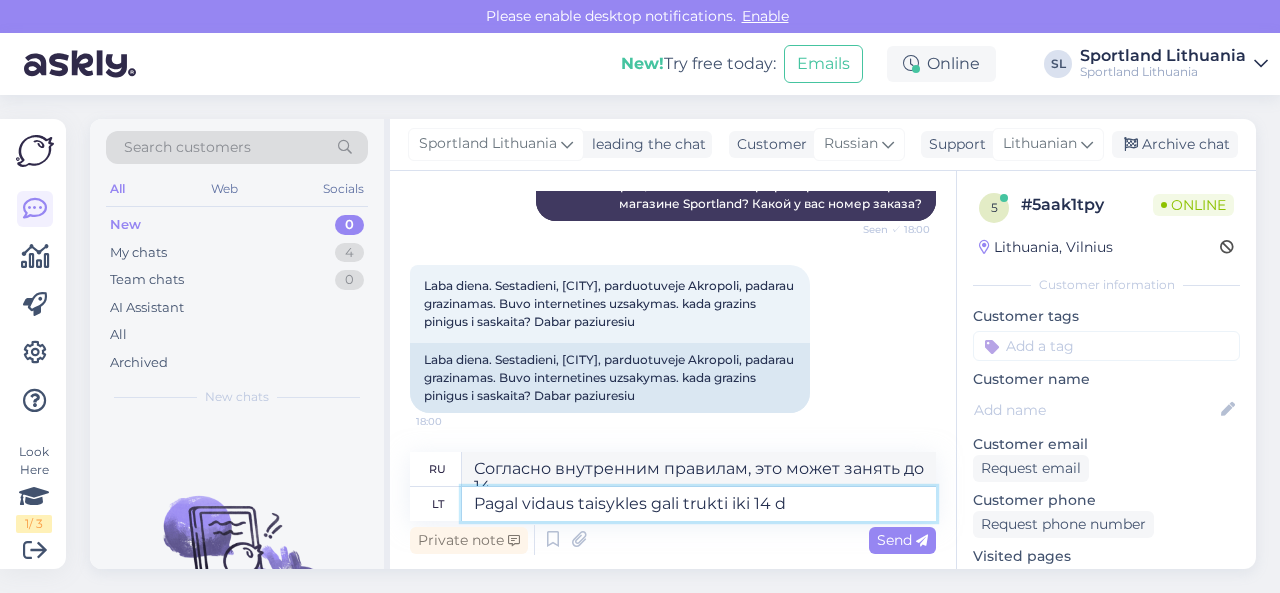 scroll, scrollTop: 398, scrollLeft: 0, axis: vertical 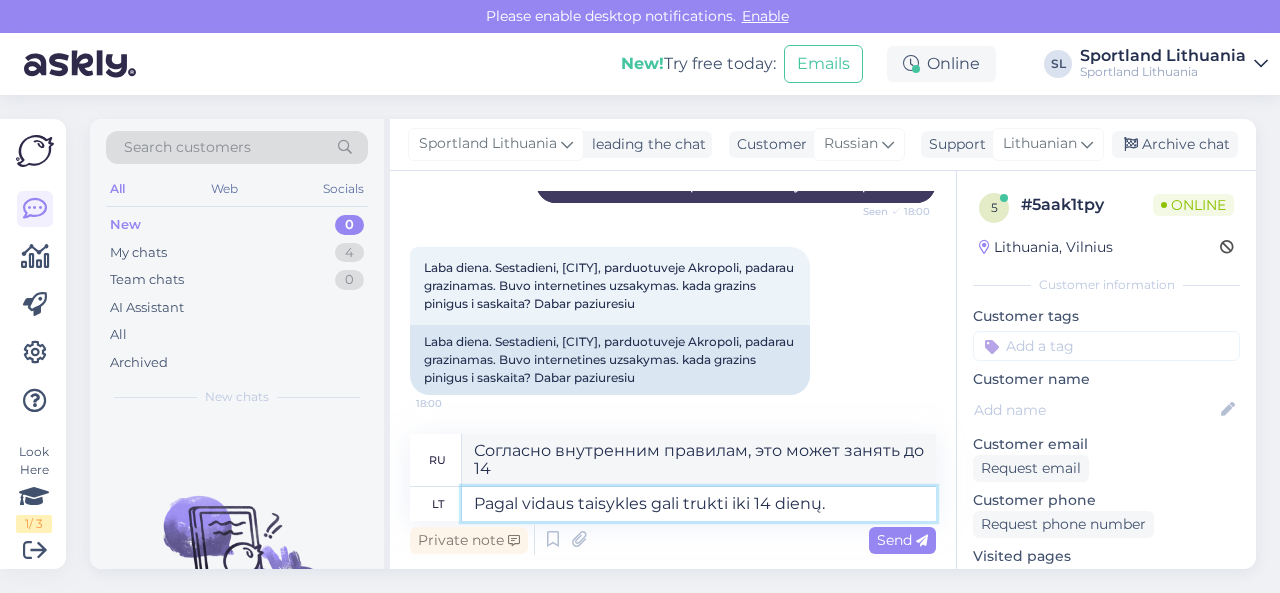 type on "Pagal vidaus taisykles gali trukti iki 14 dienų. T" 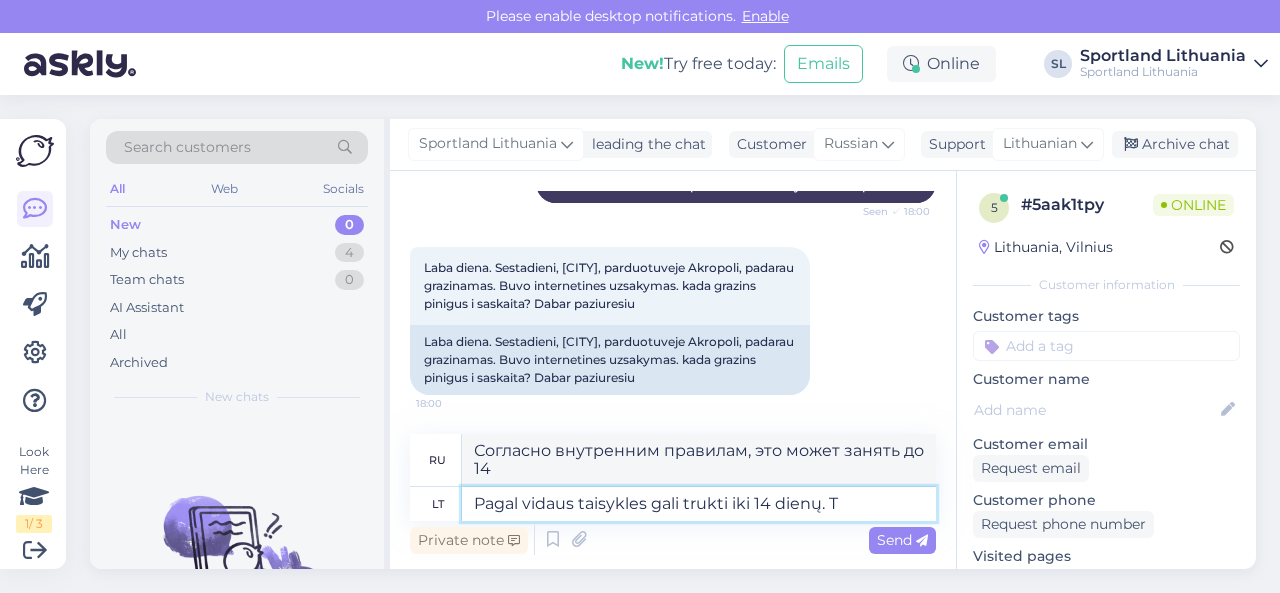type on "Согласно внутренним правилам, это может занять до 14 дней." 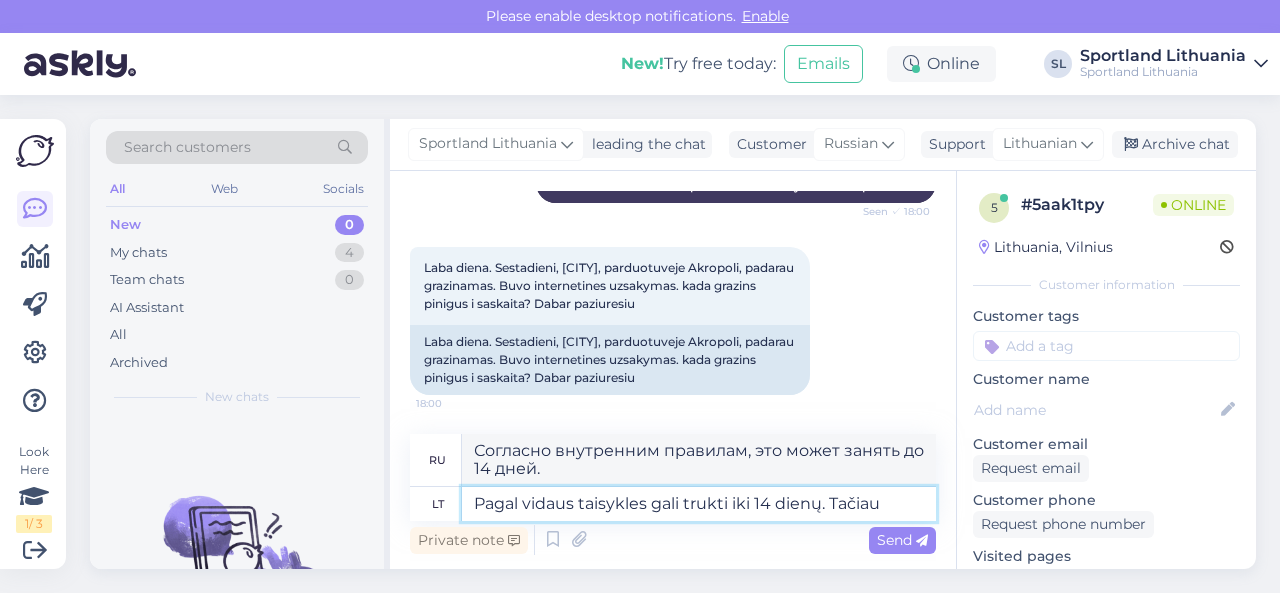 type on "Pagal vidaus taisykles gali trukti iki 14 dienų. Tačiau d" 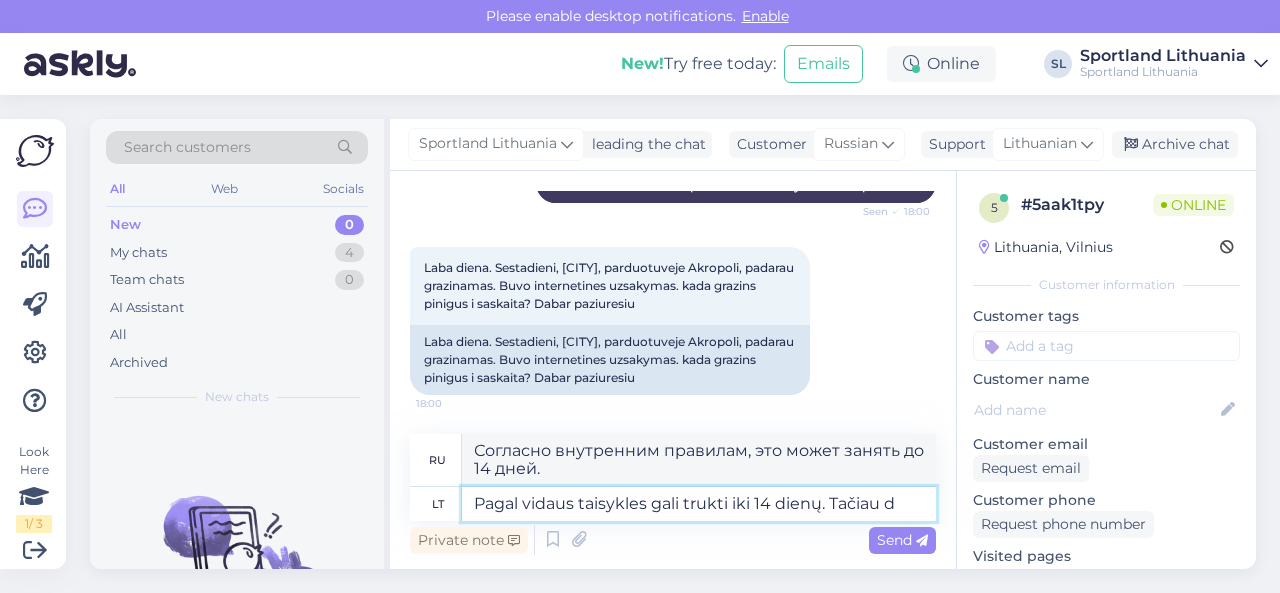 type on "Согласно внутренним правилам, это может занять до 14 дней. Однако" 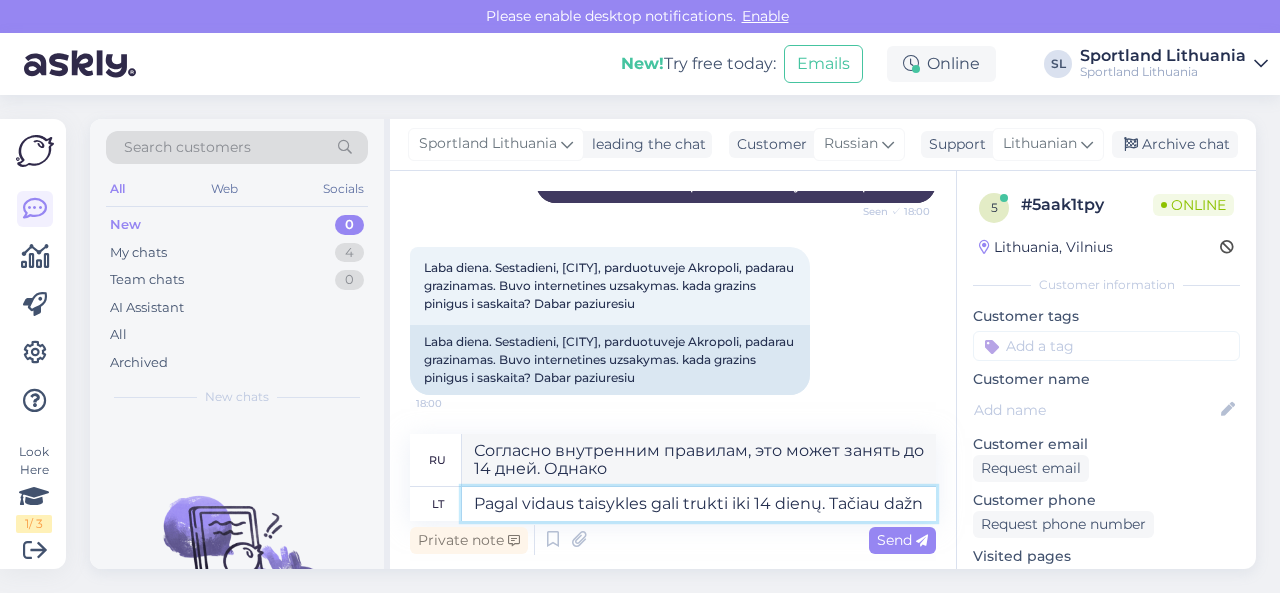 scroll, scrollTop: 401, scrollLeft: 0, axis: vertical 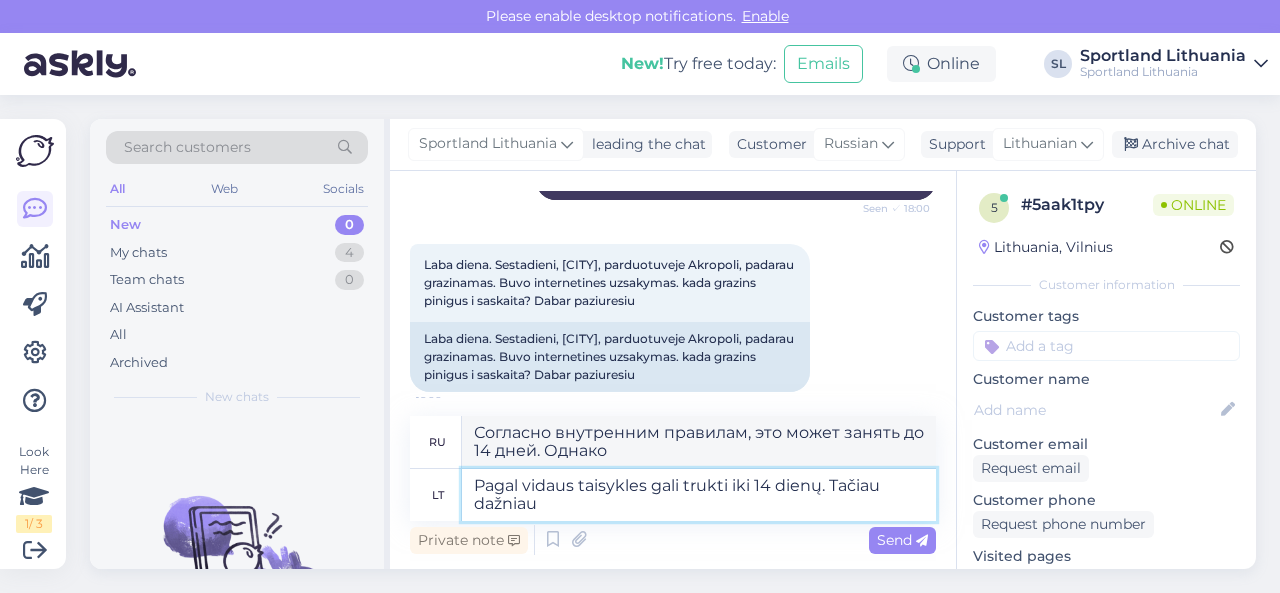 type on "Pagal vidaus taisykles gali trukti iki 14 dienų. Tačiau dažniau t" 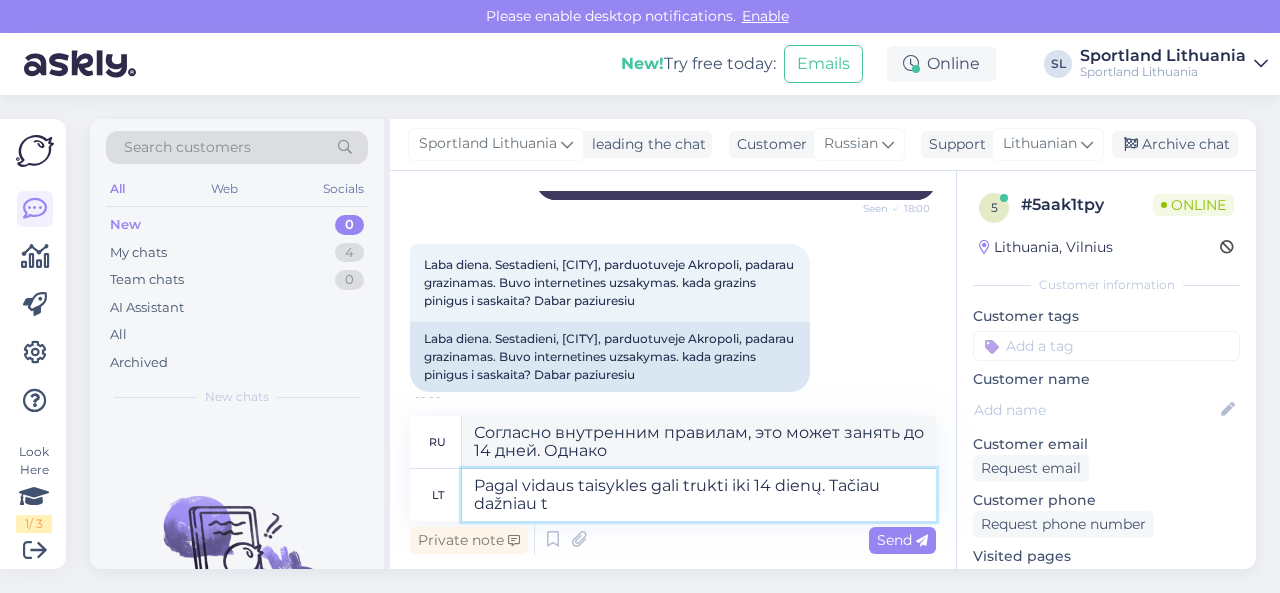 type on "Согласно внутренним правилам, это может занять до 14 дней. Однако чаще всего" 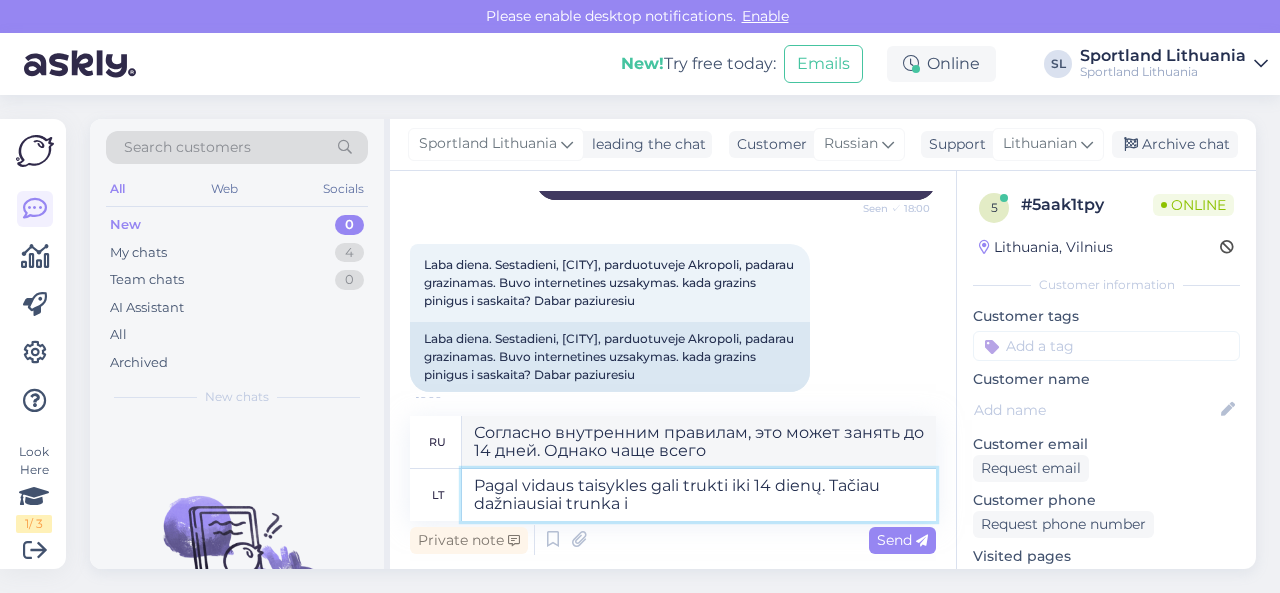 type on "Pagal vidaus taisykles gali trukti iki 14 dienų. Tačiau dažniausiai trunka ik" 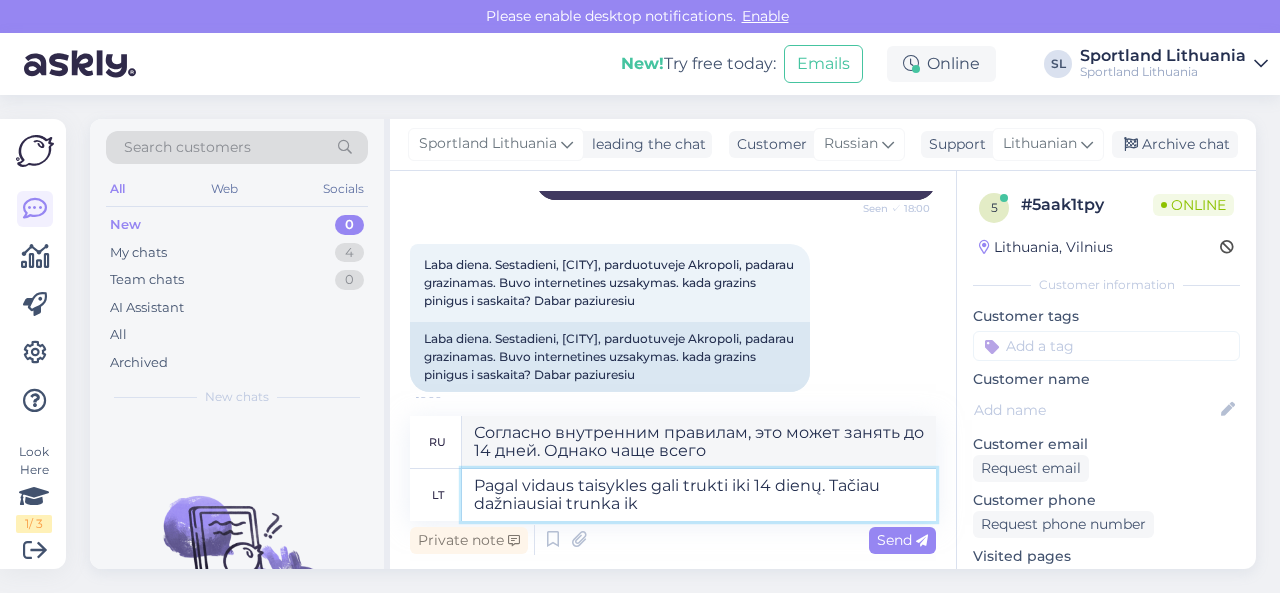 type on "Согласно внутренним правилам, это может занять до 14 дней. Однако обычно это занимает" 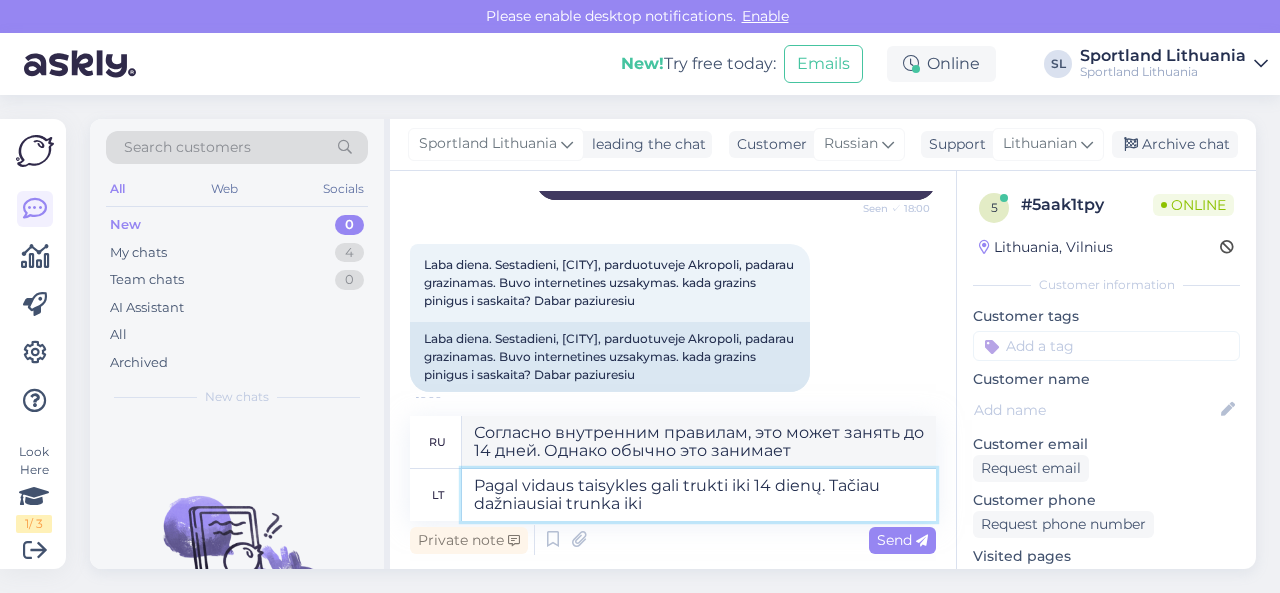 type on "Pagal vidaus taisykles gali trukti iki 14 dienų. Tačiau dažniausiai trunka iki" 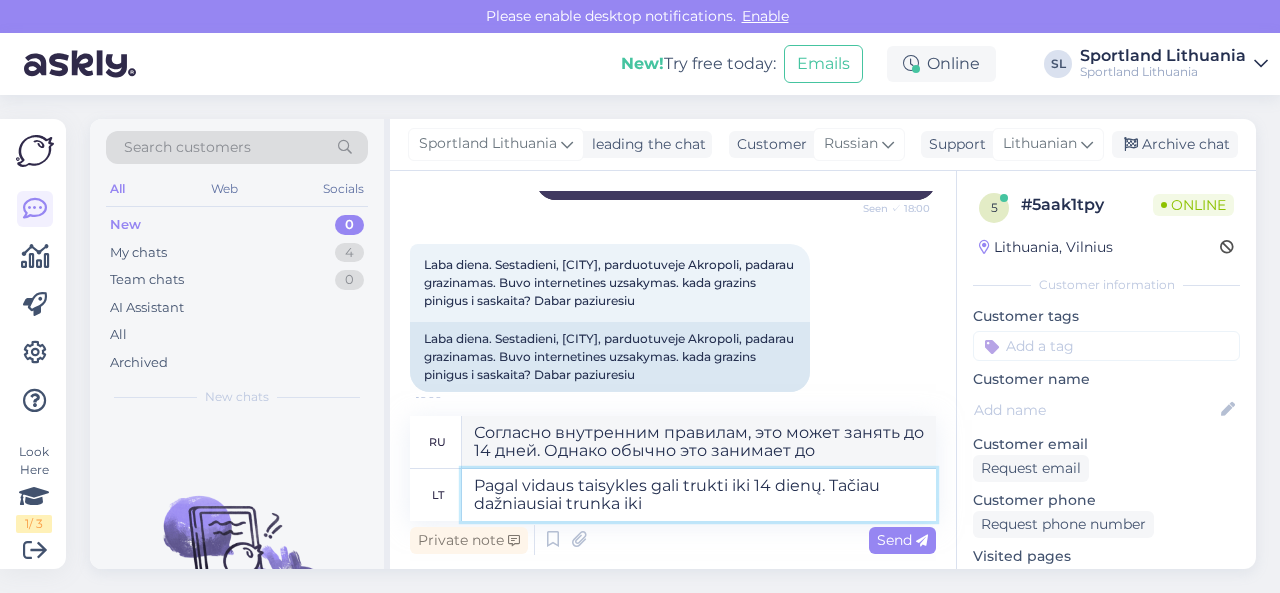 type on "Pagal vidaus taisykles gali trukti iki 14 dienų. Tačiau dažniausiai trunka iki 4" 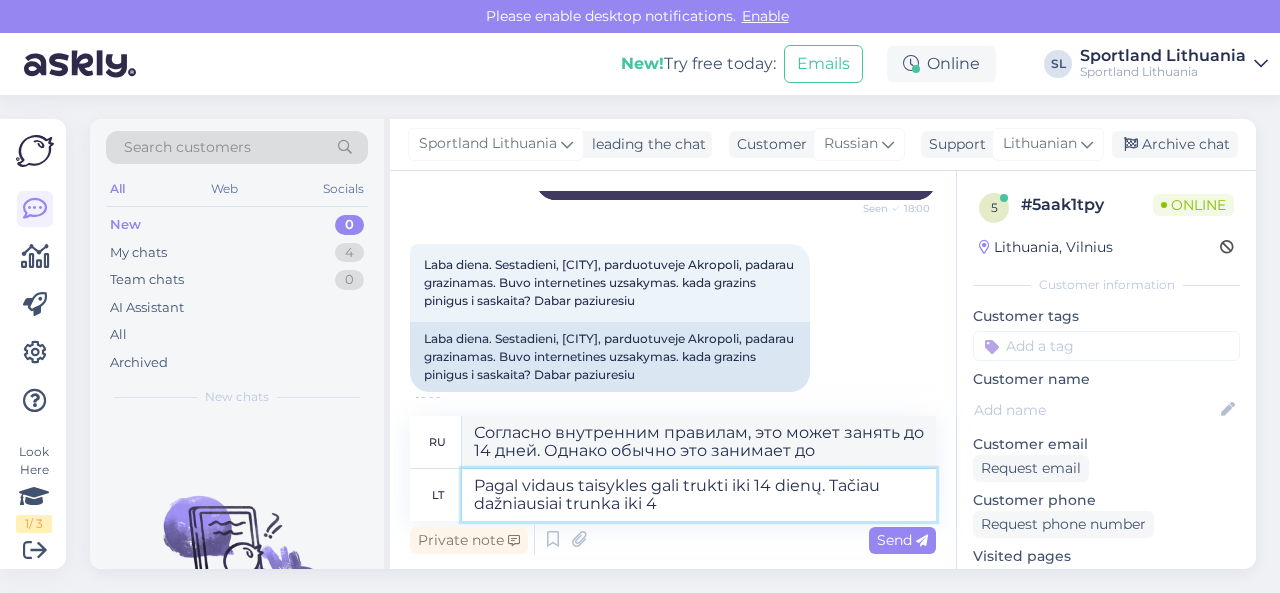 type on "Согласно внутренним правилам, это может занять до 14 дней. Однако обычно это занимает до 4 дней." 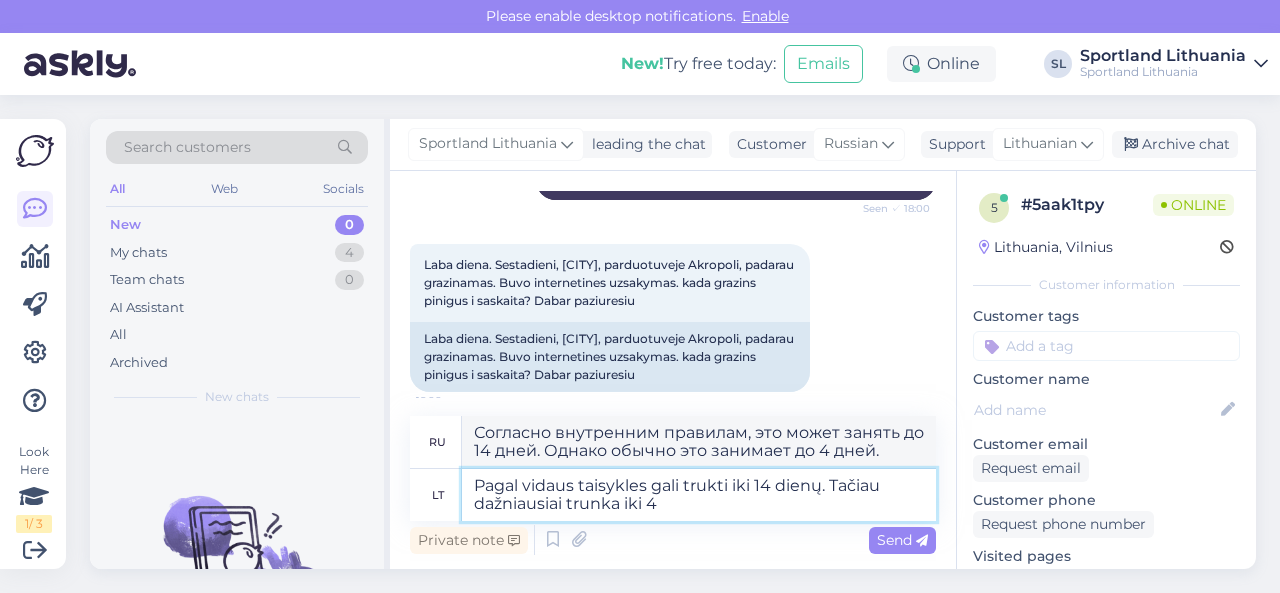 type on "Pagal vidaus taisykles gali trukti iki 14 dienų. Tačiau dažniausiai trunka iki" 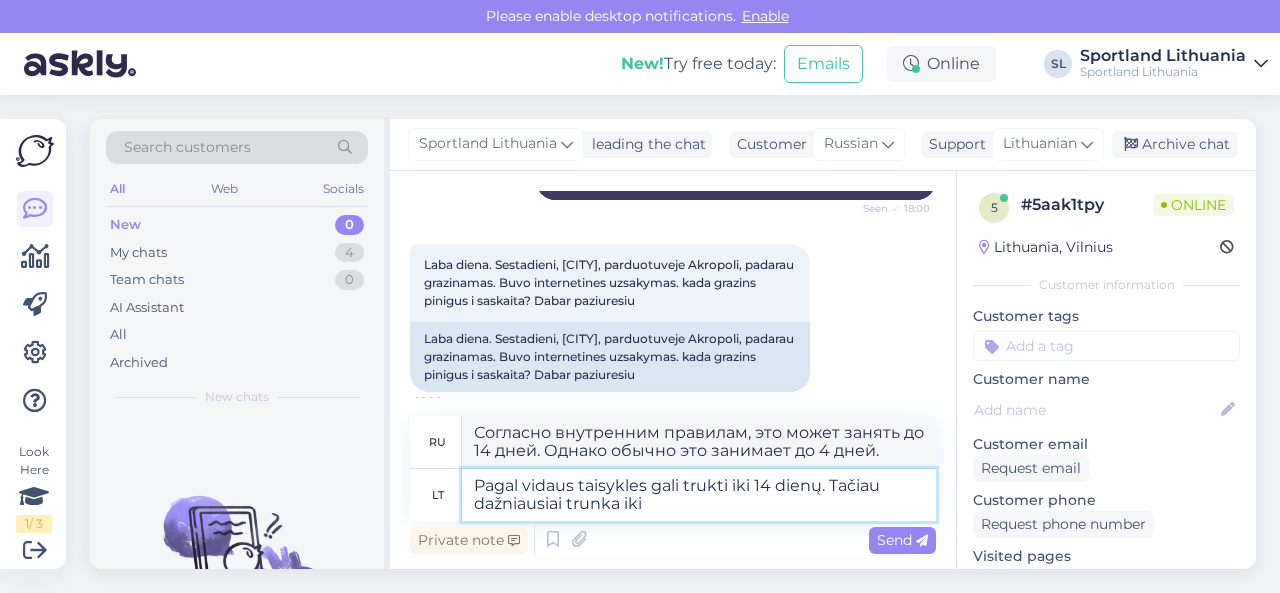 type on "Согласно внутренним правилам, это может занять до 14 дней. Однако обычно это занимает до" 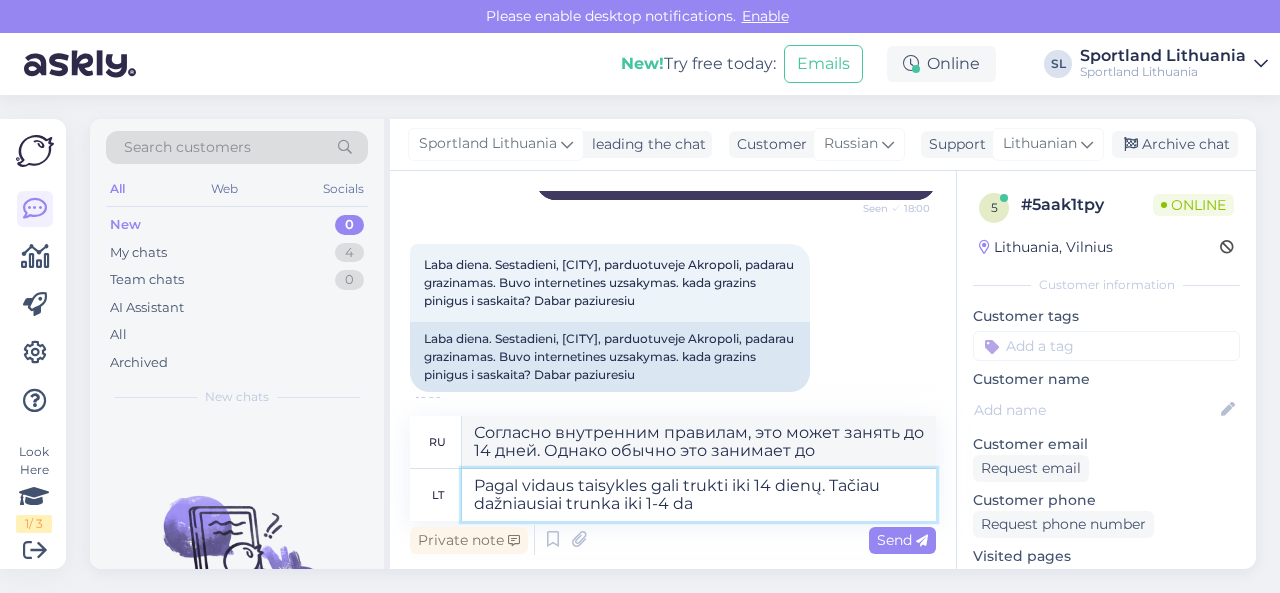 type on "Pagal vidaus taisykles gali trukti iki 14 dienų. Tačiau dažniausiai trunka iki 1-4 dar" 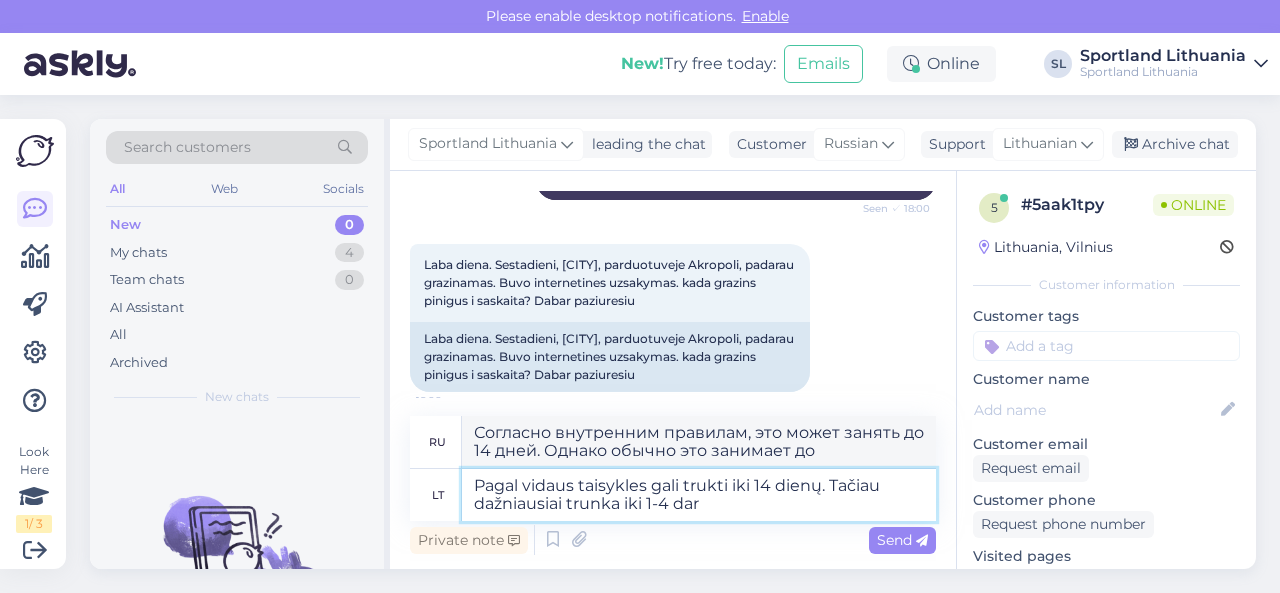 type on "Согласно внутренним правилам, это может занять до 14 дней. Однако обычно это занимает от 1 до 4 дней." 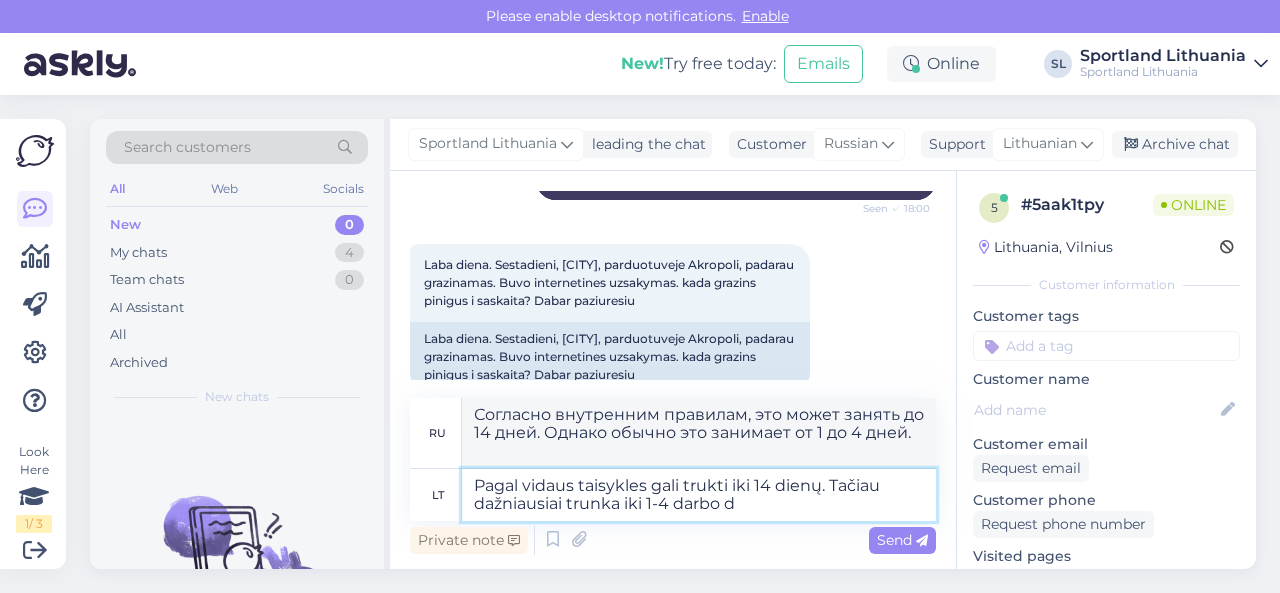 type on "Pagal vidaus taisykles gali trukti iki 14 dienų. Tačiau dažniausiai trunka iki 1-4 darbo di" 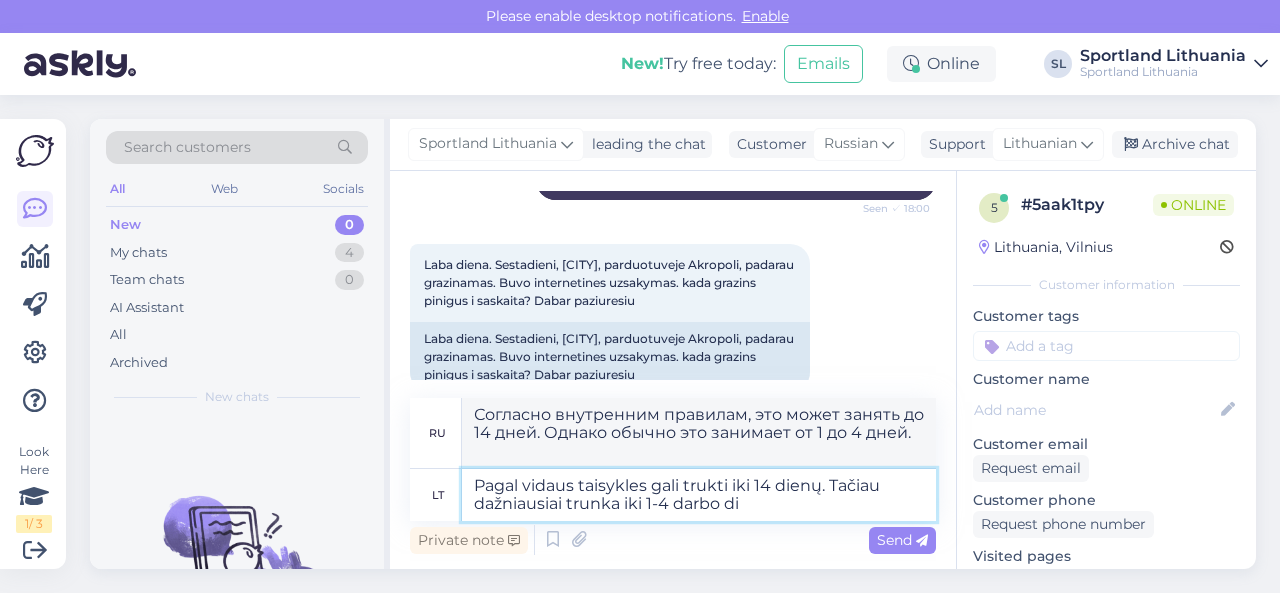 type on "Согласно внутренним правилам, это может занять до 14 дней. Однако обычно это занимает от 1 до 4 рабочих дней." 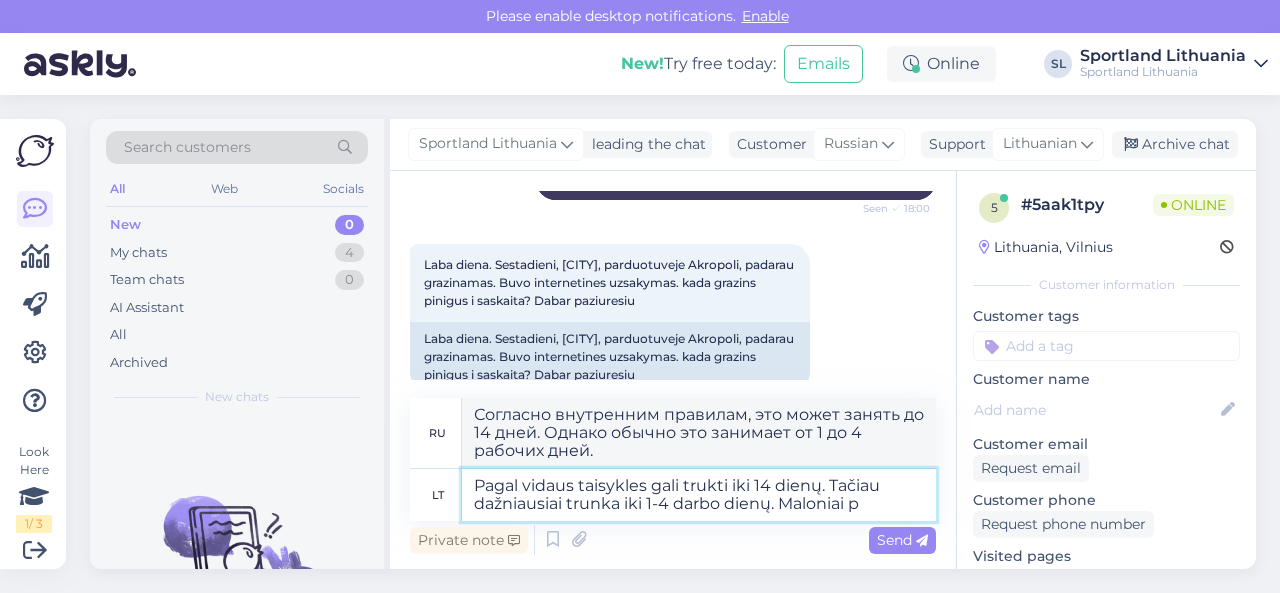 type on "Pagal vidaus taisykles gali trukti iki 14 dienų. Tačiau dažniausiai trunka iki 1-4 darbo dienų. Maloniai pr" 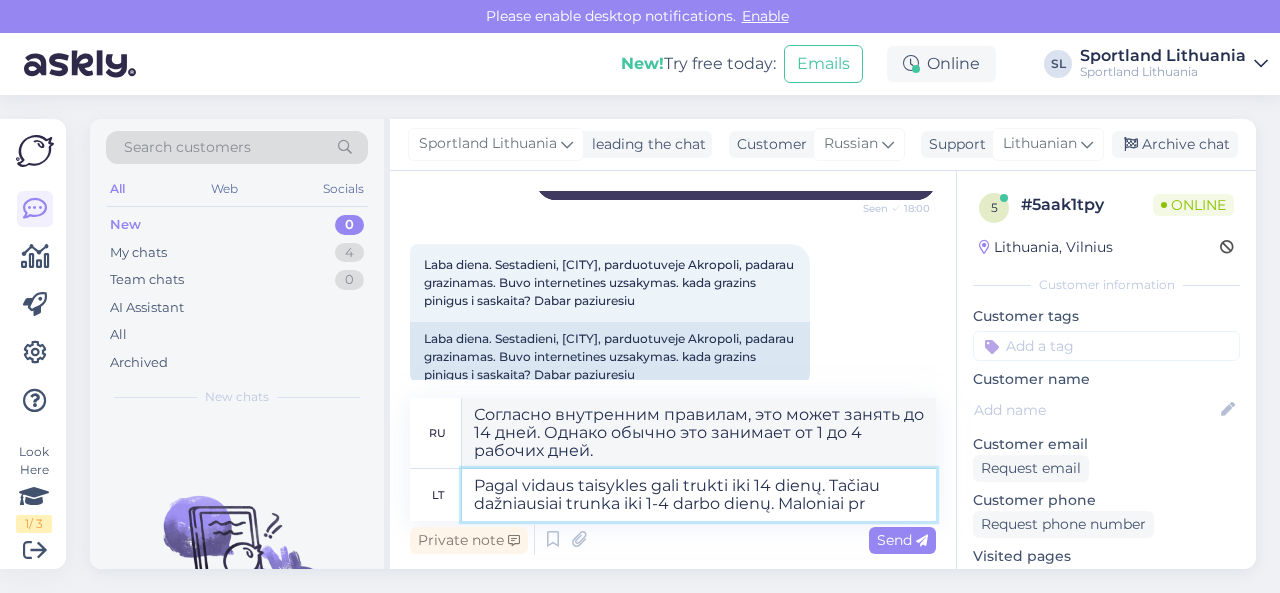 type on "Согласно внутренним правилам, это может занять до 14 дней. Однако обычно это занимает от 1 до 4 рабочих дней. С уважением" 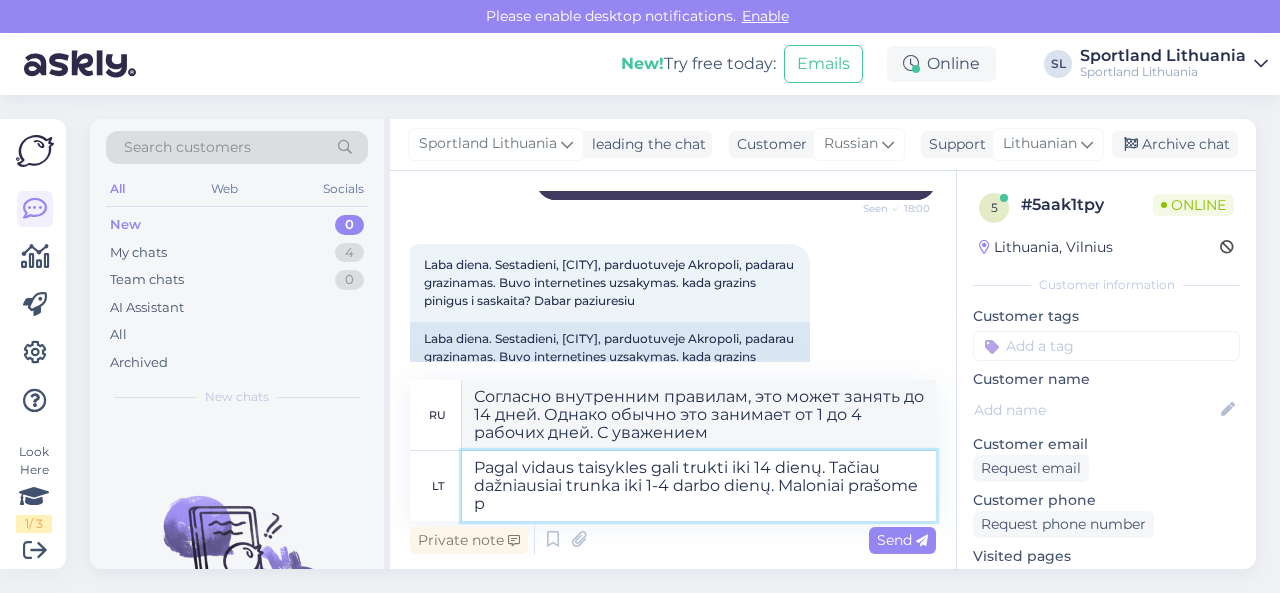 type on "Pagal vidaus taisykles gali trukti iki 14 dienų. Tačiau dažniausiai trunka iki 1-4 darbo dienų. Maloniai prašome pa" 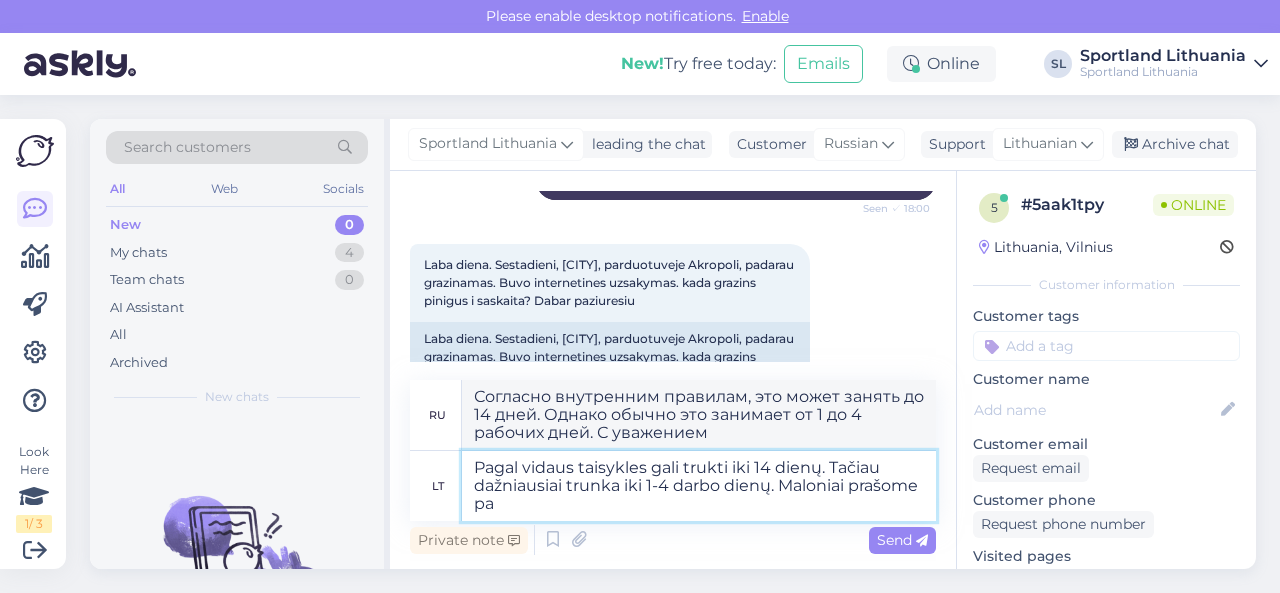 type on "Согласно внутренним правилам, это может занять до 14 дней. Однако обычно это занимает от 1 до 4 рабочих дней. Пожалуйста." 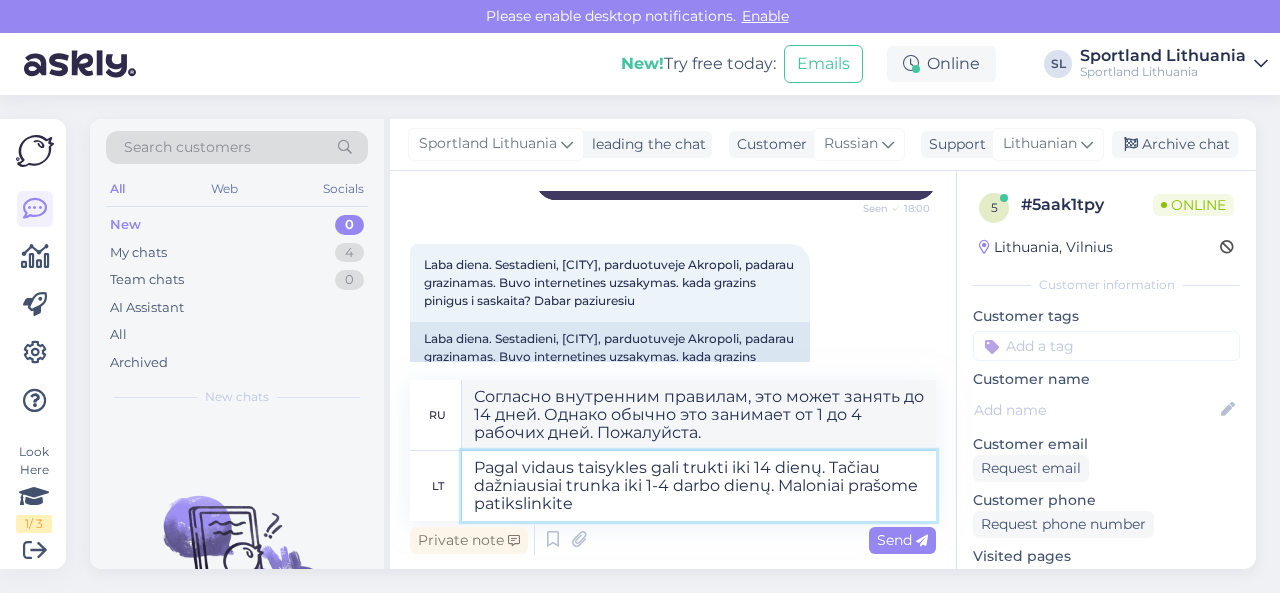 type on "Pagal vidaus taisykles gali trukti iki 14 dienų. Tačiau dažniausiai trunka iki 1-4 darbo dienų. Maloniai prašome patikslinkite s" 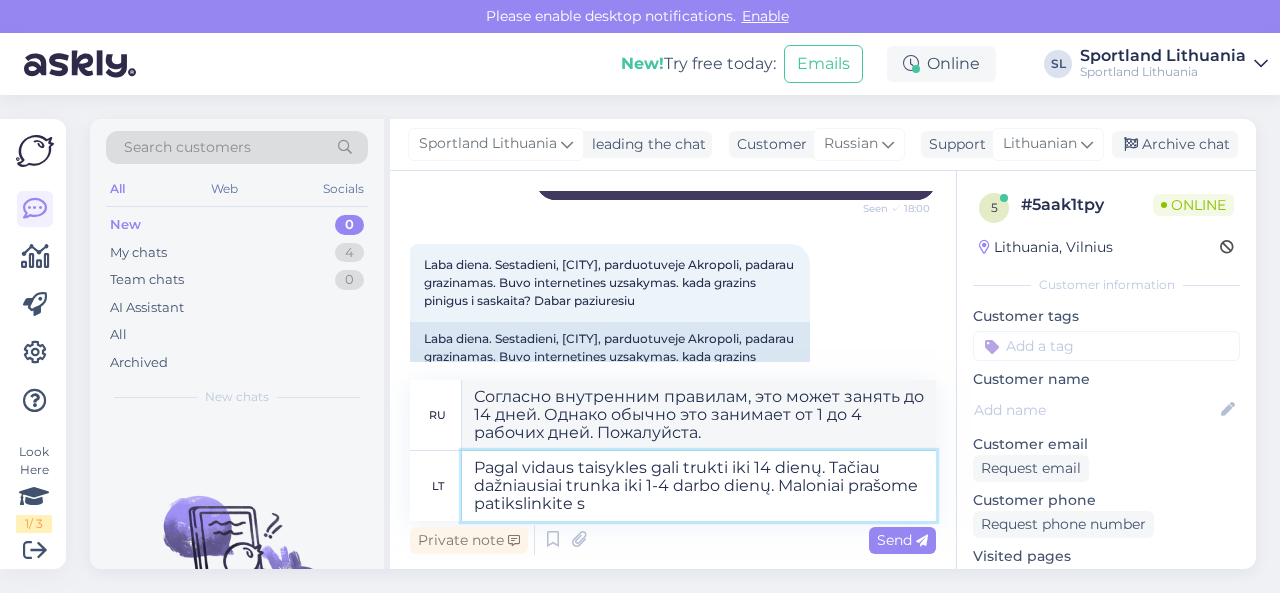 type on "Согласно внутренним правилам, это может занять до 14 дней. Однако обычно это занимает от 1 до 4 рабочих дней. Пожалуйста, уточните." 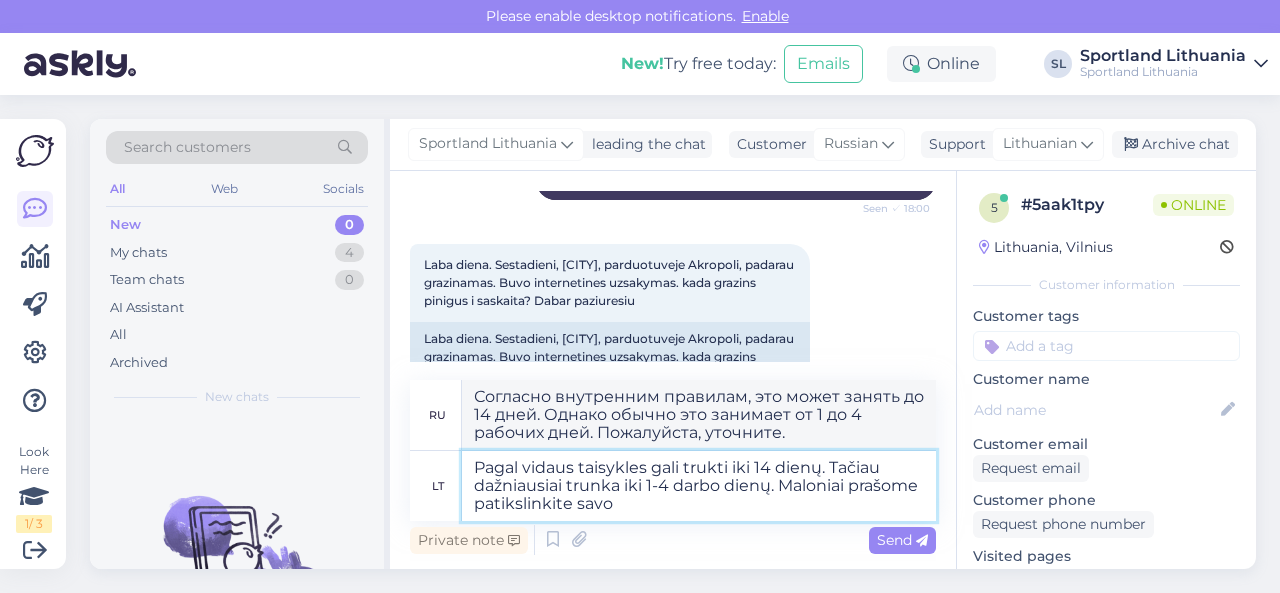 type on "Pagal vidaus taisykles gali trukti iki 14 dienų. Tačiau dažniausiai trunka iki 1-4 darbo dienų. Maloniai prašome patikslinkite savo u" 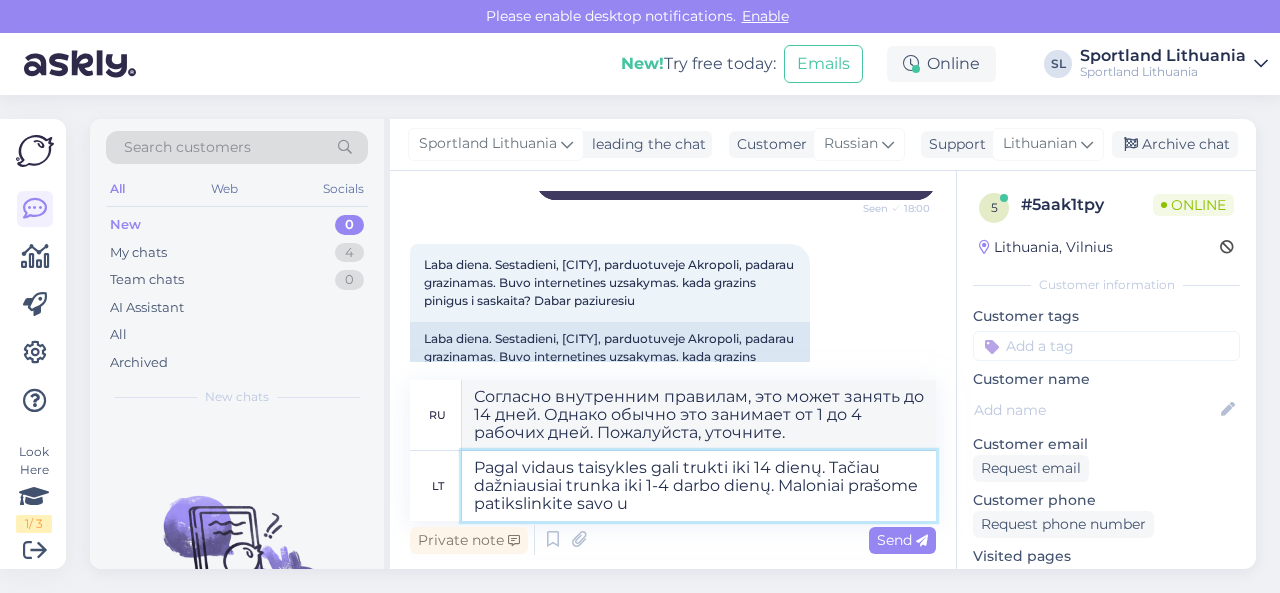 type on "Согласно внутренним правилам, это может занять до 14 дней. Однако обычно это занимает от 1 до 4 рабочих дней. Пожалуйста, укажите ваш" 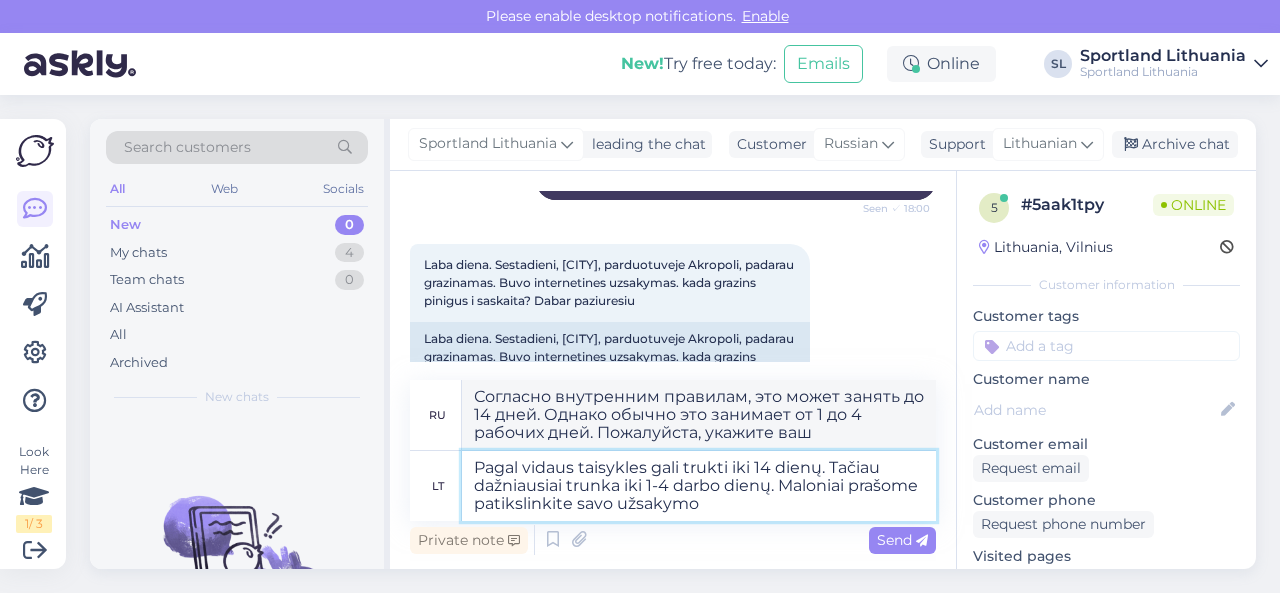 type on "Pagal vidaus taisykles gali trukti iki 14 dienų. Tačiau dažniausiai trunka iki 1-4 darbo dienų. Maloniai prašome patikslinkite savo užsakymo n" 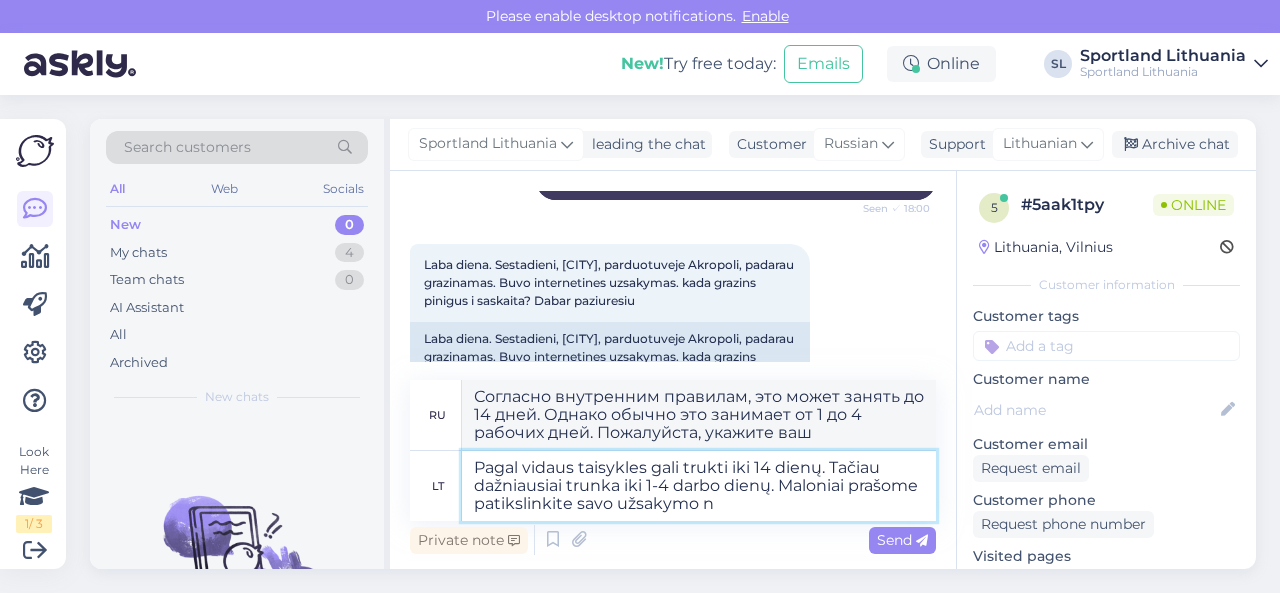 type on "Согласно внутренним правилам, это может занять до 14 дней. Однако обычно это занимает от 1 до 4 рабочих дней. Пожалуйста, укажите детали вашего заказа." 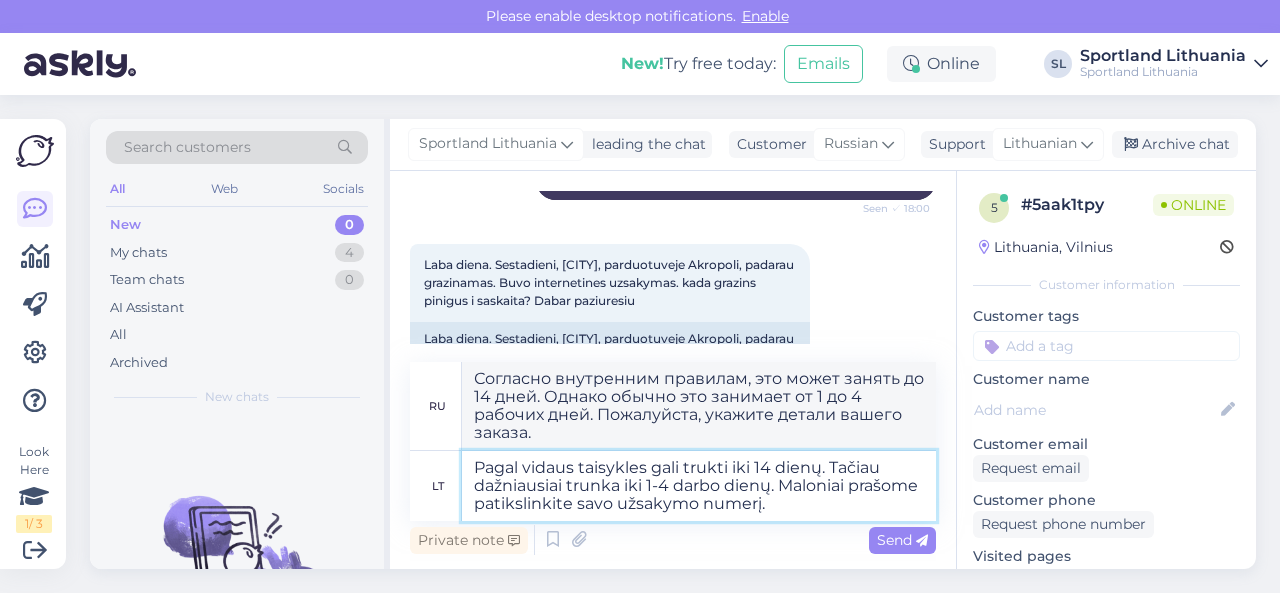 type on "Pagal vidaus taisykles gali trukti iki 14 dienų. Tačiau dažniausiai trunka iki 1-4 darbo dienų. Maloniai prašome patikslinkite savo užsakymo numerį." 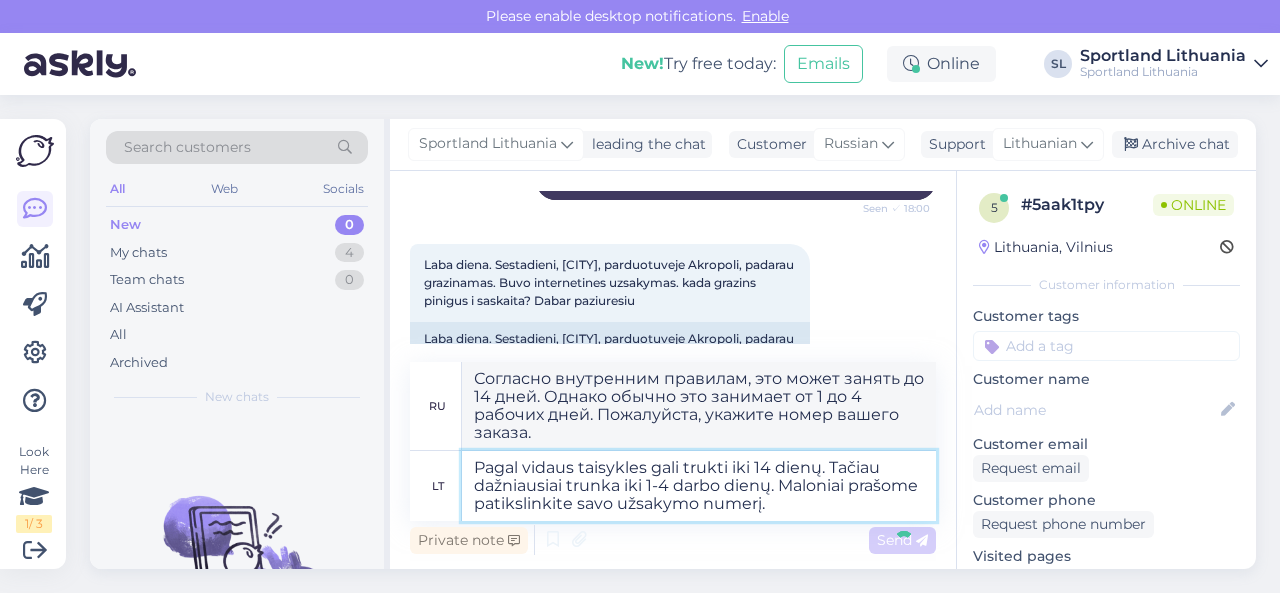 type 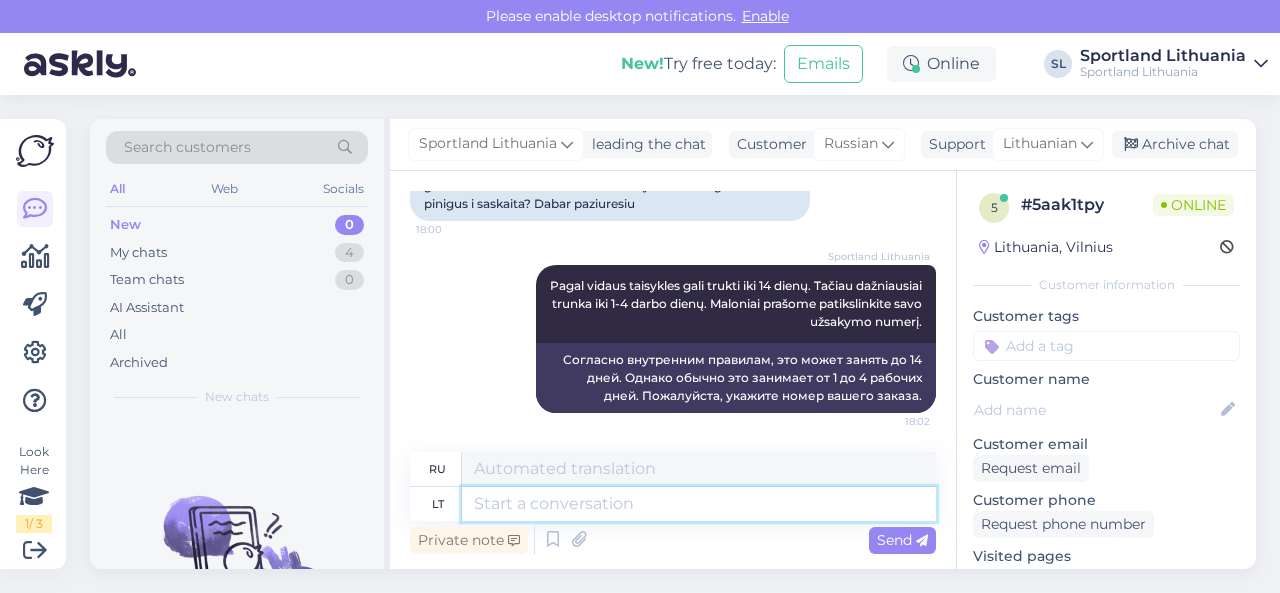 scroll, scrollTop: 593, scrollLeft: 0, axis: vertical 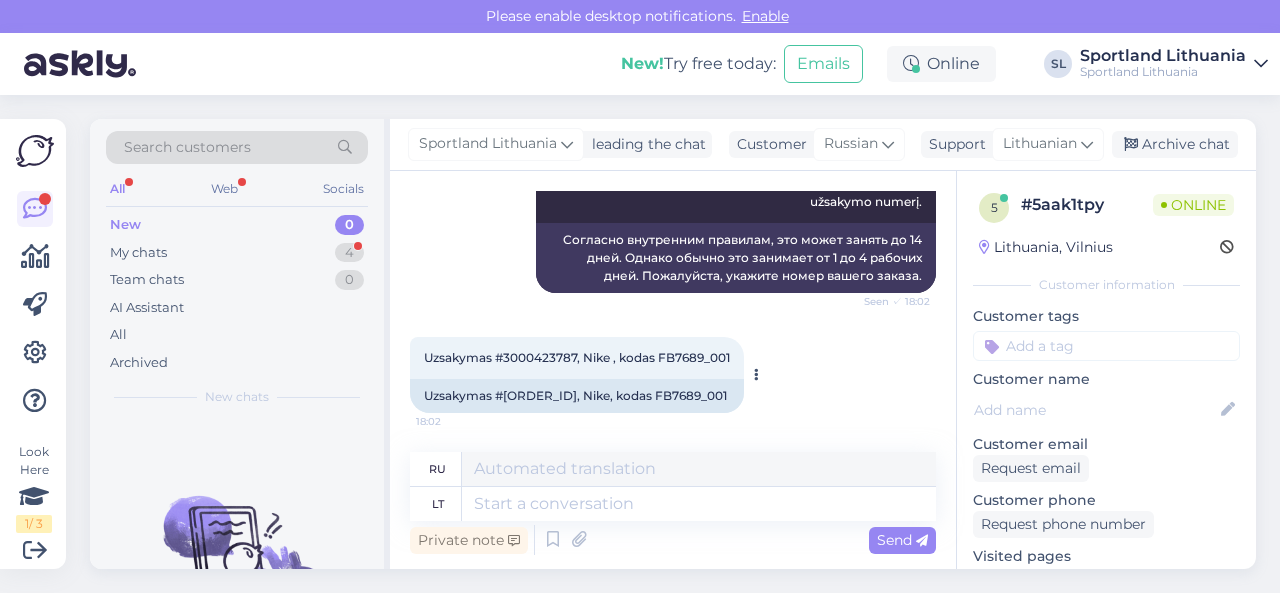 click on "Uzsakymas #[ORDER_ID], Nike, kodas FB7689_001" at bounding box center (577, 396) 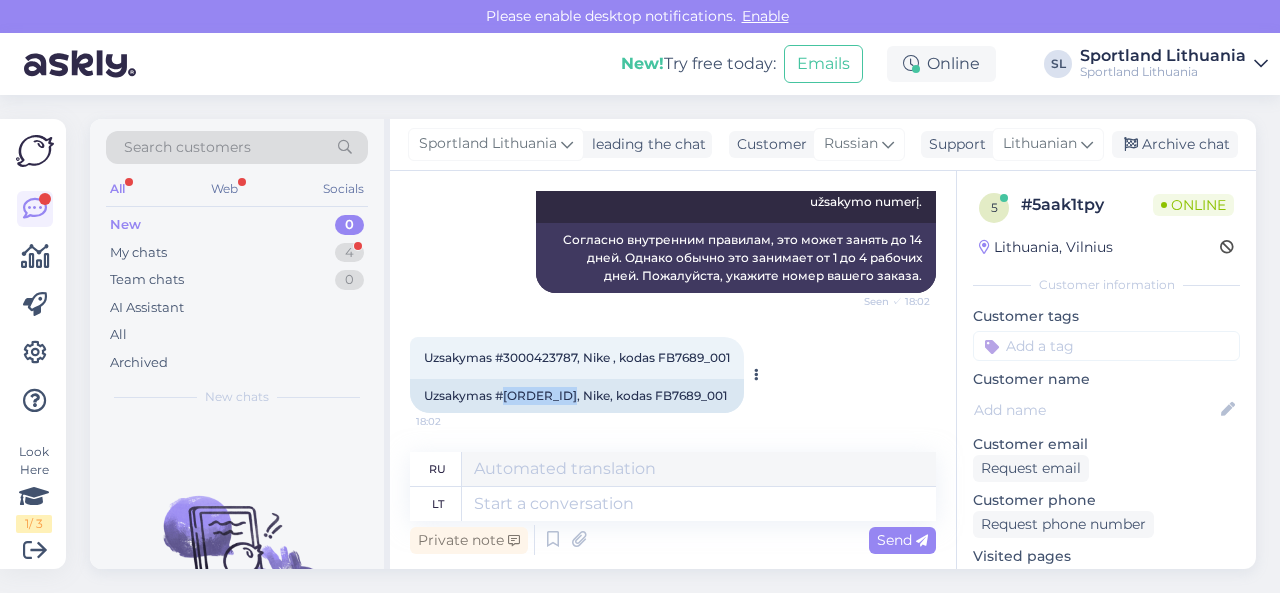 click on "Uzsakymas #[ORDER_ID], Nike, kodas FB7689_001" at bounding box center (577, 396) 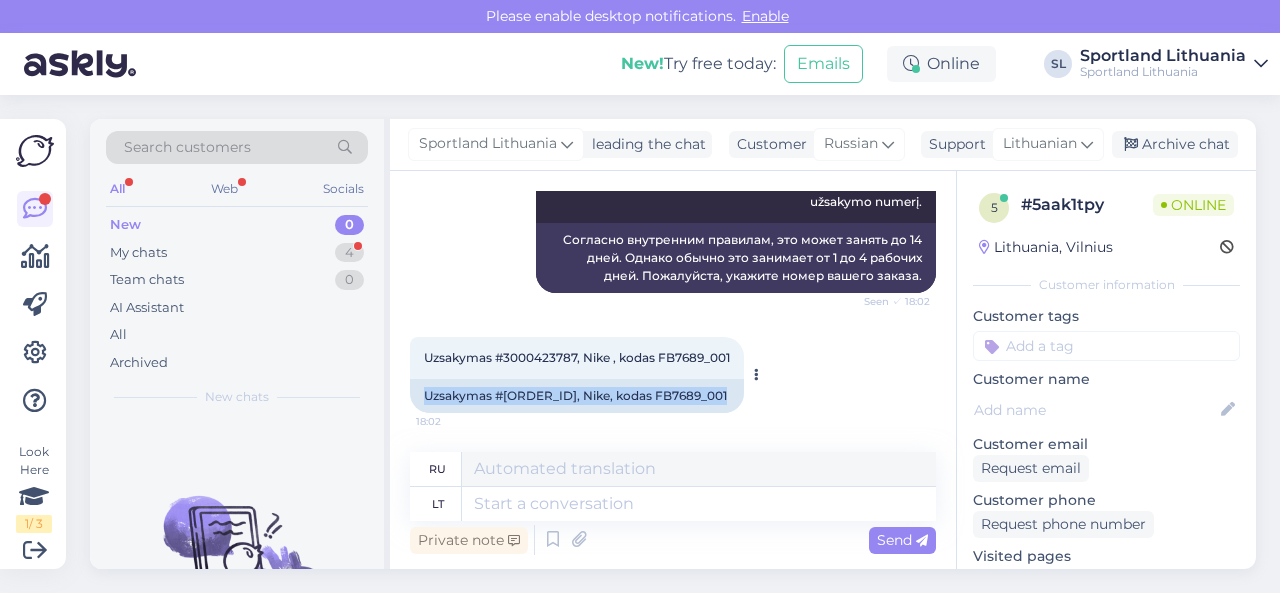 click on "Uzsakymas #[ORDER_ID], Nike, kodas FB7689_001" at bounding box center (577, 396) 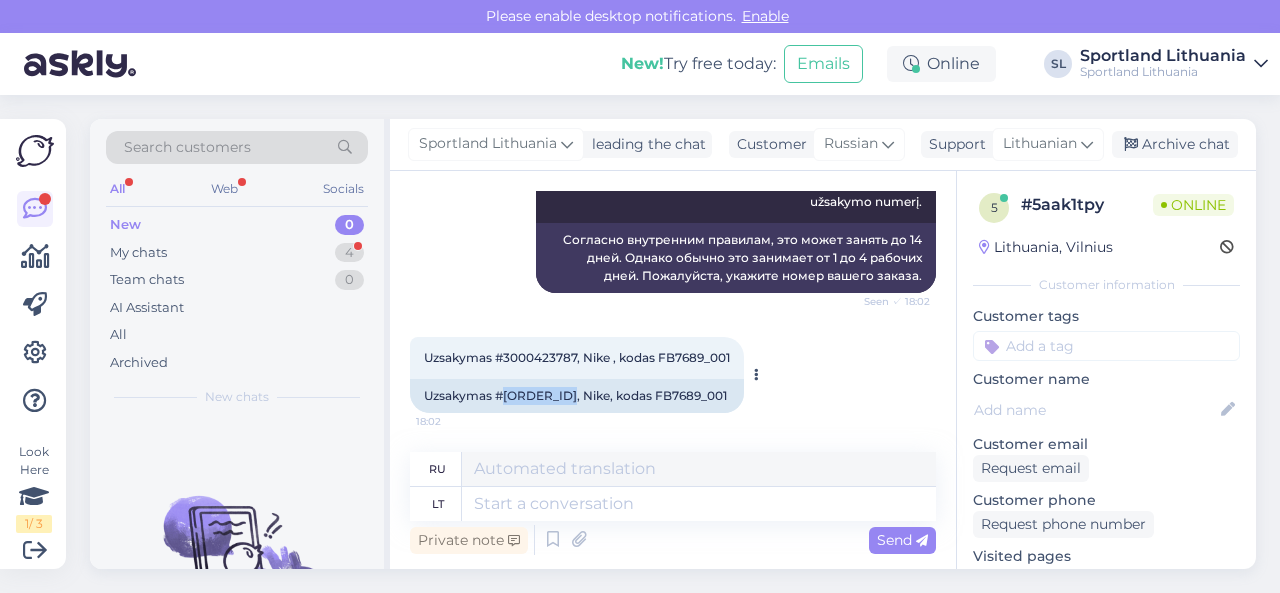 click on "Uzsakymas #[ORDER_ID], Nike, kodas FB7689_001" at bounding box center (577, 396) 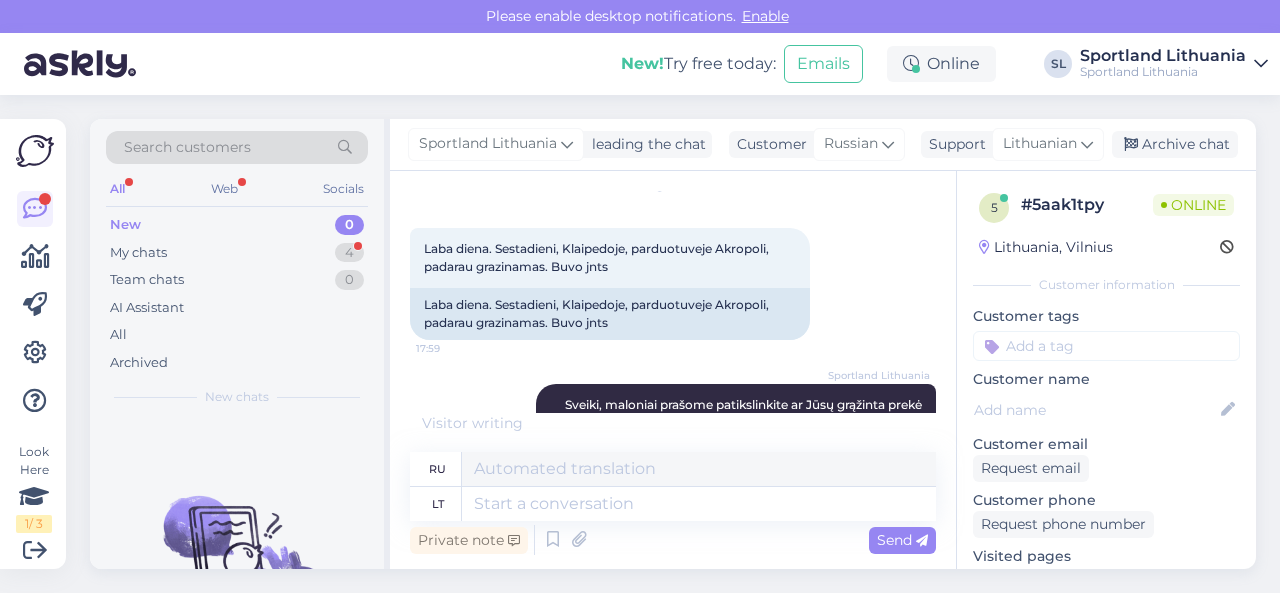 scroll, scrollTop: 0, scrollLeft: 0, axis: both 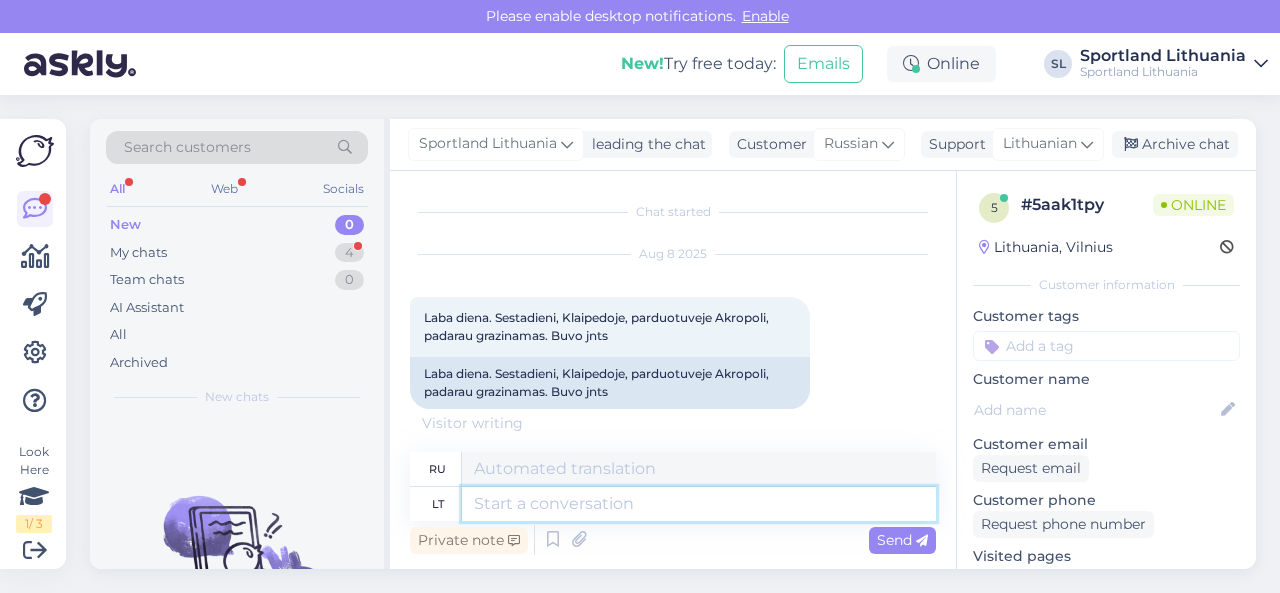 click at bounding box center [699, 504] 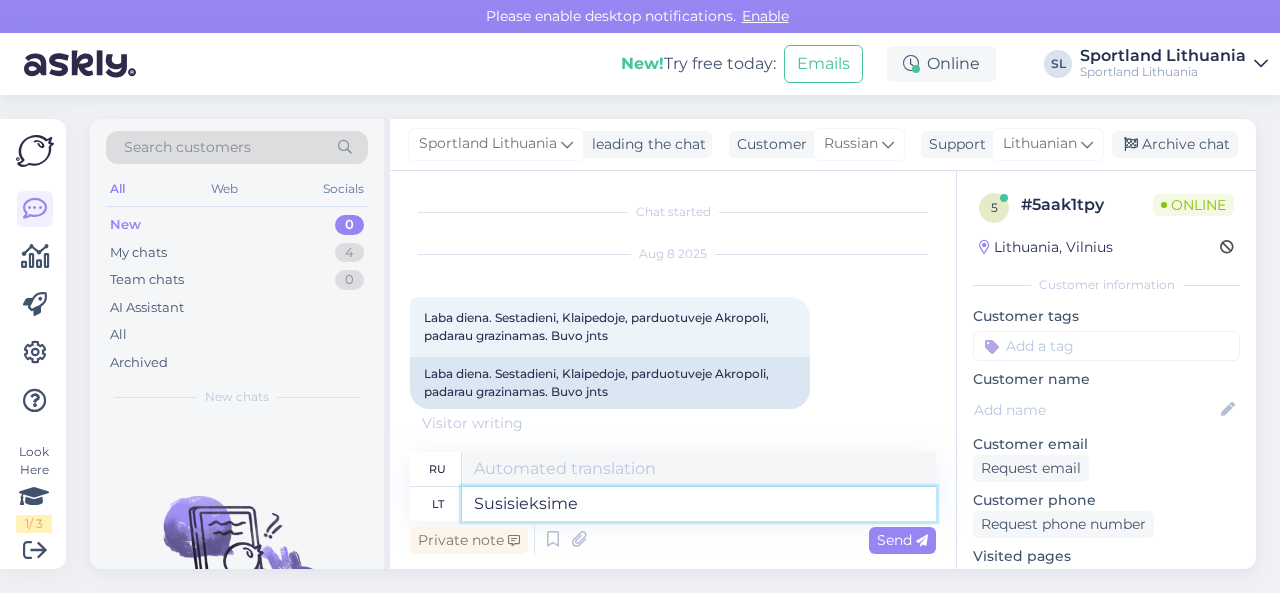 type on "Susisieksime s" 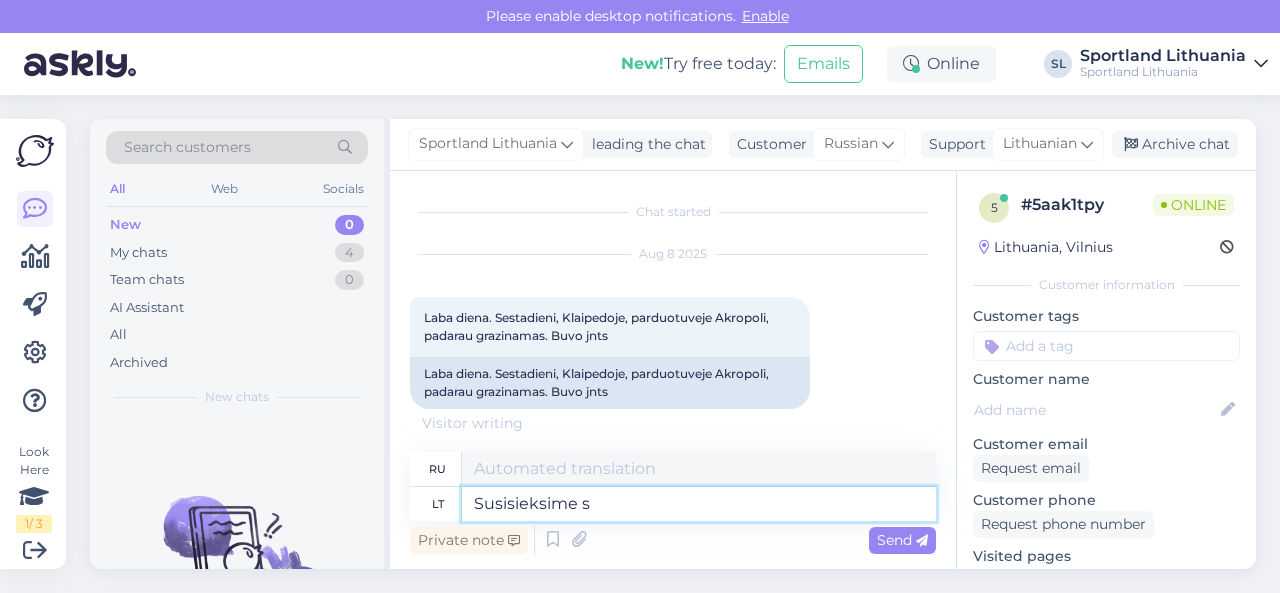 type on "Мы свяжемся с вами." 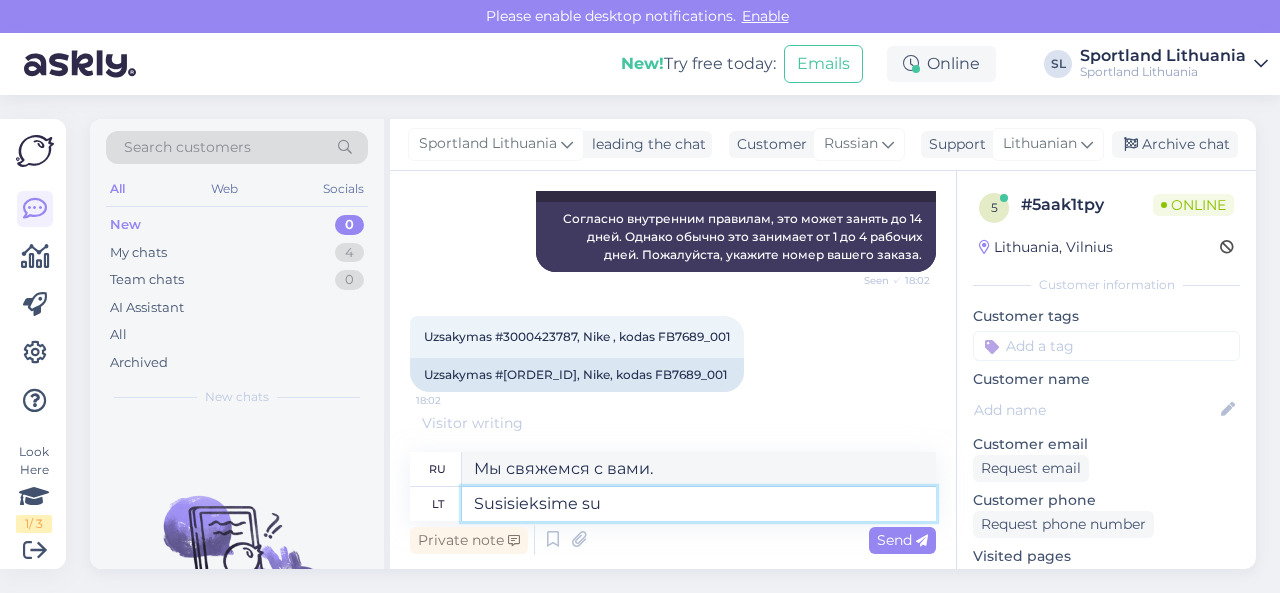 scroll, scrollTop: 692, scrollLeft: 0, axis: vertical 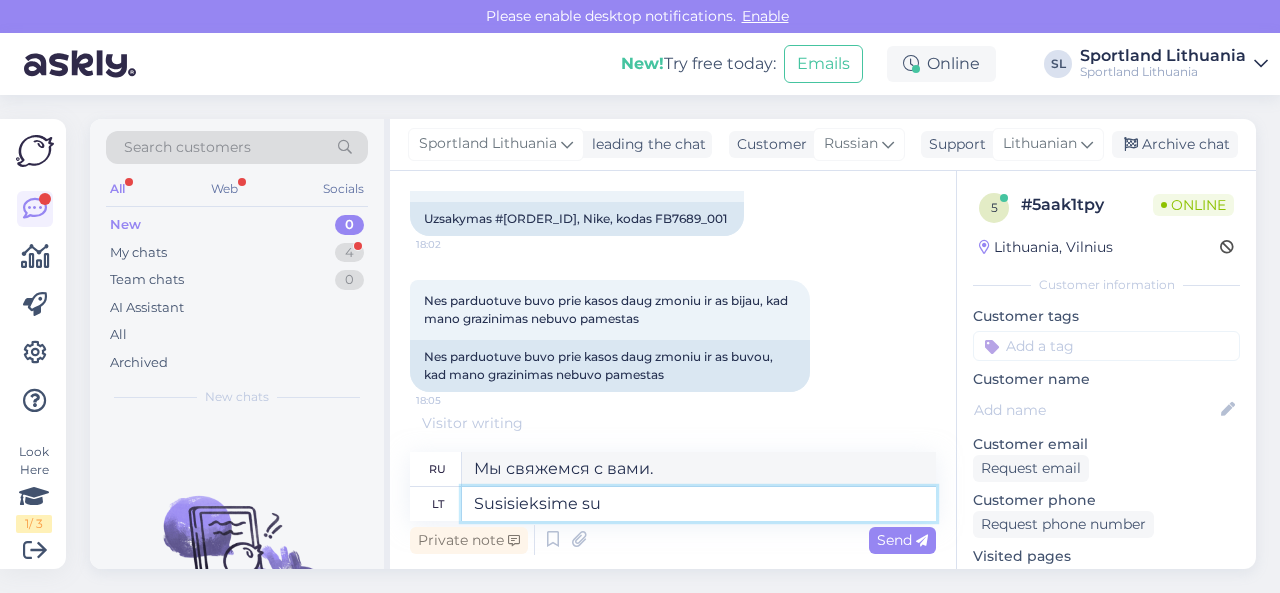 drag, startPoint x: 314, startPoint y: 471, endPoint x: 283, endPoint y: 465, distance: 31.575306 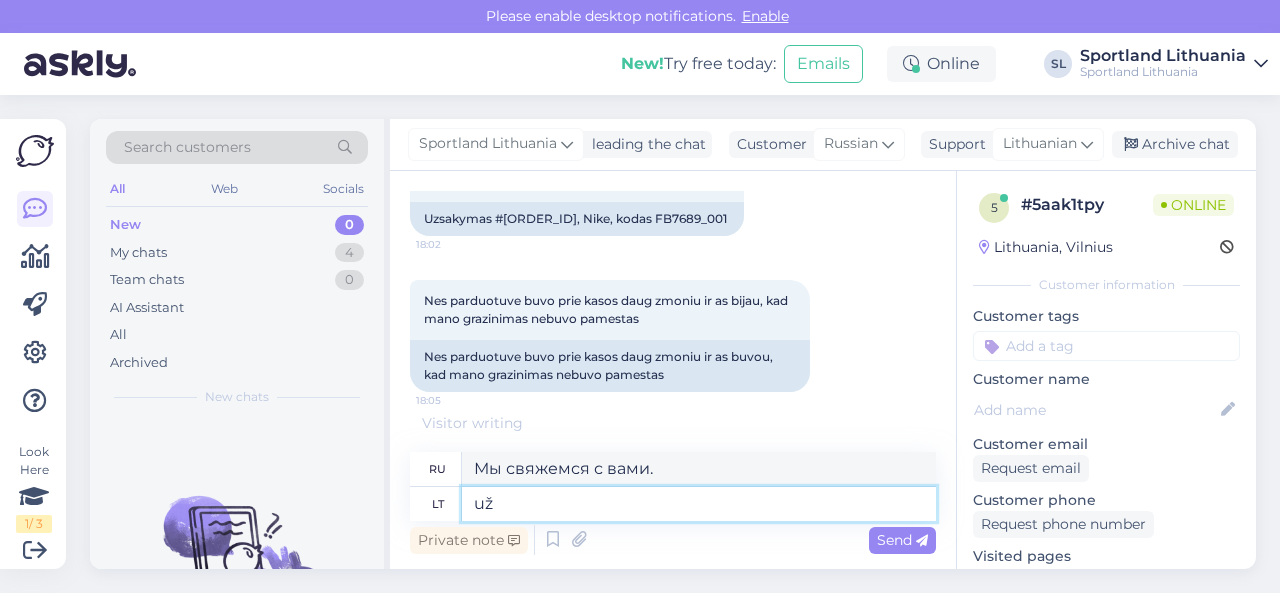 type on "už" 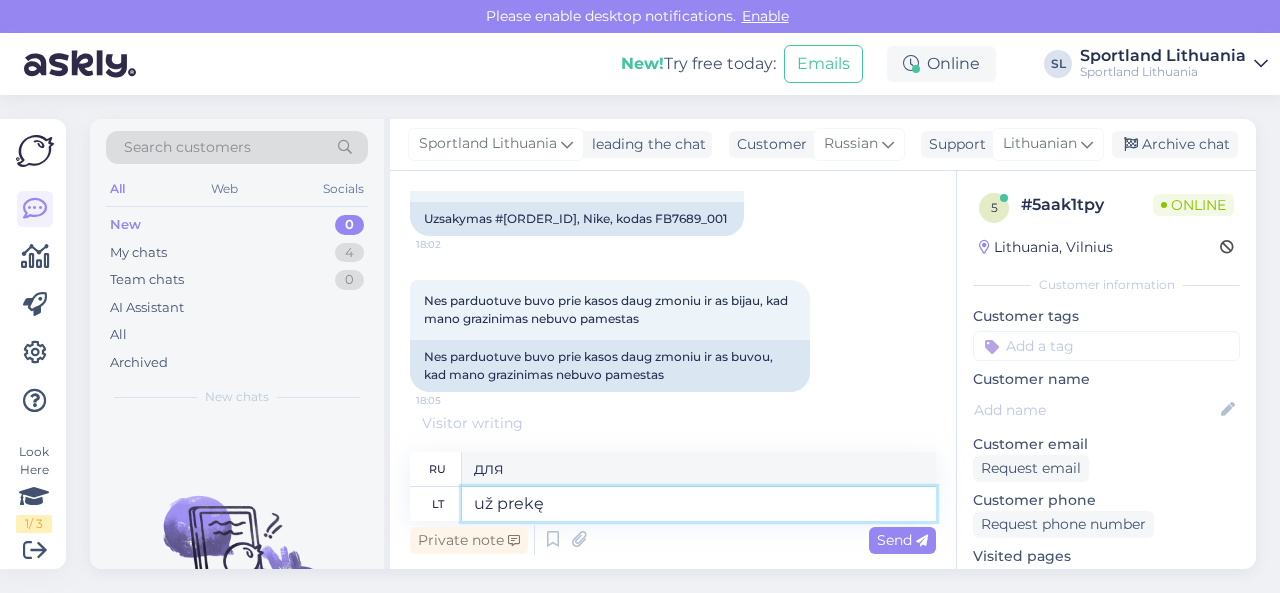 type on "už prekę" 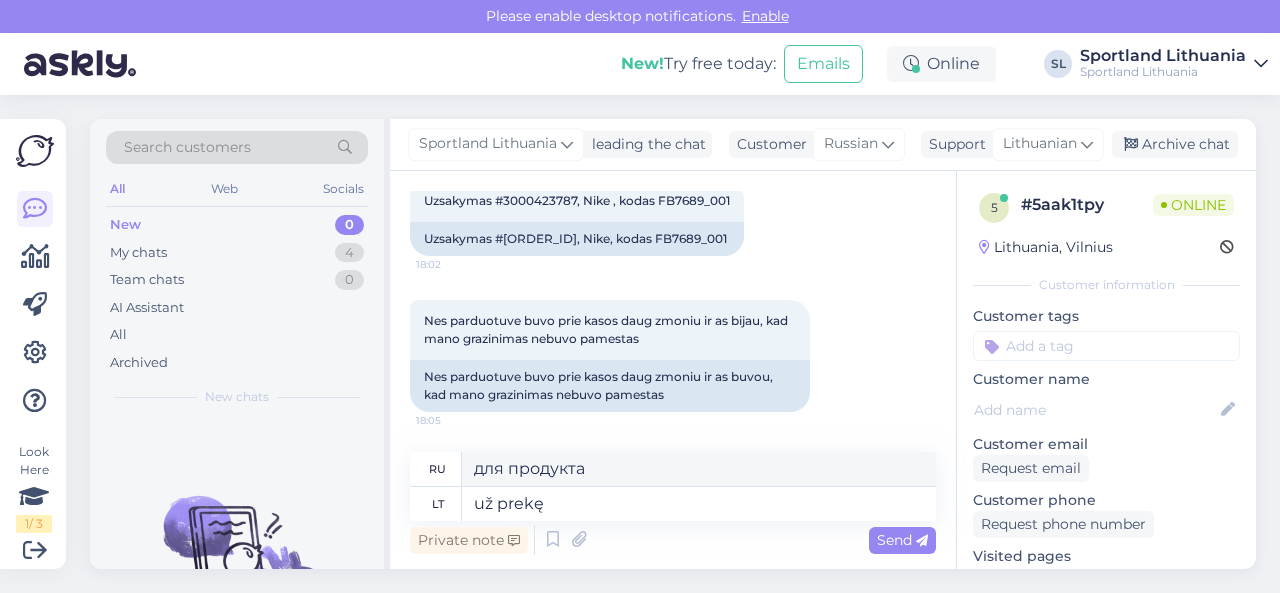 scroll, scrollTop: 848, scrollLeft: 0, axis: vertical 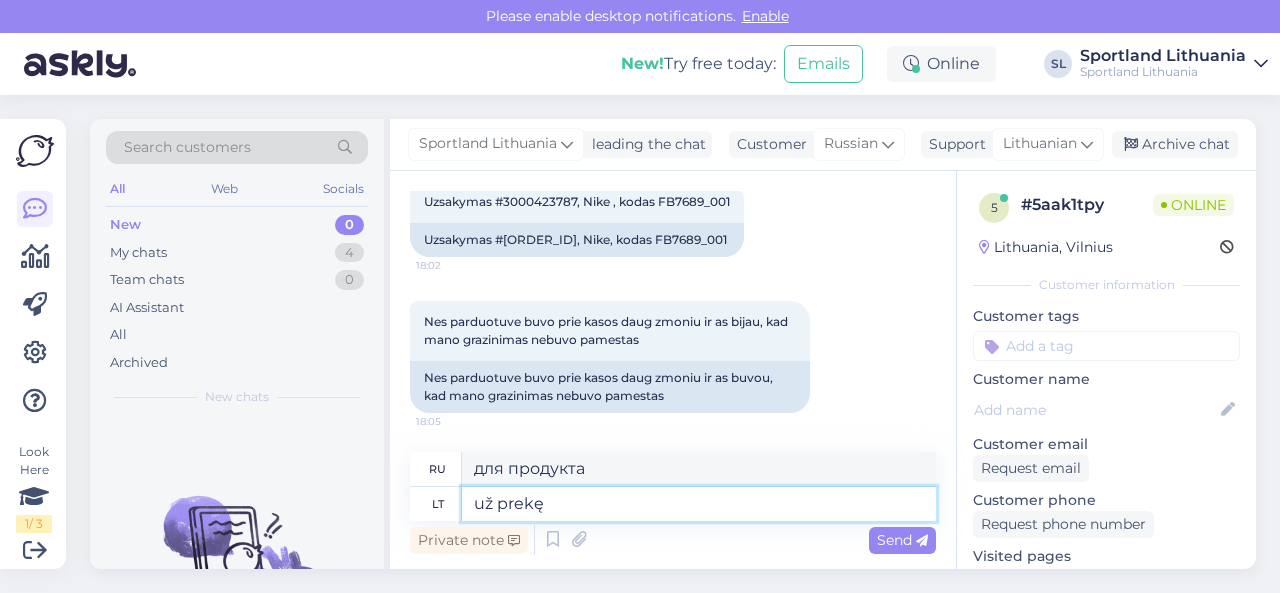 click on "už prekę" at bounding box center (699, 504) 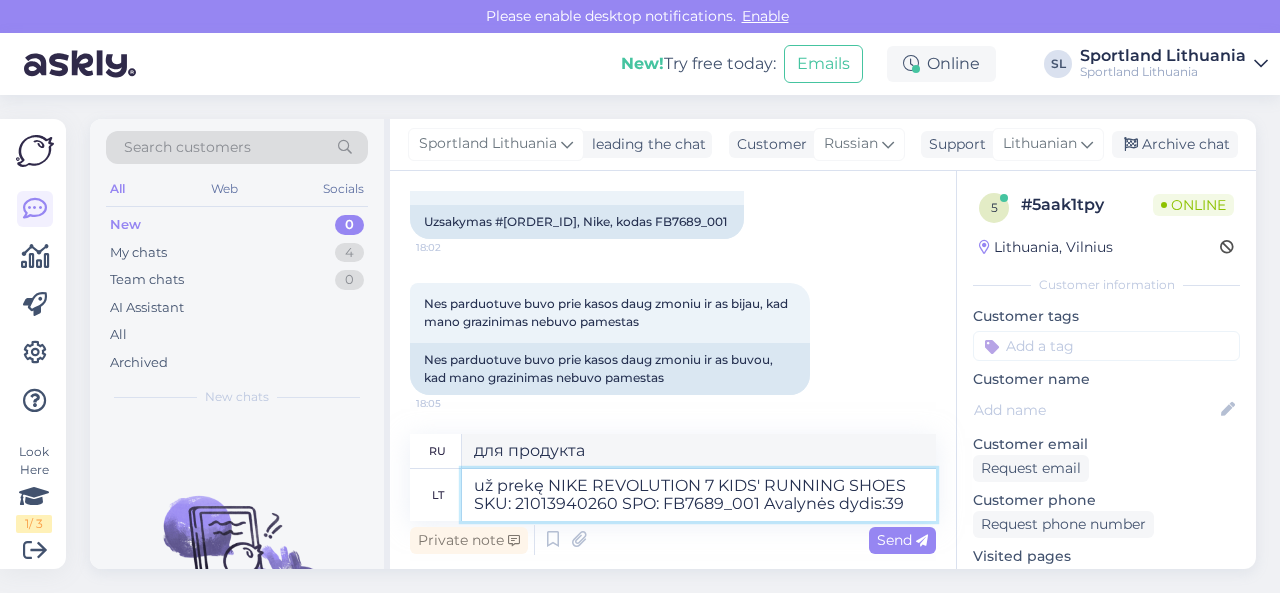 type on "už prekę NIKE REVOLUTION 7 KIDS' RUNNING SHOES SKU: 21013940260 SPO: FB7689_001 Avalynės dydis:39" 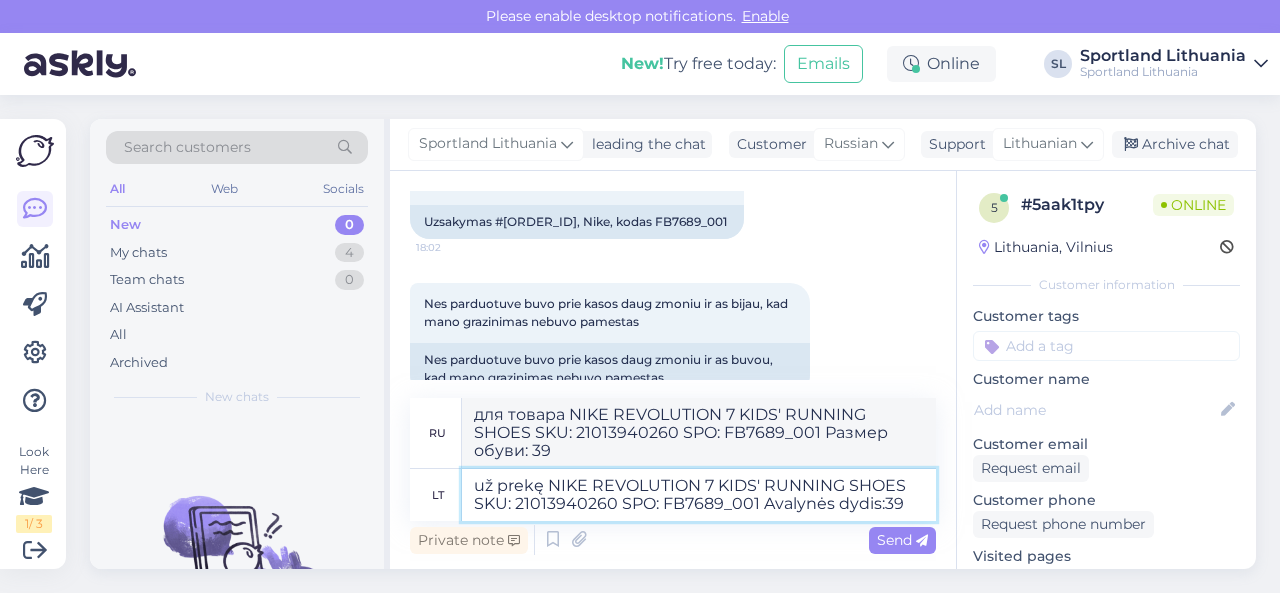 scroll, scrollTop: 869, scrollLeft: 0, axis: vertical 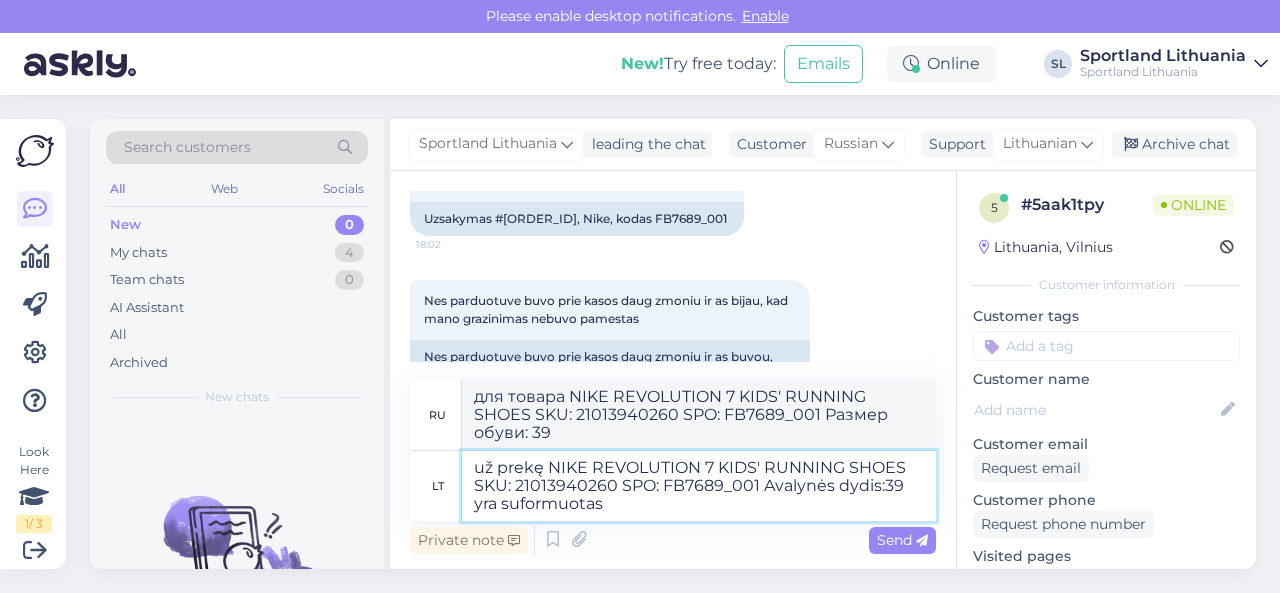 type on "už prekę NIKE REVOLUTION 7 KIDS' RUNNING SHOES SKU: 21013940260 SPO: FB7689_001 Avalynės dydis:39 yra suformuotas p" 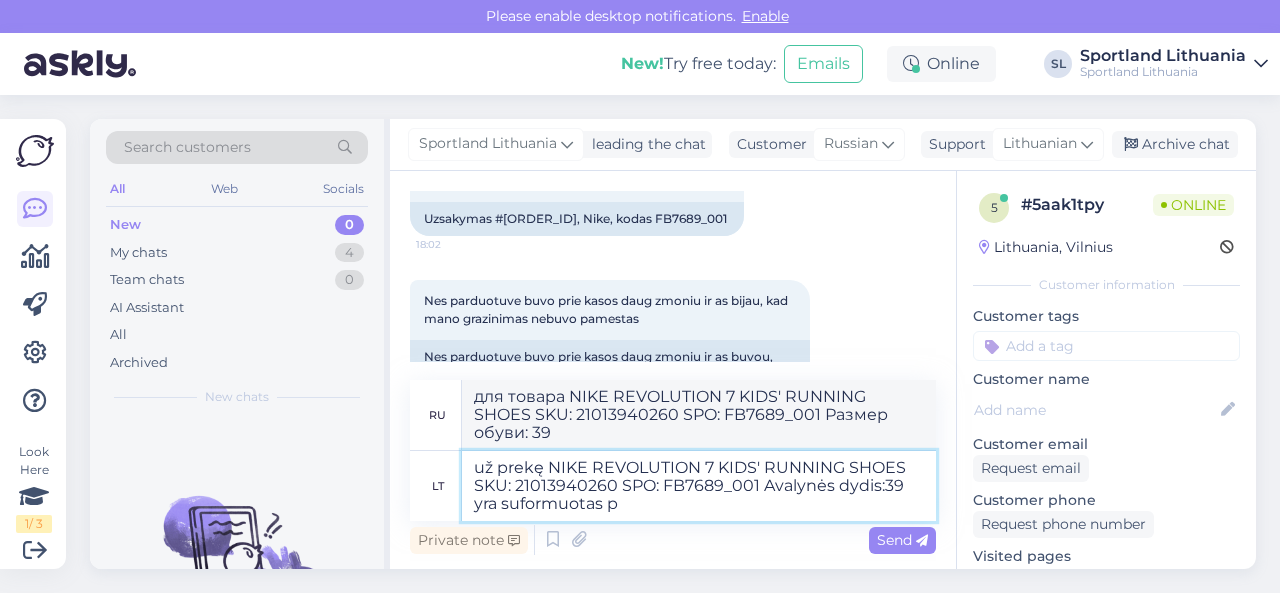 type on "для товара NIKE REVOLUTION 7 KIDS' RUNNING SHOES SKU: 21013940260 SPO: FB7689_001 Размер обуви: 39 сформирован" 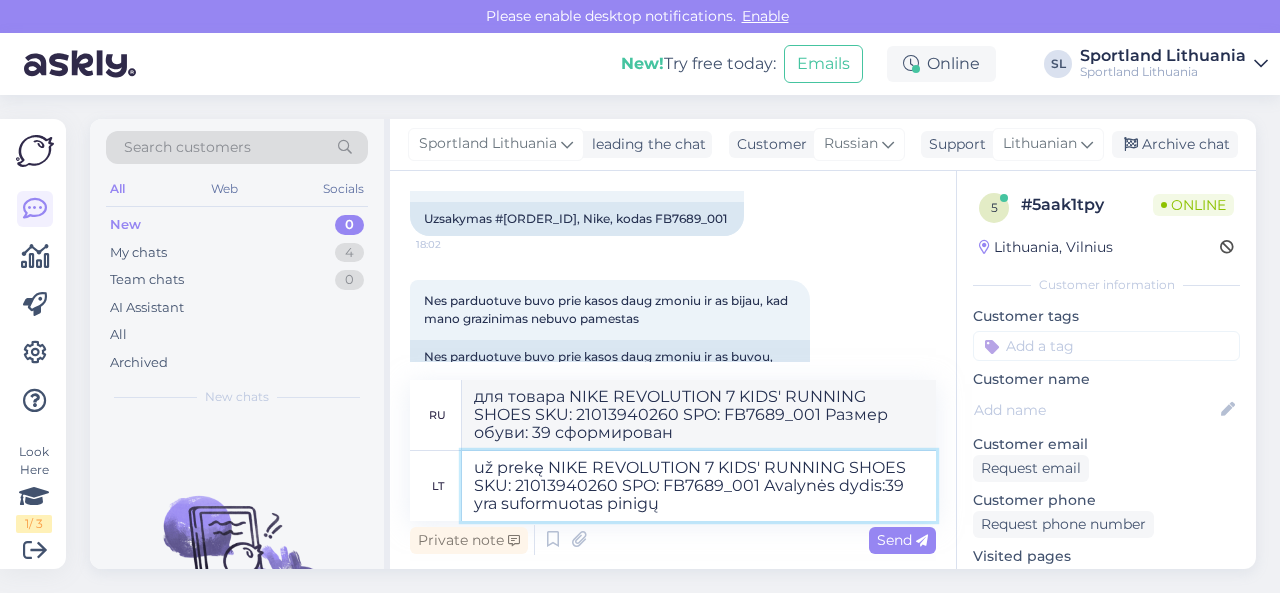 type on "už prekę NIKE REVOLUTION 7 KIDS' RUNNING SHOES SKU: 21013940260 SPO: FB7689_001 Avalynės dydis:39 yra suformuotas pinigų g" 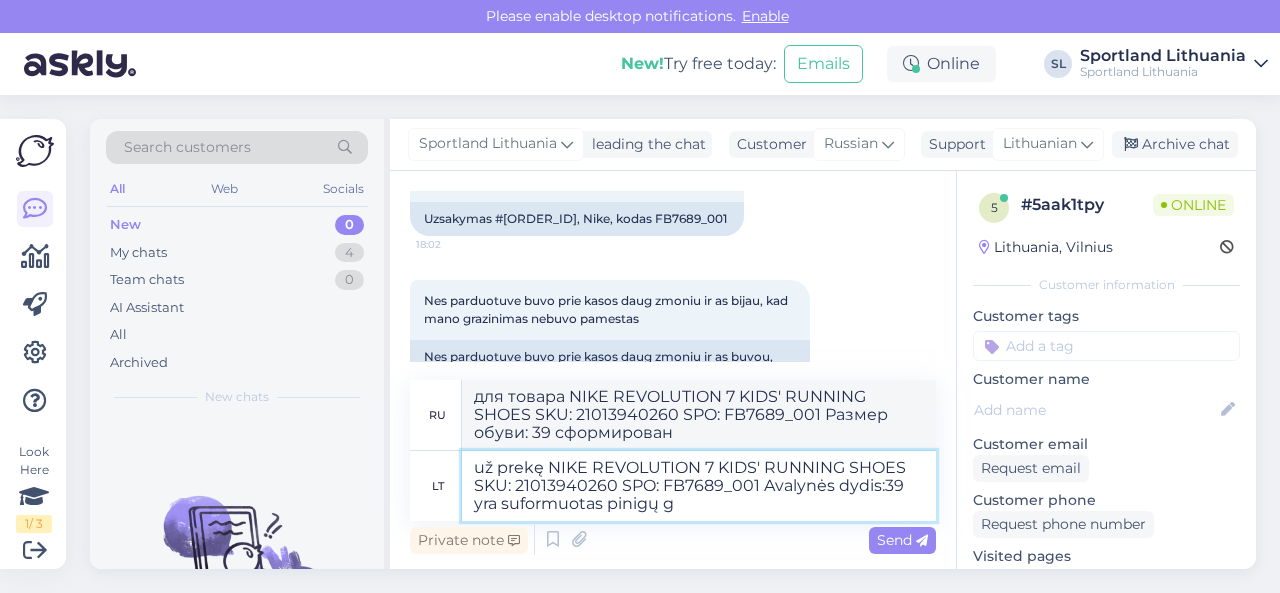 type on "для товара NIKE REVOLUTION 7 KIDS' RUNNING SHOES SKU: 21013940260 SPO: FB7689_001 Размер обуви: 39 сформирована денежная сумма" 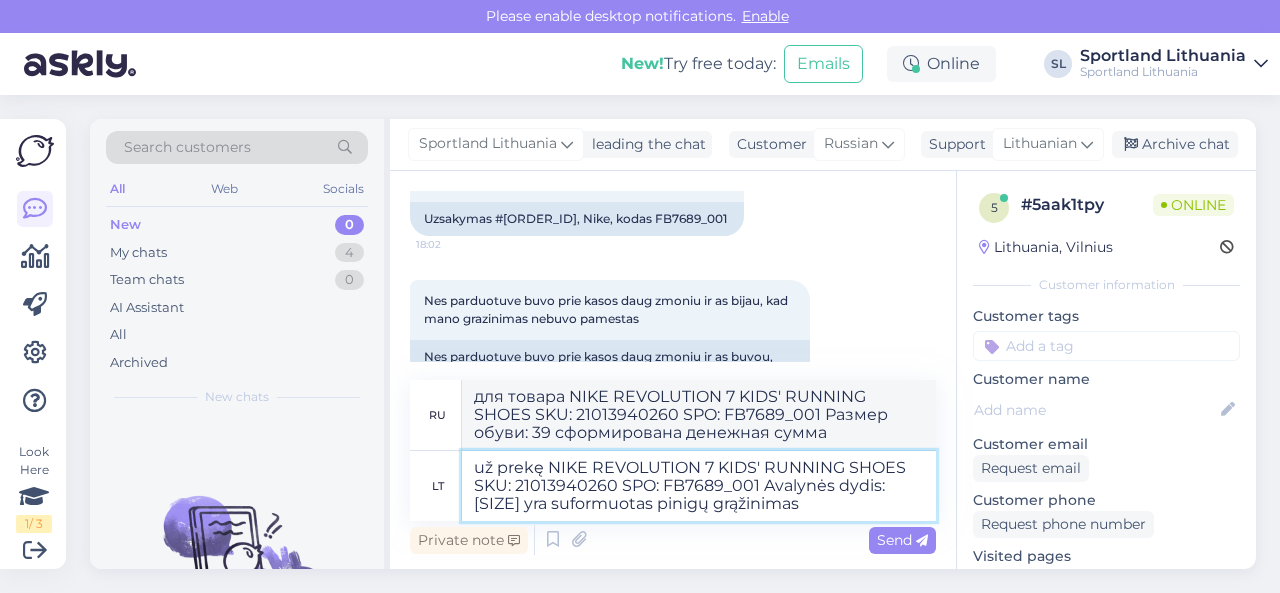 type on "už prekę NIKE REVOLUTION 7 KIDS' RUNNING SHOES SKU: 21013940260 SPO: FB7689_001 Avalynės dydis:39 yra suformuotas pinigų grąžinimas s" 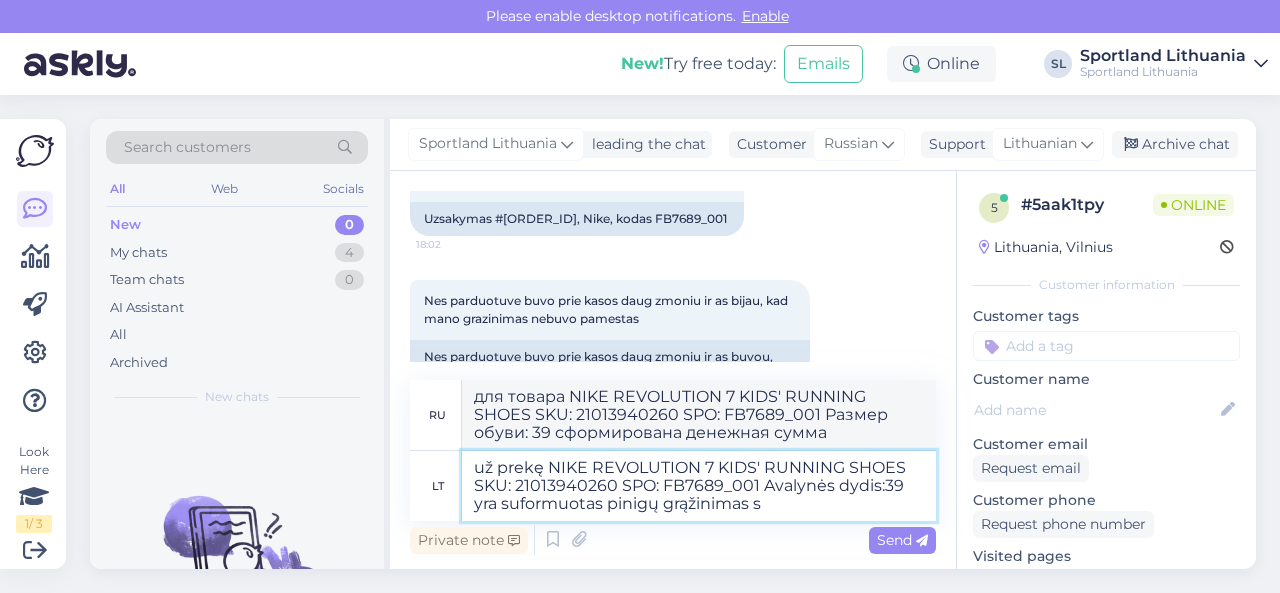 type on "Для товара КРОССОВКИ ДЛЯ БЕГА NIKE REVOLUTION 7 KIDS' RUNNING SKU: 21013940260 SPO: FB7689_001 Размер обуви:[SIZE] был оформлен возврат" 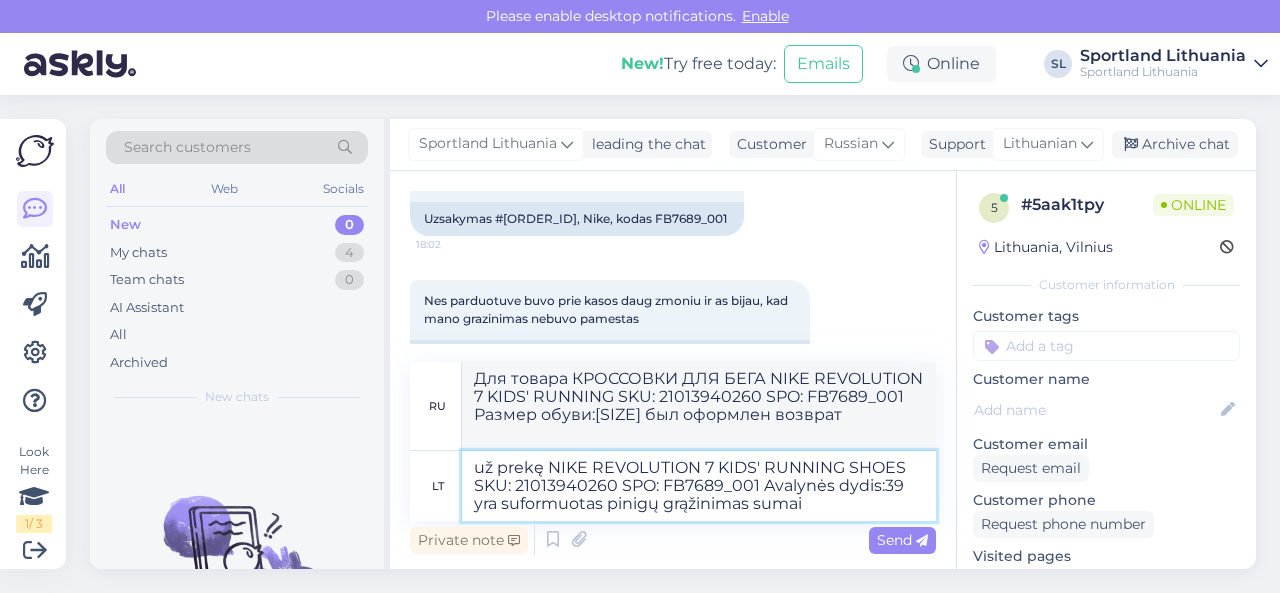 type on "už prekę NIKE REVOLUTION 7 KIDS' RUNNING SHOES SKU: 21013940260 SPO: FB7689_001 Avalynės dydis:39 yra suformuotas pinigų grąžinimas sumai" 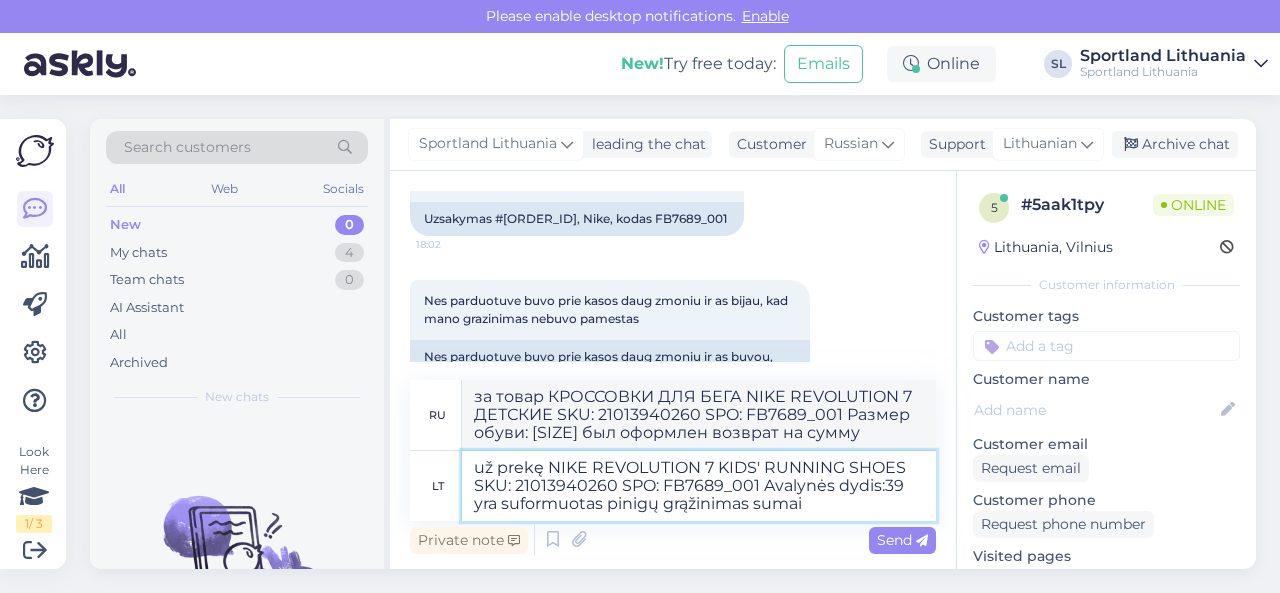 paste on "€41.99" 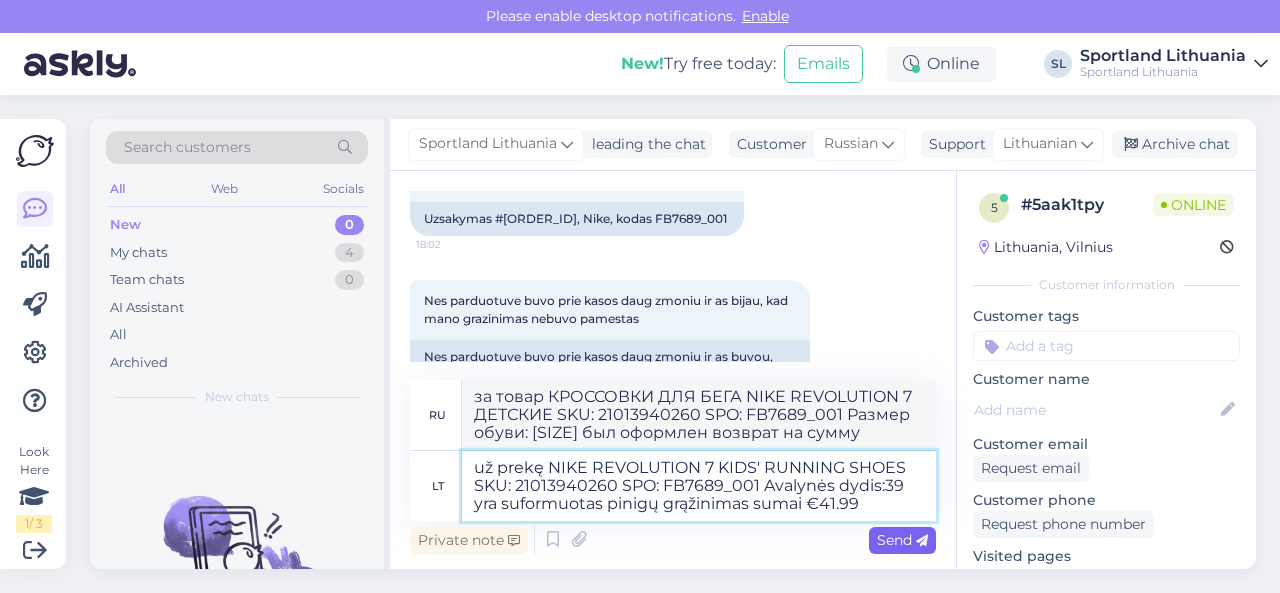 type on "Для товара NIKE REVOLUTION 7 KIDS' RUNNING SHOES SKU: 21013940260 SPO: FB7689_001 Размер обуви: 39 был оформлен возврат в размере 41.99 евро." 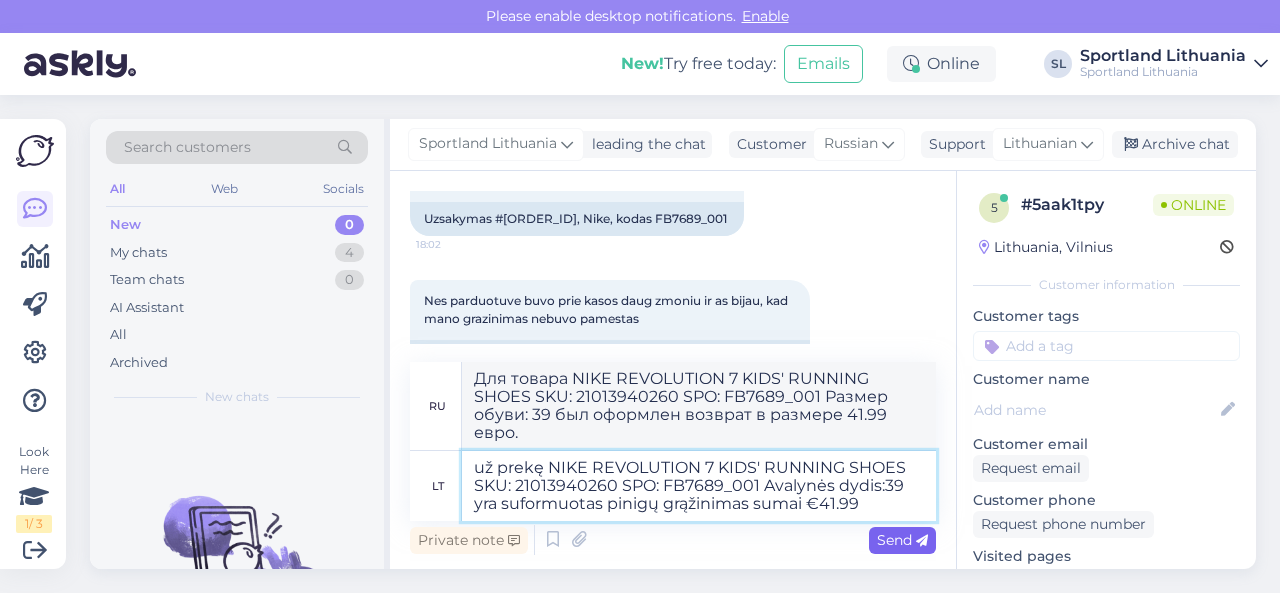 type on "už prekę NIKE REVOLUTION 7 KIDS' RUNNING SHOES SKU: 21013940260 SPO: FB7689_001 Avalynės dydis:39 yra suformuotas pinigų grąžinimas sumai €41.99" 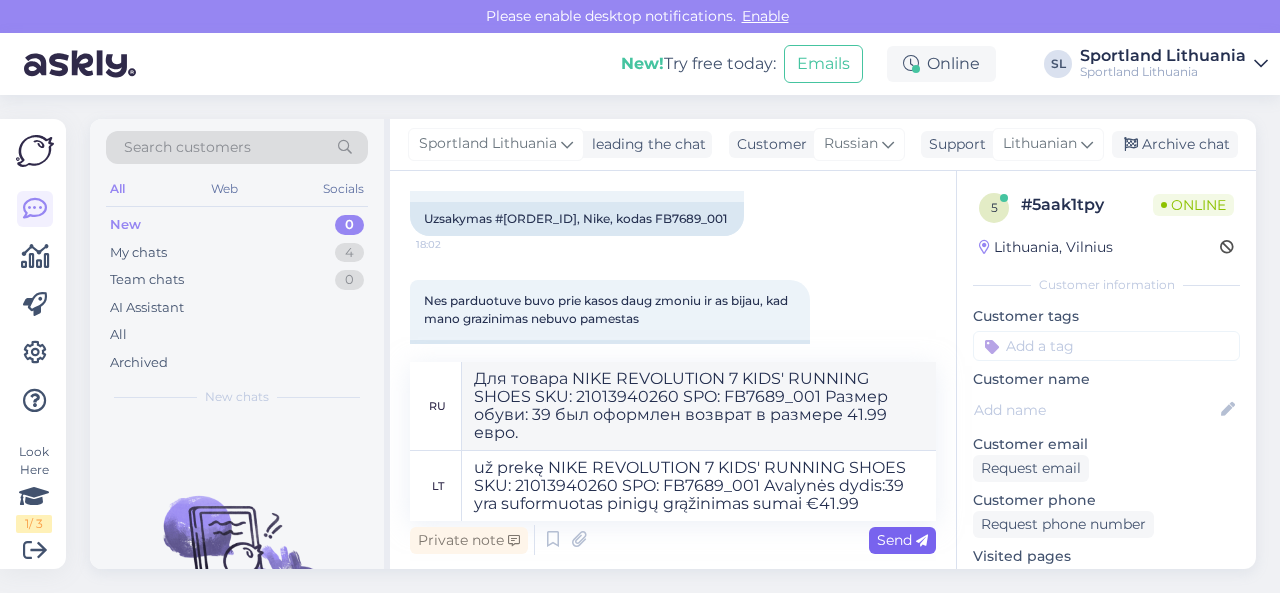 click on "Send" at bounding box center (902, 540) 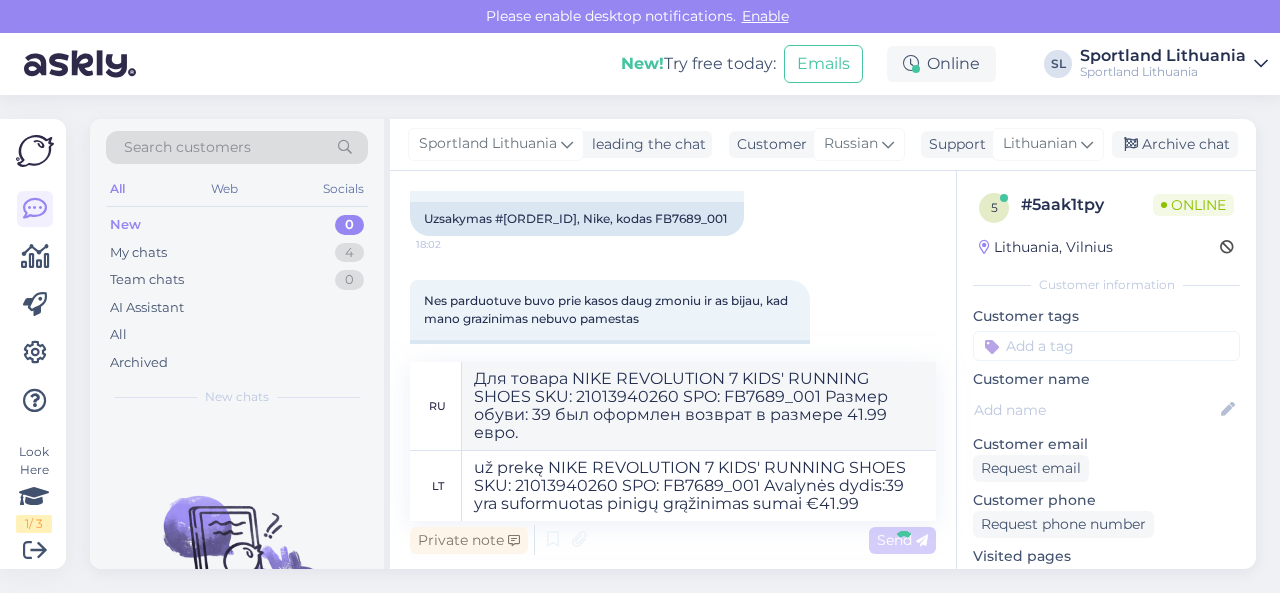 type 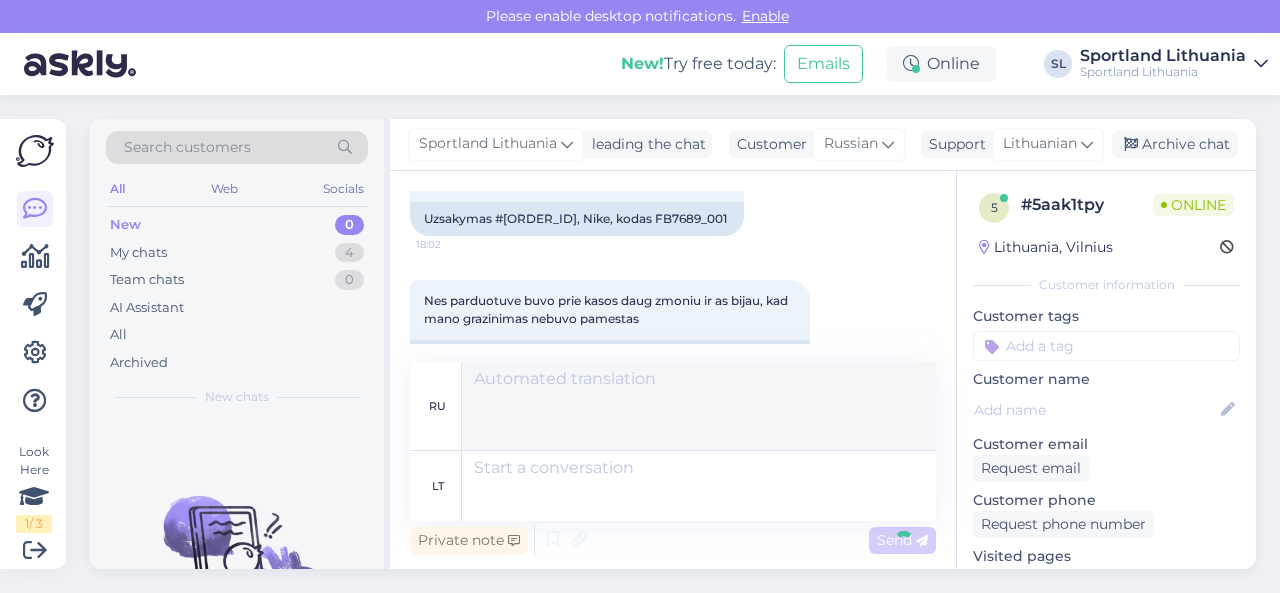 scroll, scrollTop: 1040, scrollLeft: 0, axis: vertical 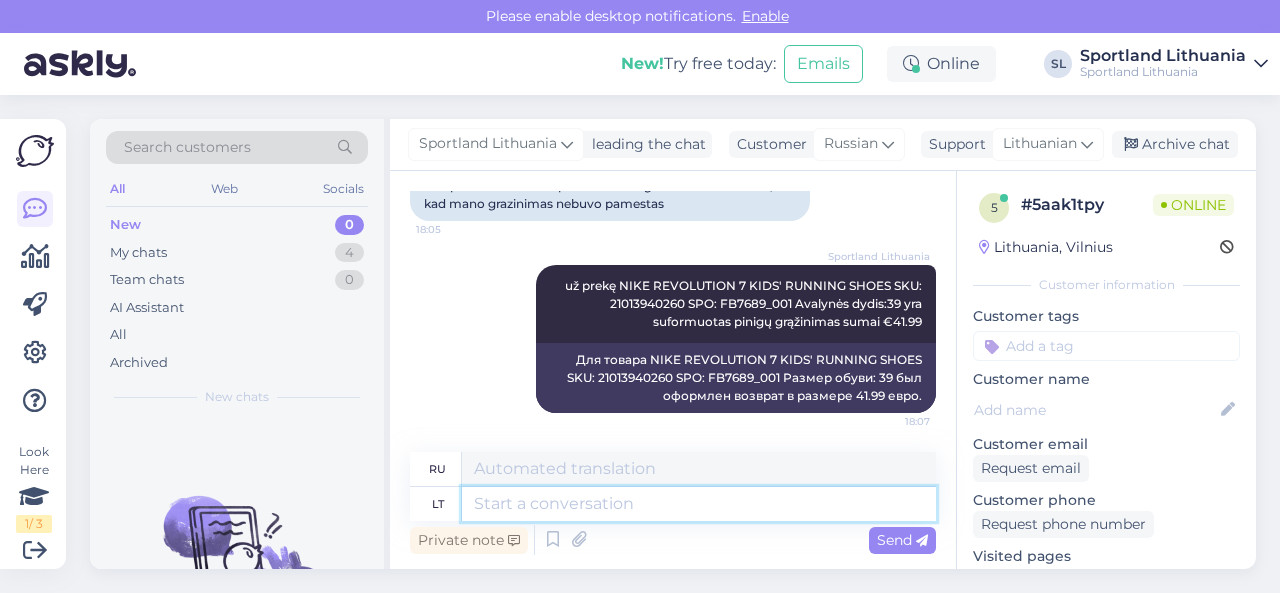 click at bounding box center (699, 504) 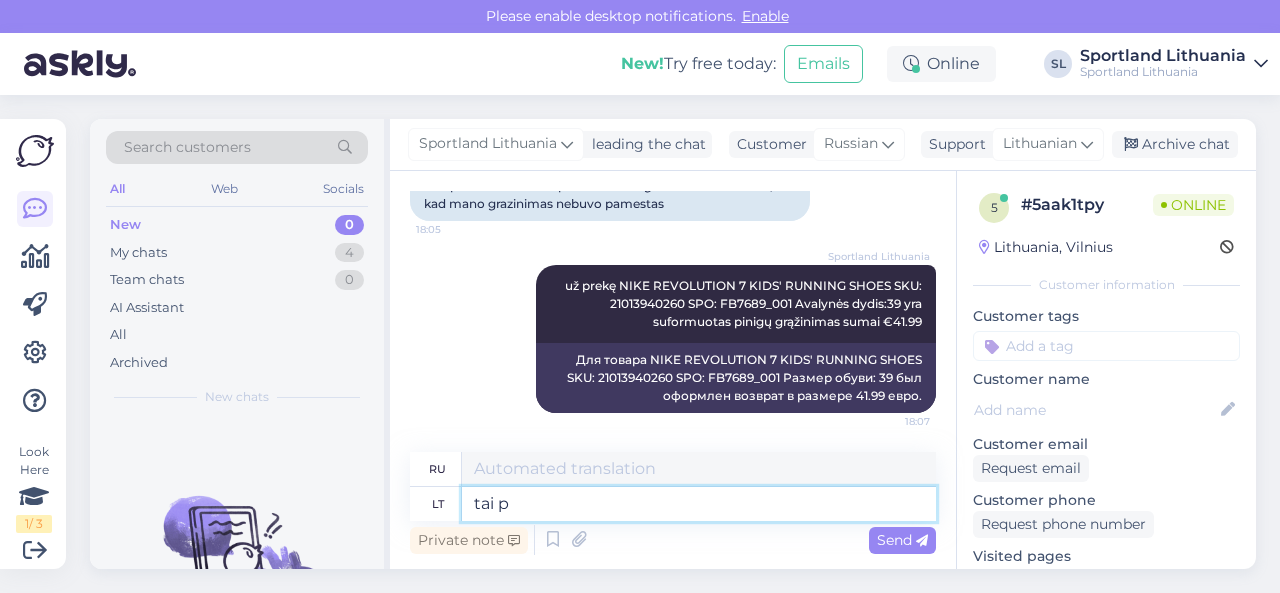 type on "tai pa" 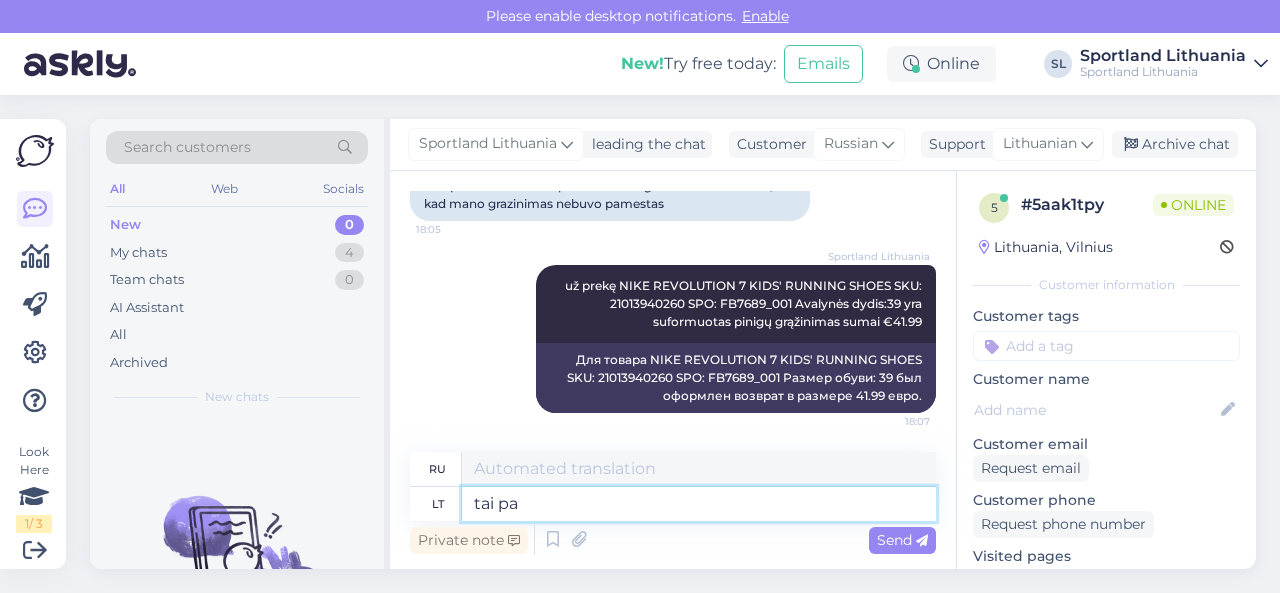 type on "этот" 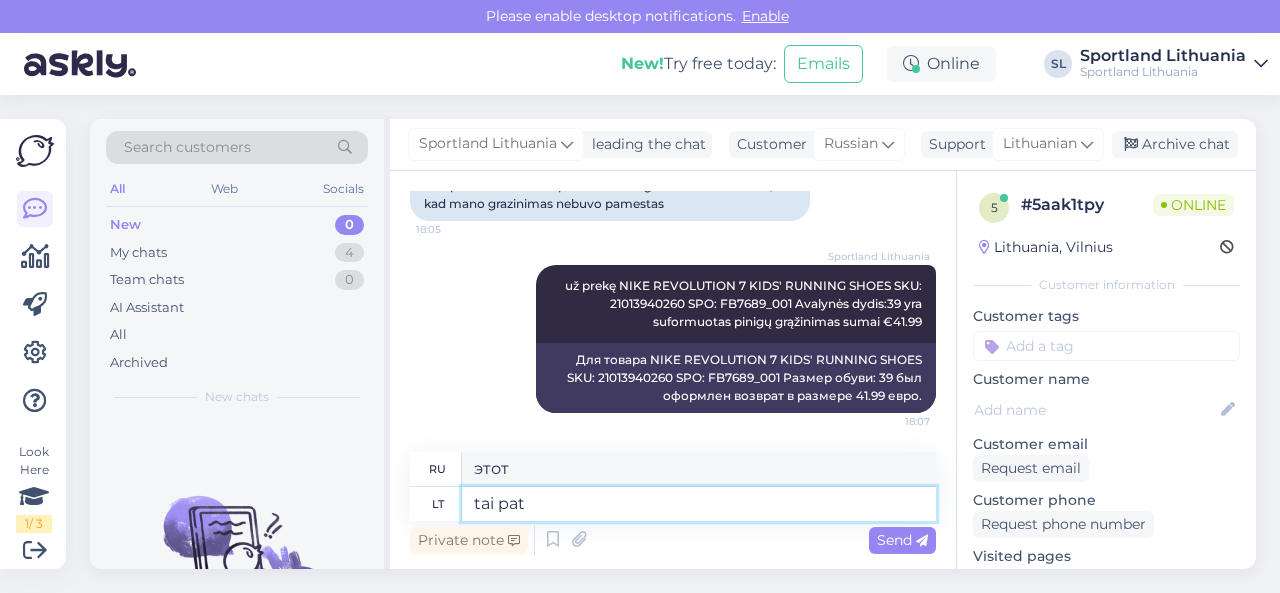 type on "tai pat g" 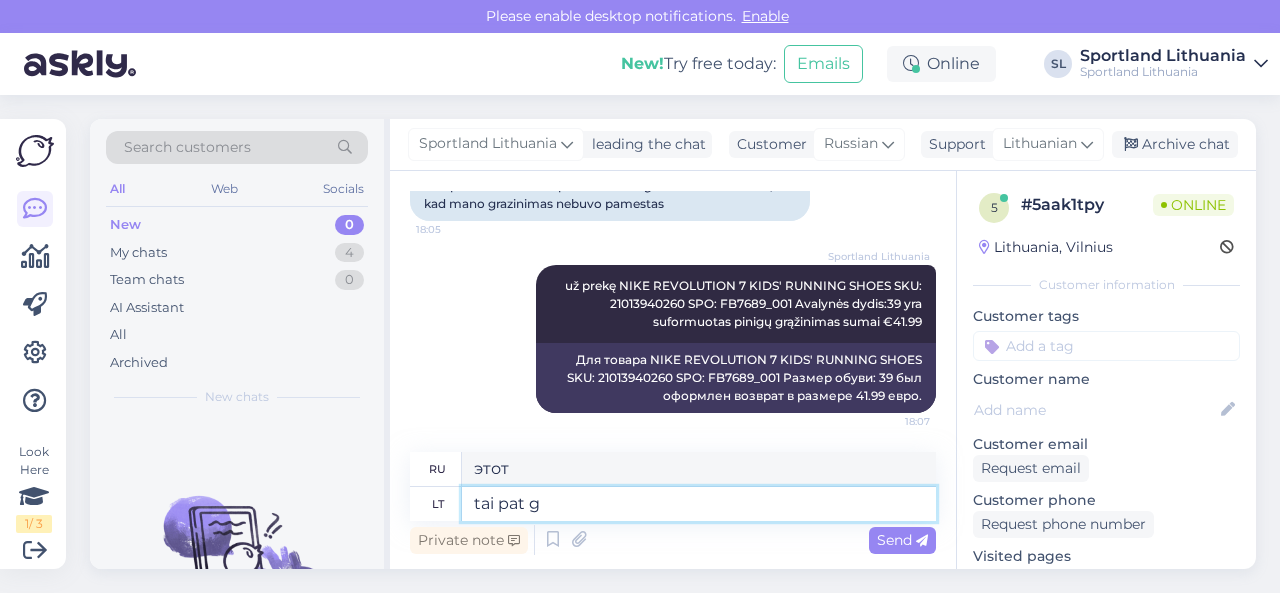 type on "одинаковый" 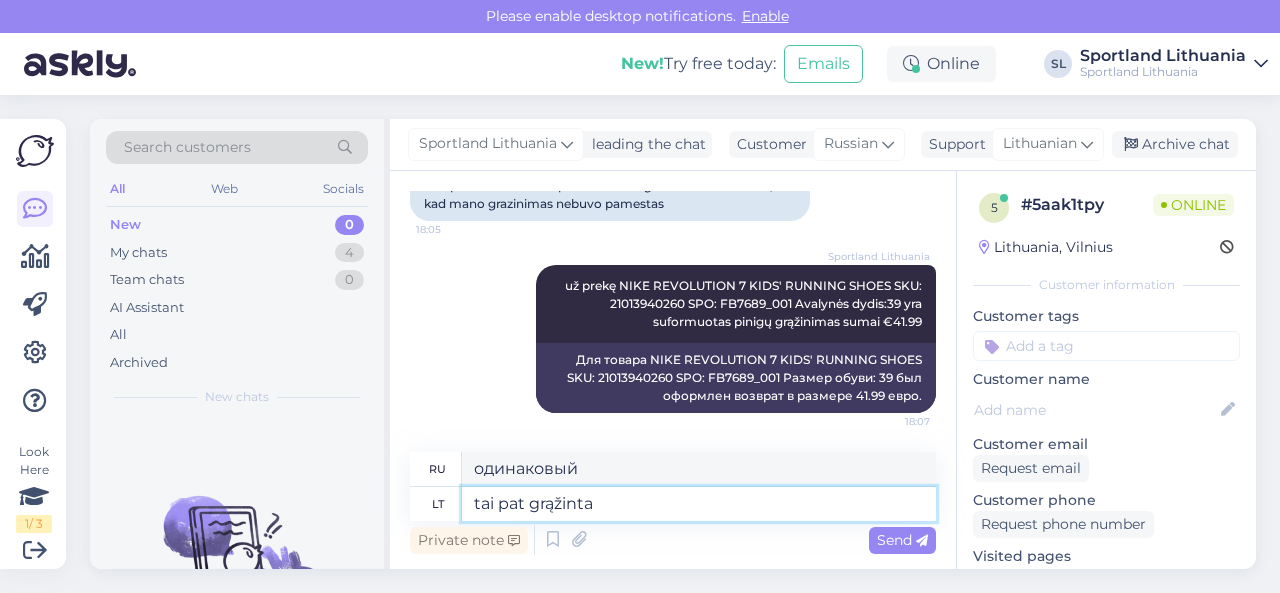 type on "tai pat grąžinta s" 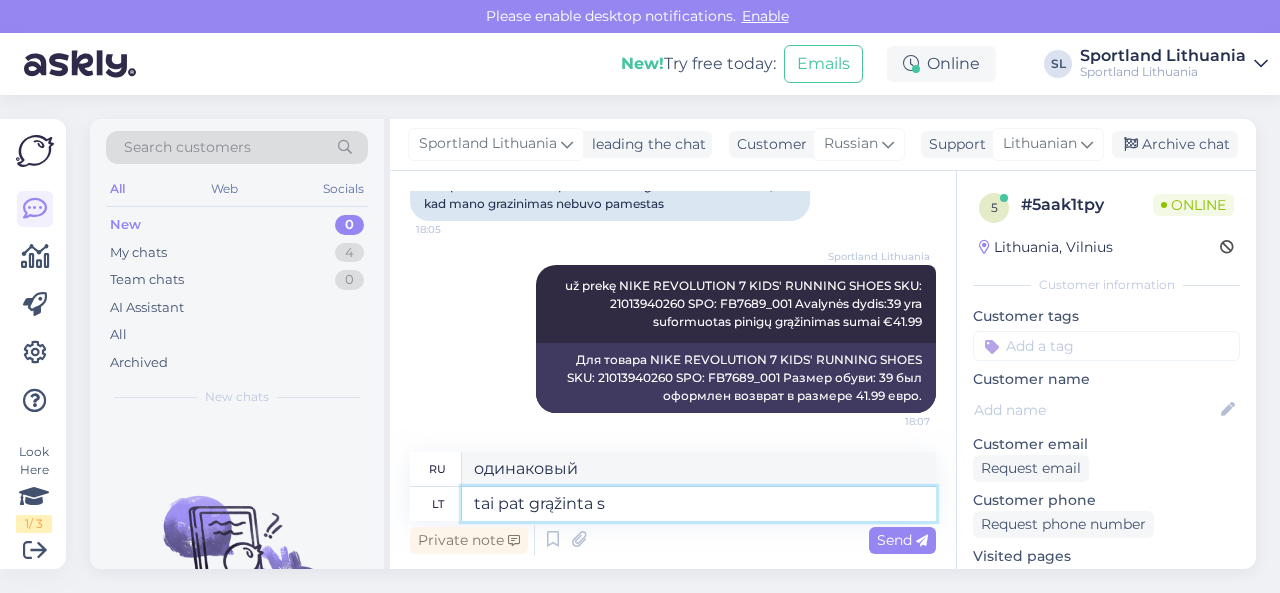 type on "также вернулся" 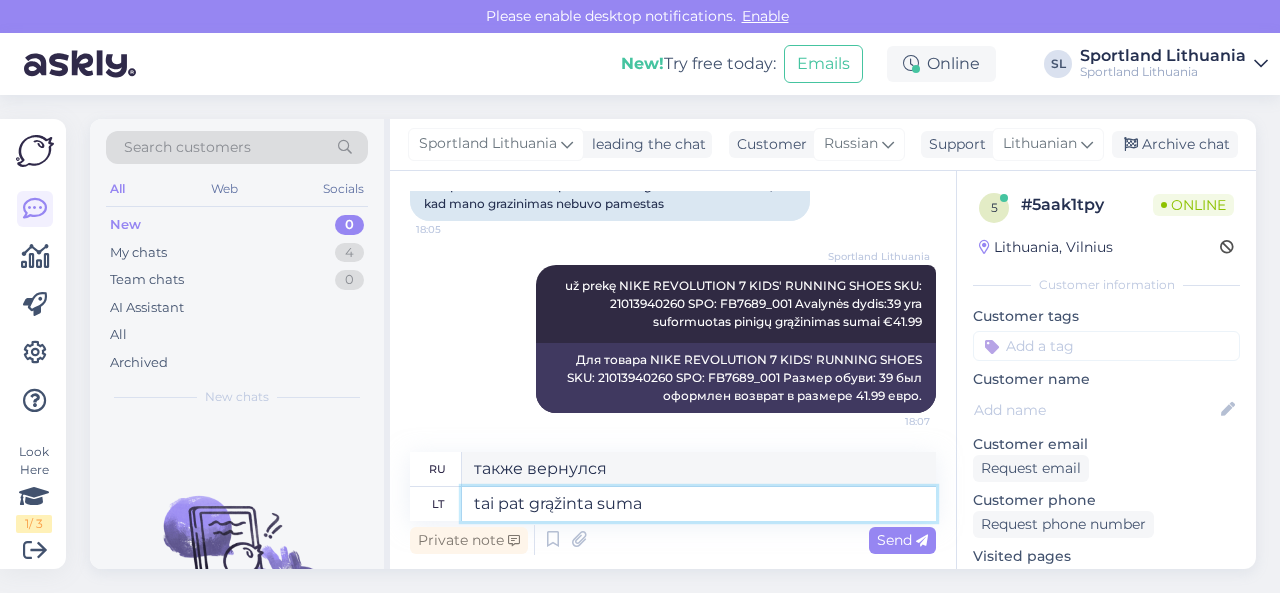 type on "tai pat grąžinta suma y" 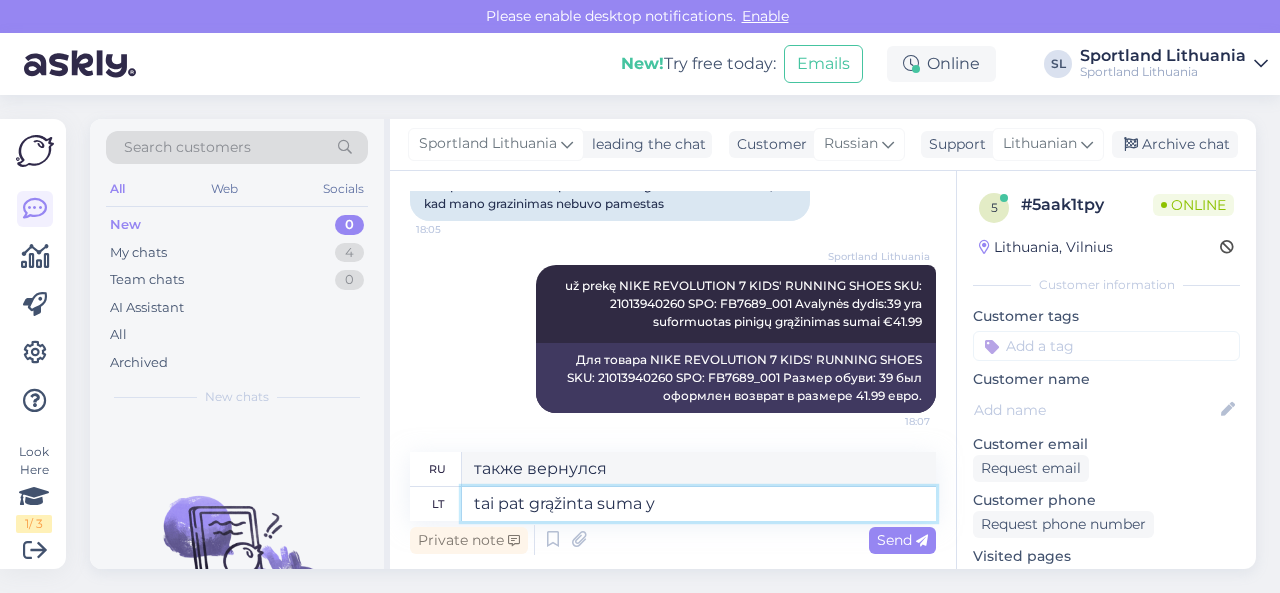 type on "та же сумма возвращена" 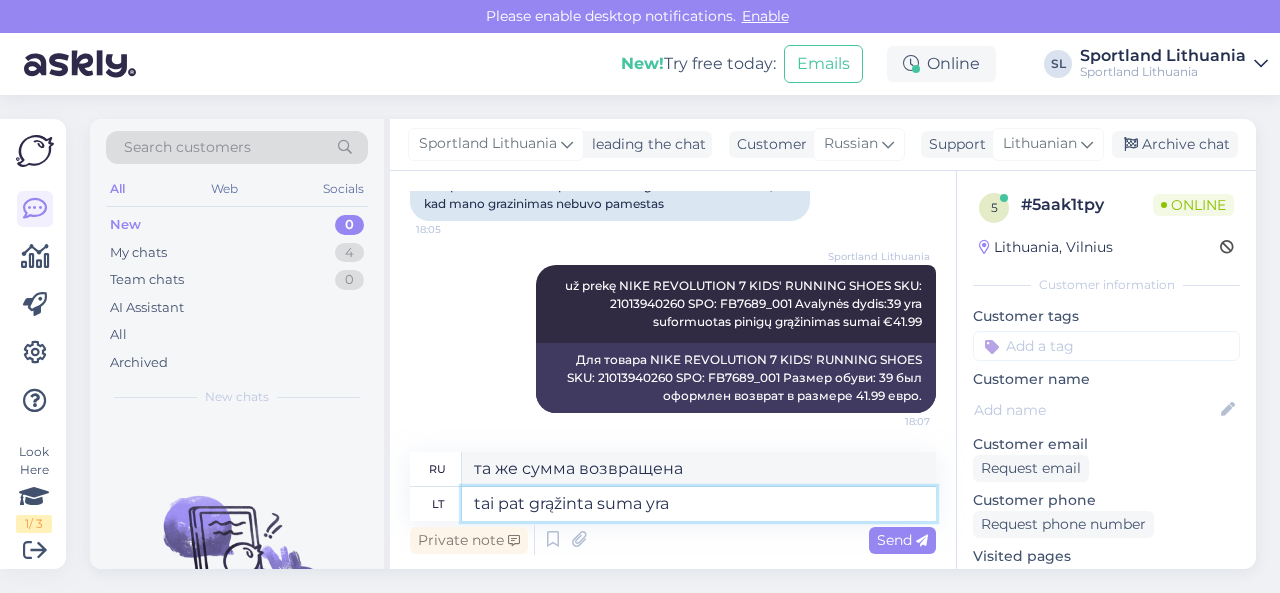 type on "tai pat grąžinta suma yra i" 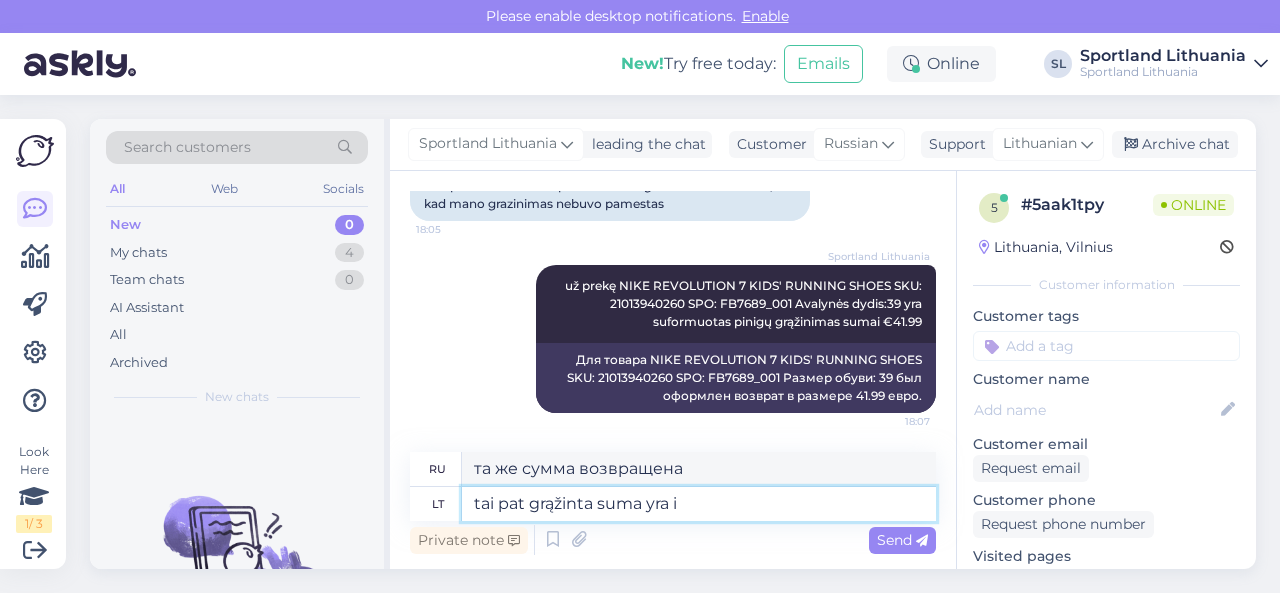 type on "возвращаемая сумма также" 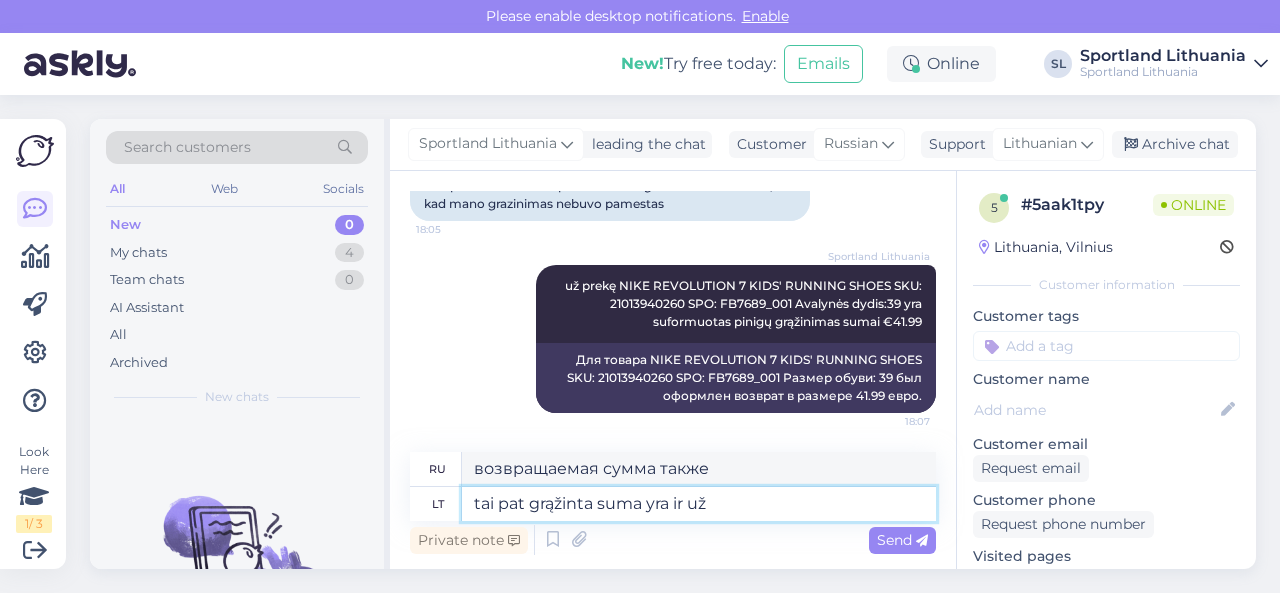 type on "tai pat grąžinta suma yra ir už" 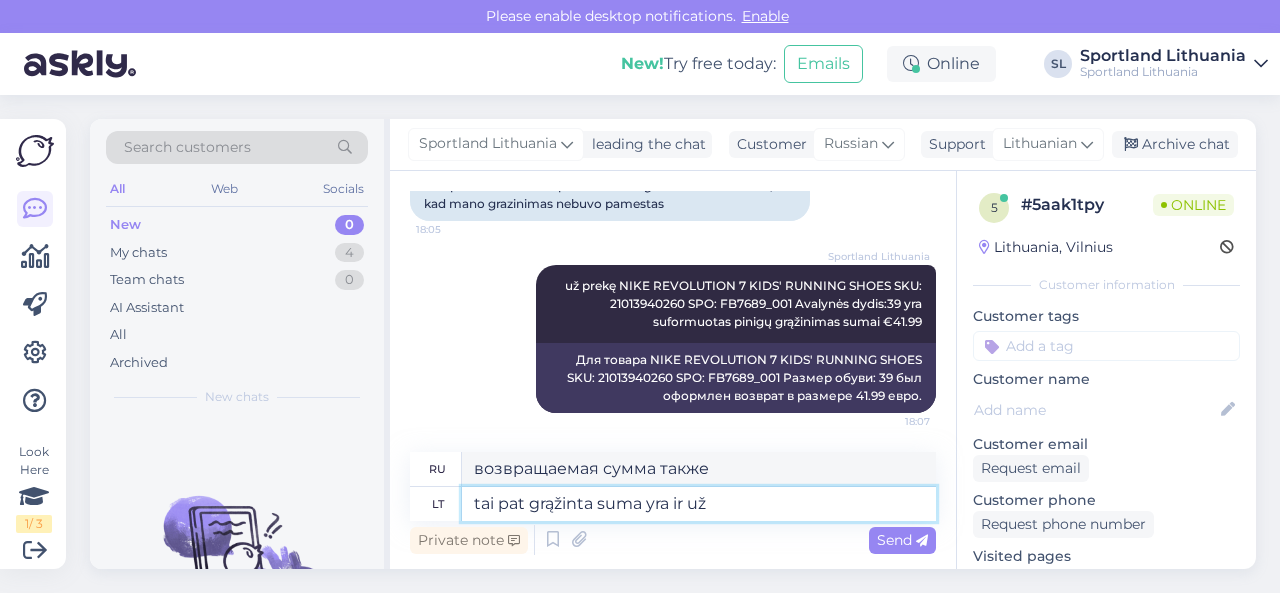 type on "та же сумма возвращается также за" 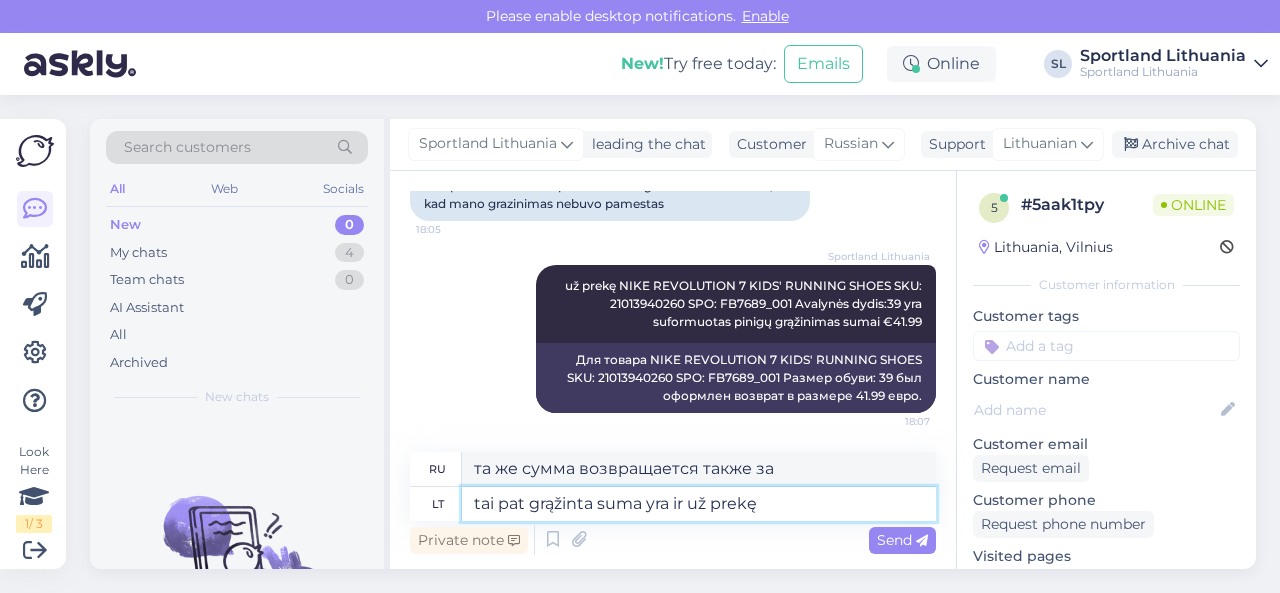 type on "tai pat grąžinta suma yra ir už prekę" 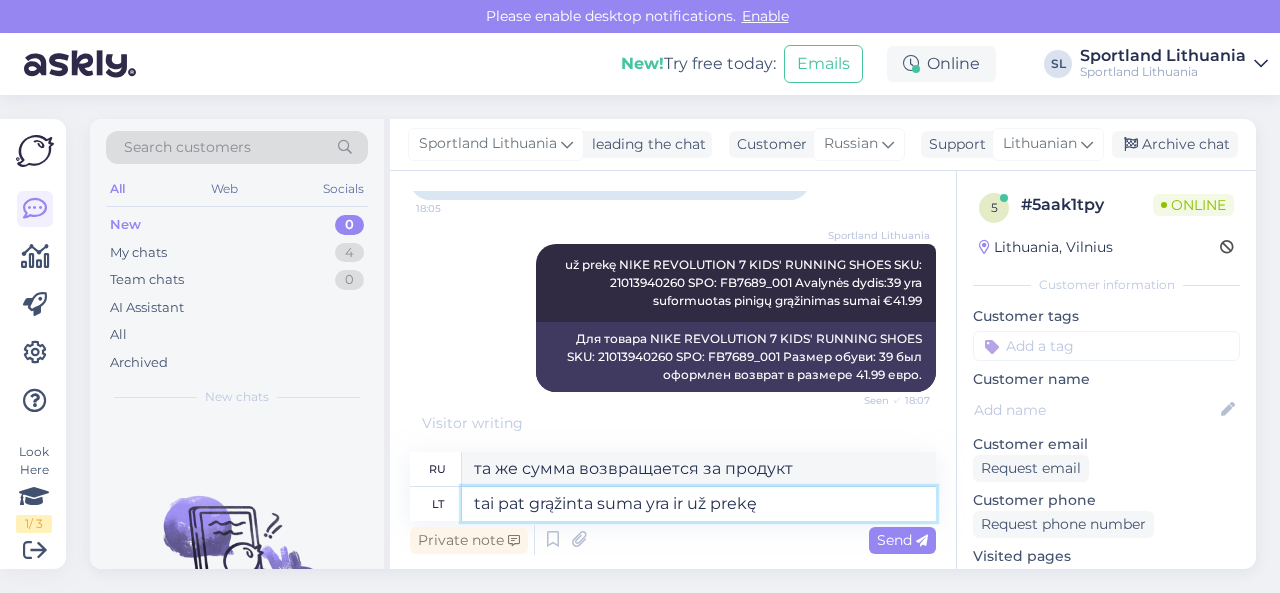 paste on "NIKE REVOLUTION 6 BIG KIDS' ROAD RUNNING SHOES SKU: 21702840260 SPO: DD1096_001 Avalynės dydis:39" 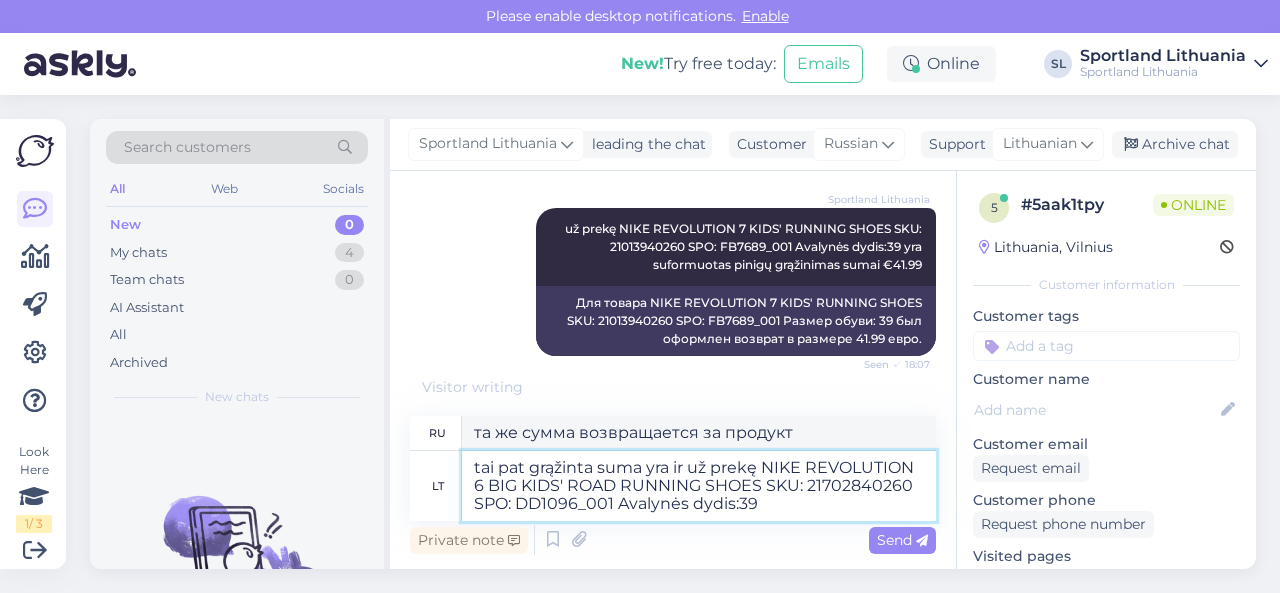 type on "tai pat grąžinta suma yra ir už prekę NIKE REVOLUTION 6 BIG KIDS' ROAD RUNNING SHOES SKU: 21702840260 SPO: DD1096_001 Avalynės dydis:39" 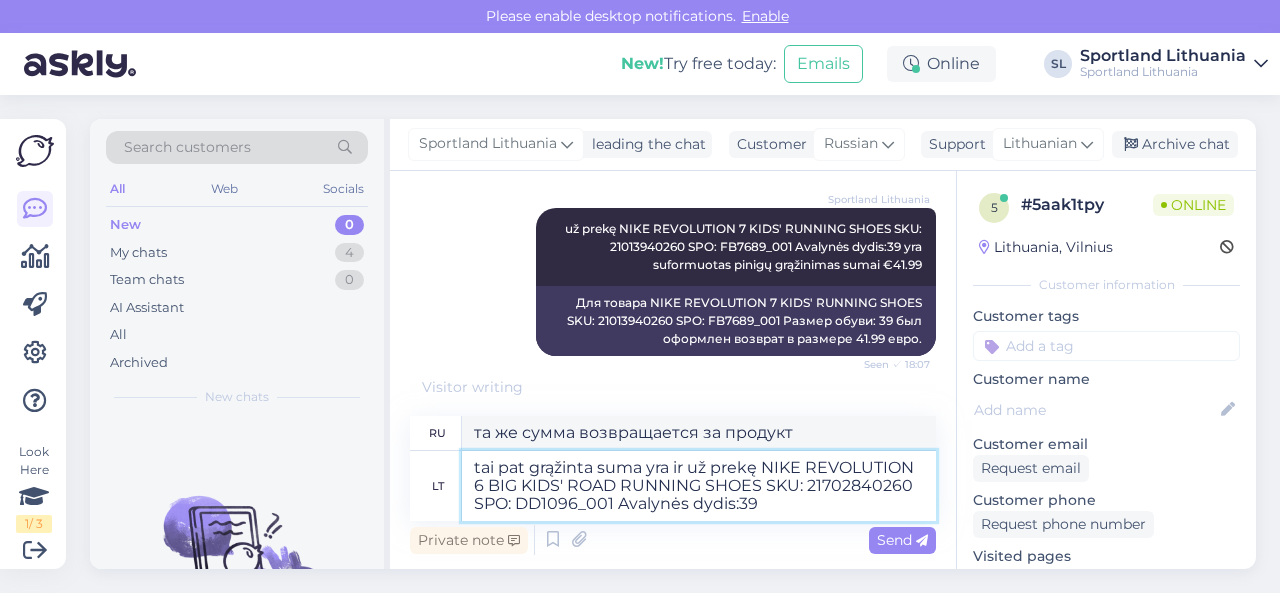type on "Такая же сумма возвращается за товар NIKE REVOLUTION 6 BIG KIDS' ROAD RUNNING SHOES SKU: 21013940260 SPO: DD1096_001 Размер обуви: 39" 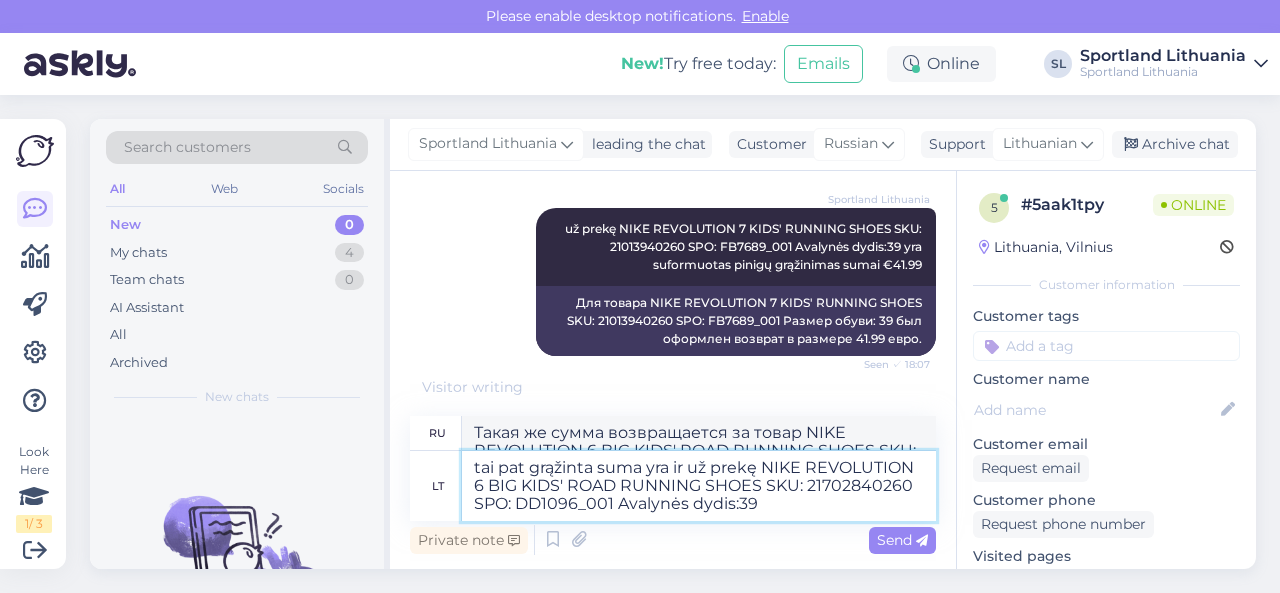 scroll, scrollTop: 1130, scrollLeft: 0, axis: vertical 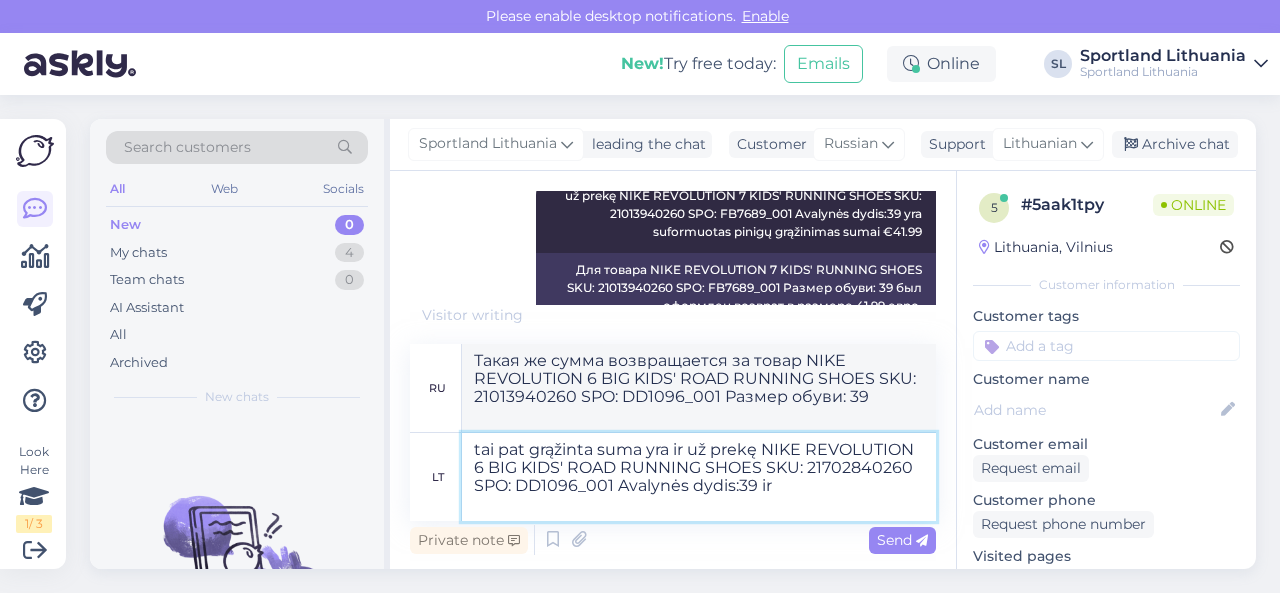 type on "tai pat grąžinta suma yra ir už prekę NIKE REVOLUTION 6 BIG KIDS' ROAD RUNNING SHOES SKU: 21702840260 SPO: DD1096_001 Avalynės dydis:39 ir" 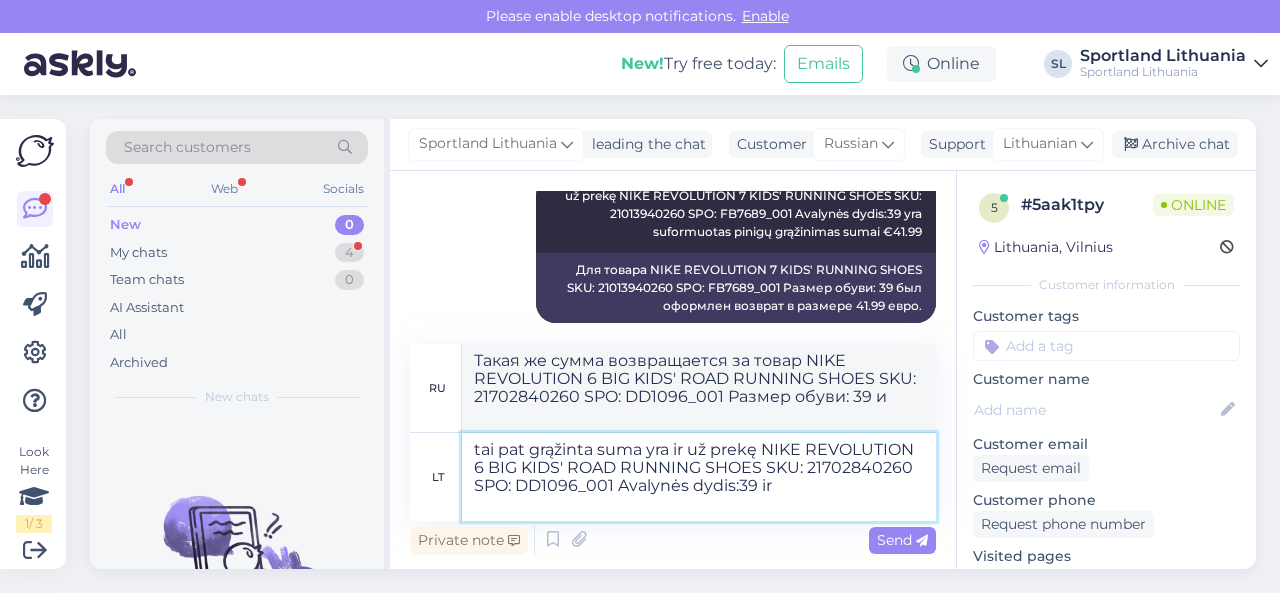 scroll, scrollTop: 1268, scrollLeft: 0, axis: vertical 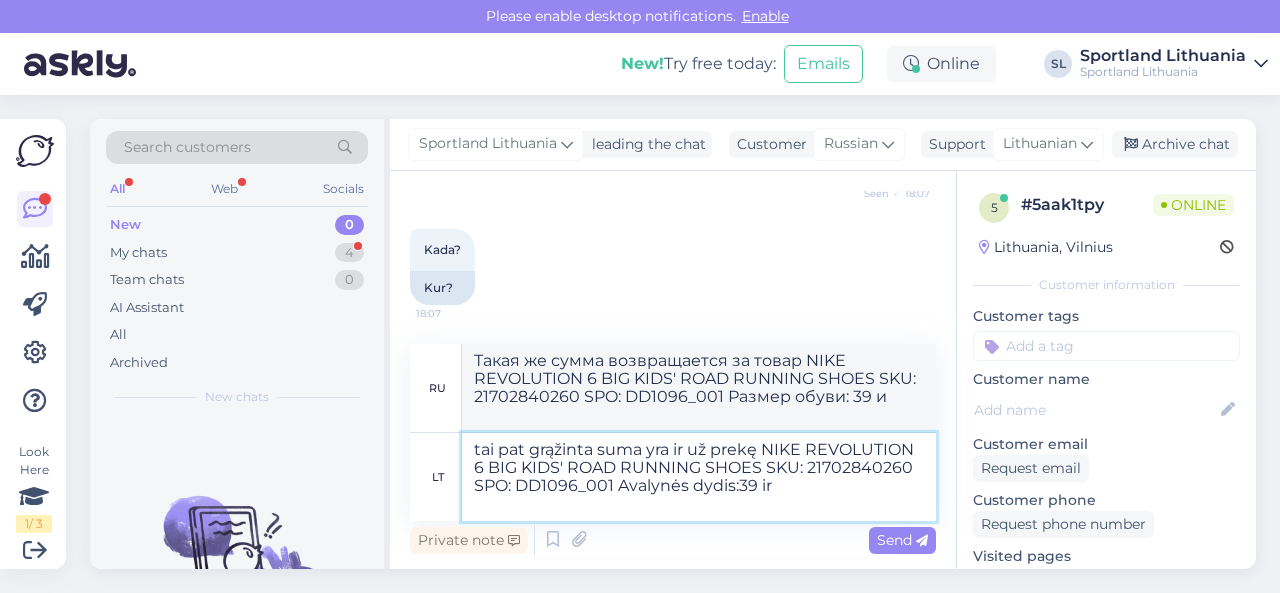 paste on "NIKE REVOLUTION 7 MEN'S ROAD RUNNING SHOES
SKU: 21014241260
SPO: FB2207_005
Avalynės dydis:40" 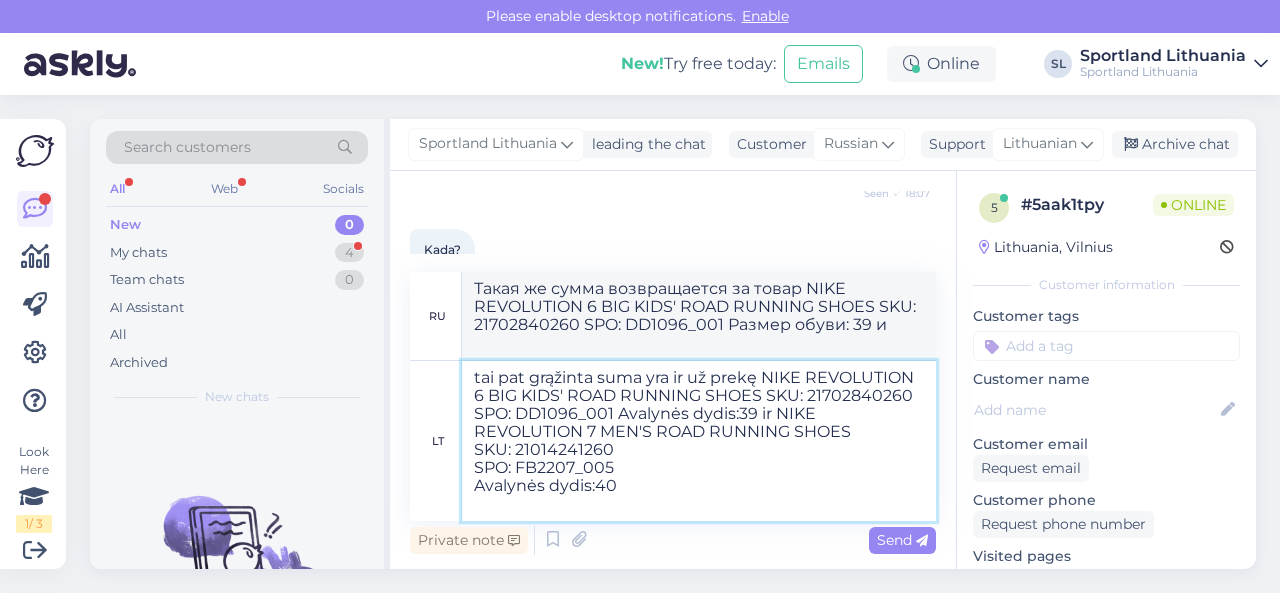 type on "Такая же сумма возвращается за товар NIKE REVOLUTION 6 BIG KIDS' ROAD RUNNING SHOES SKU: 21702840260 SPO: DD1096_001 Размер обуви: 39 и NIKE REVOLUTION 7 MEN'S ROAD RUNNING SHOES
SKU: 21014241260
SPO: FB2207_005
Размер обуви: 40" 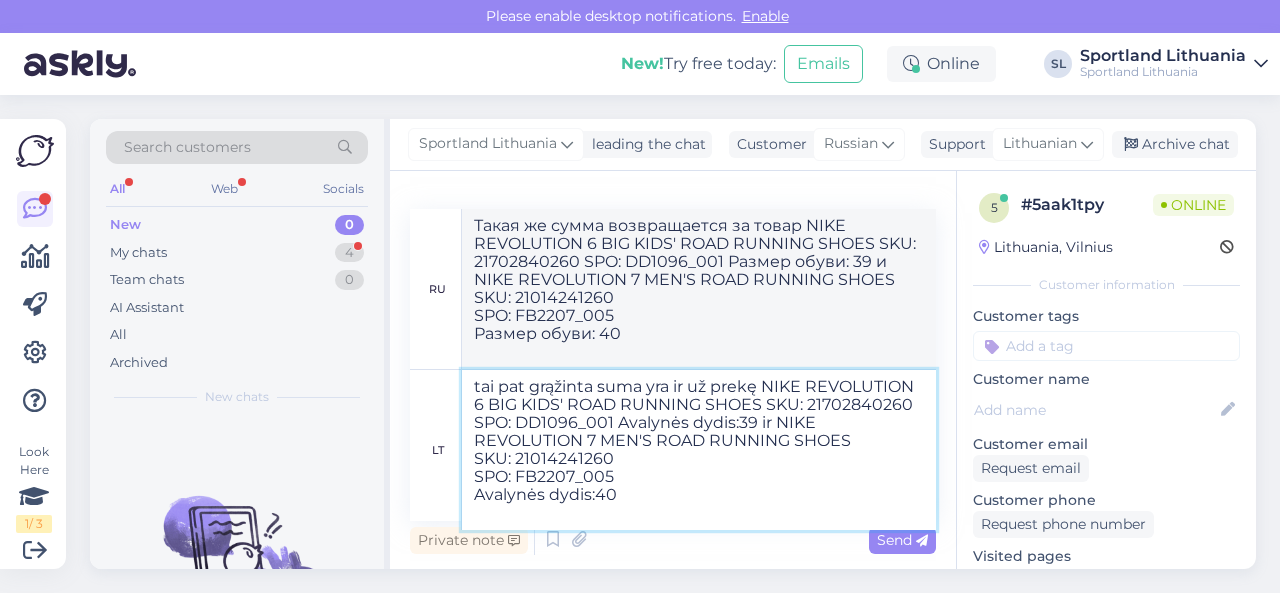 click on "tai pat grąžinta suma yra ir už prekę NIKE REVOLUTION 6 BIG KIDS' ROAD RUNNING SHOES SKU: 21702840260 SPO: DD1096_001 Avalynės dydis:39 ir NIKE REVOLUTION 7 MEN'S ROAD RUNNING SHOES
SKU: 21014241260
SPO: FB2207_005
Avalynės dydis:40" at bounding box center [699, 450] 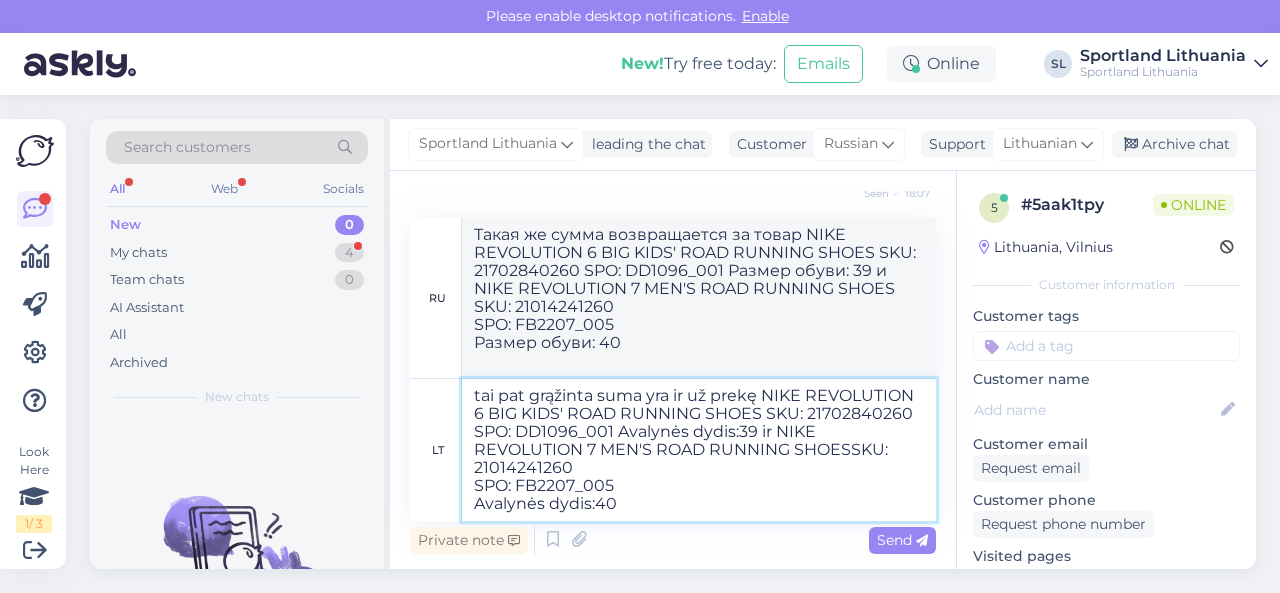 type on "tai pat grąžinta suma yra ir už prekę NIKE REVOLUTION 6 BIG KIDS' ROAD RUNNING SHOES SKU: 21702840260 SPO: DD1096_001 Avalynės dydis:[SIZE] ir NIKE REVOLUTION 7 MEN'S ROAD RUNNING SHOES SKU: 21014241260
SPO: FB2207_005
Avalynės dydis:[SIZE]" 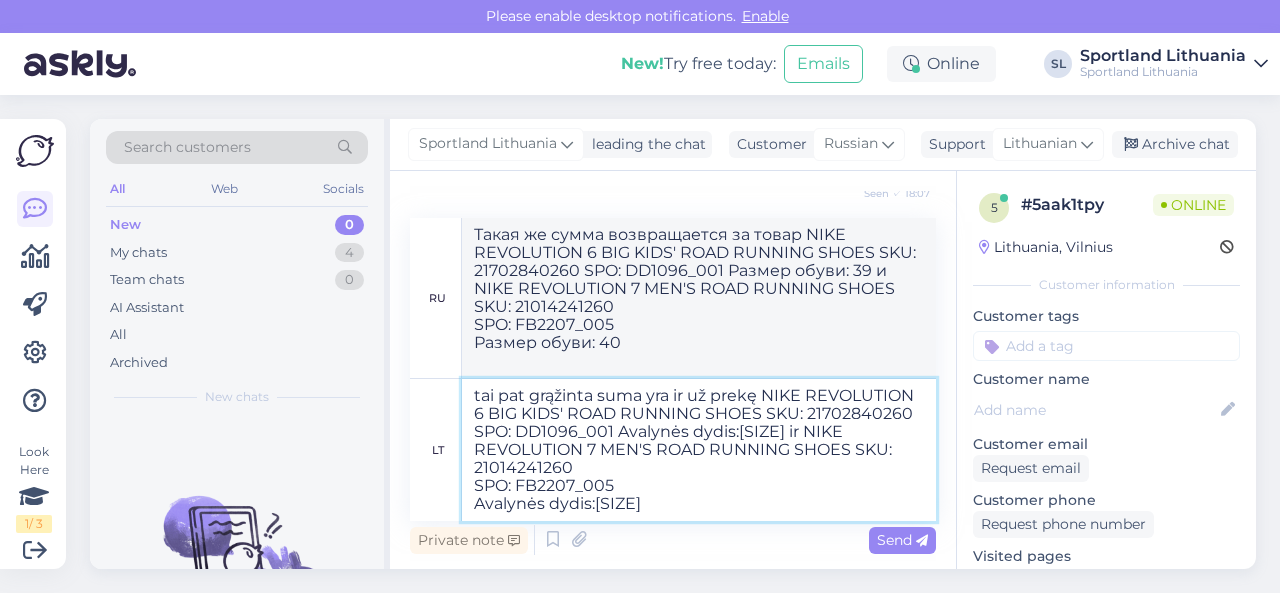 type on "Такая же сумма возвращается за товар NIKE REVOLUTION 6 BIG KIDS' ROAD RUNNING SHOES SKU: 21013940260 SPO: DD1096_001 Размер обуви: 39 и NIKE REVOLUTION 7 MEN'S ROAD RUNNING SHOES SKU: 21014241260
SPO: FB2207_005
Размер обуви: 40" 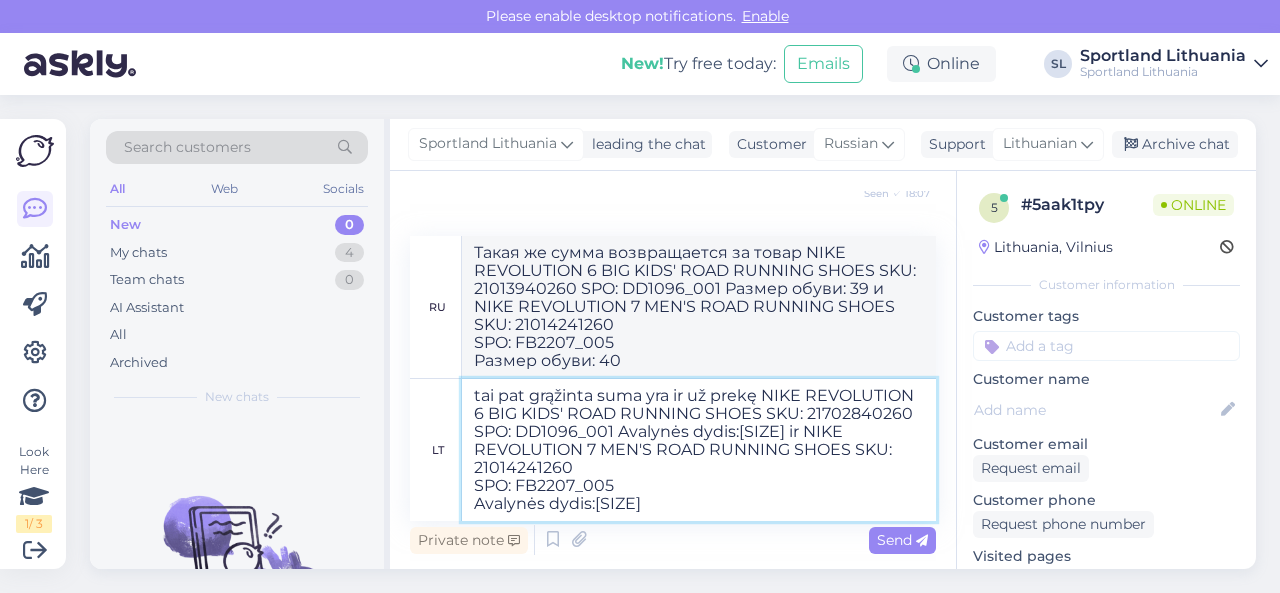 drag, startPoint x: 626, startPoint y: 507, endPoint x: 444, endPoint y: 307, distance: 270.4145 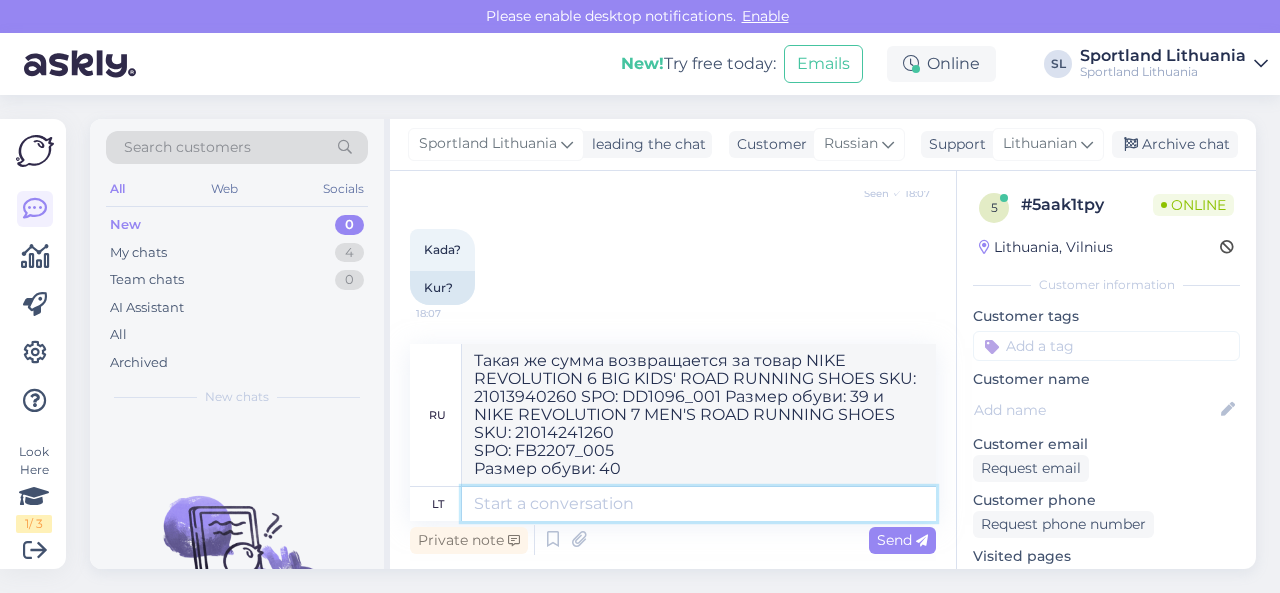 type 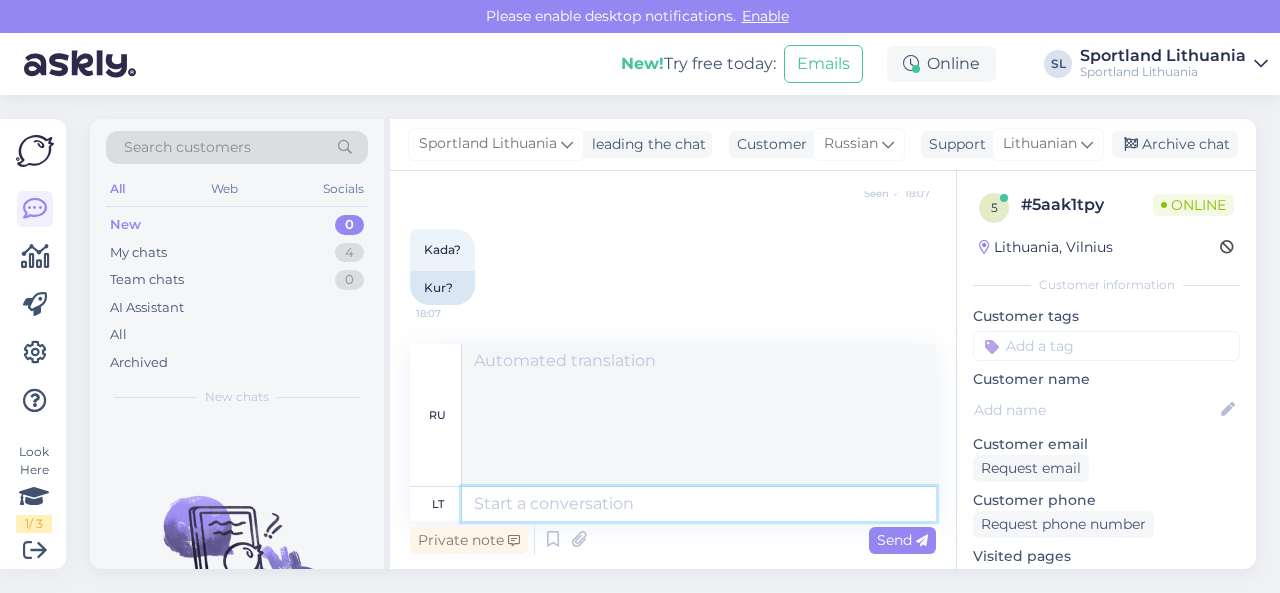 scroll, scrollTop: 1160, scrollLeft: 0, axis: vertical 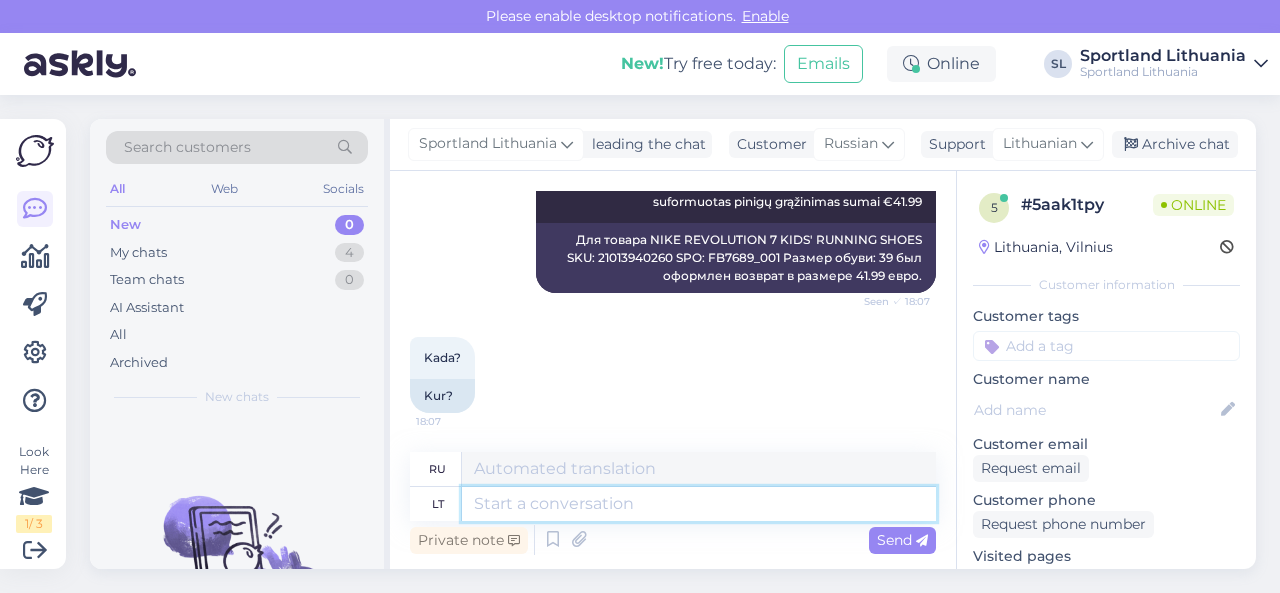 click at bounding box center (699, 504) 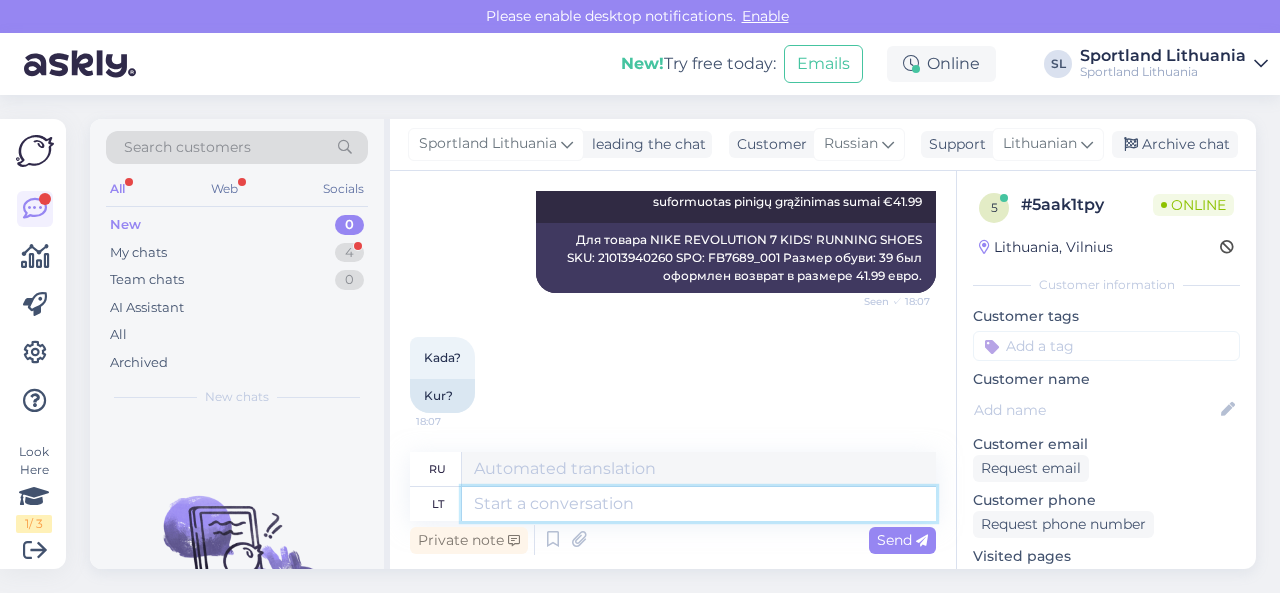 scroll, scrollTop: 1280, scrollLeft: 0, axis: vertical 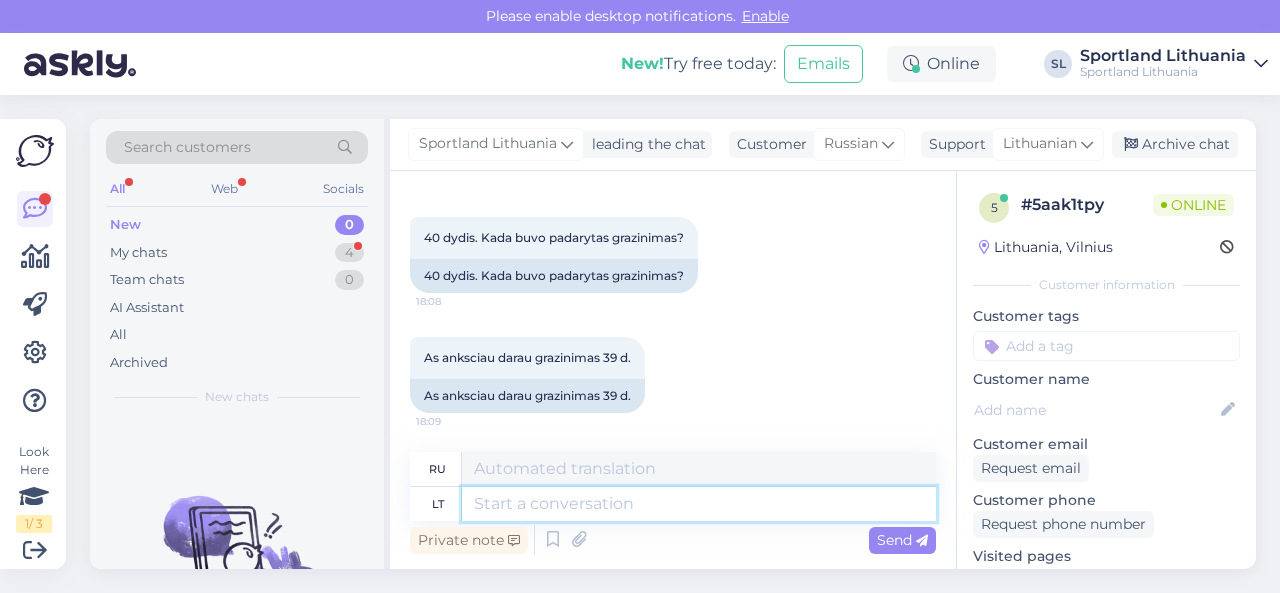click at bounding box center [699, 504] 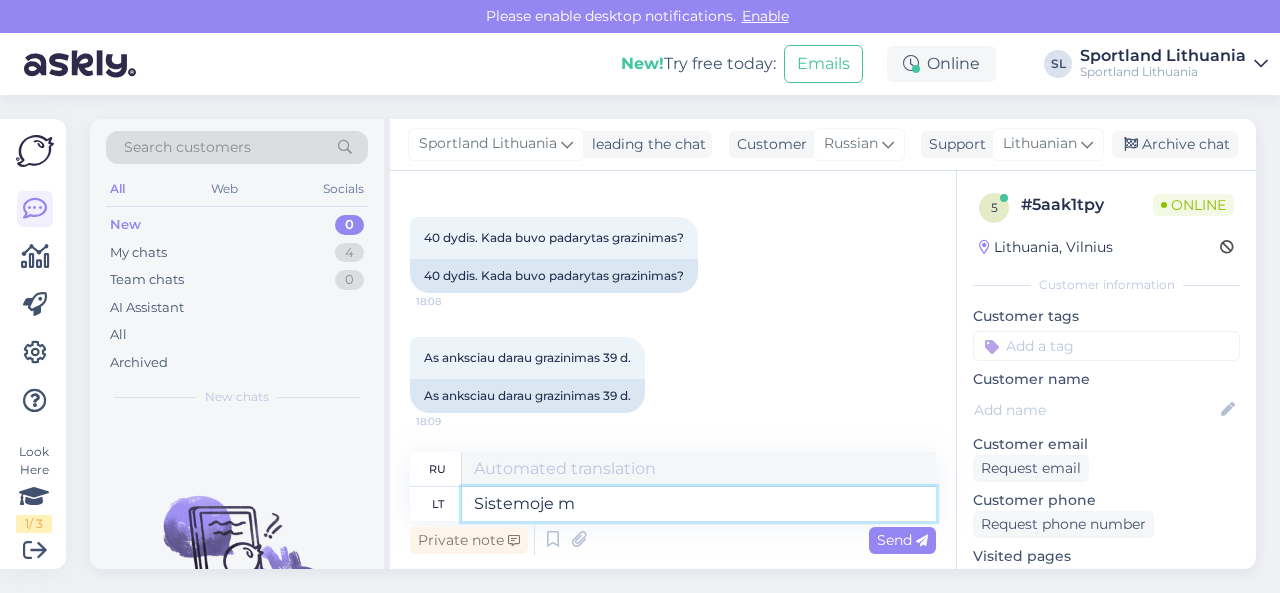 type on "Sistemoje ma" 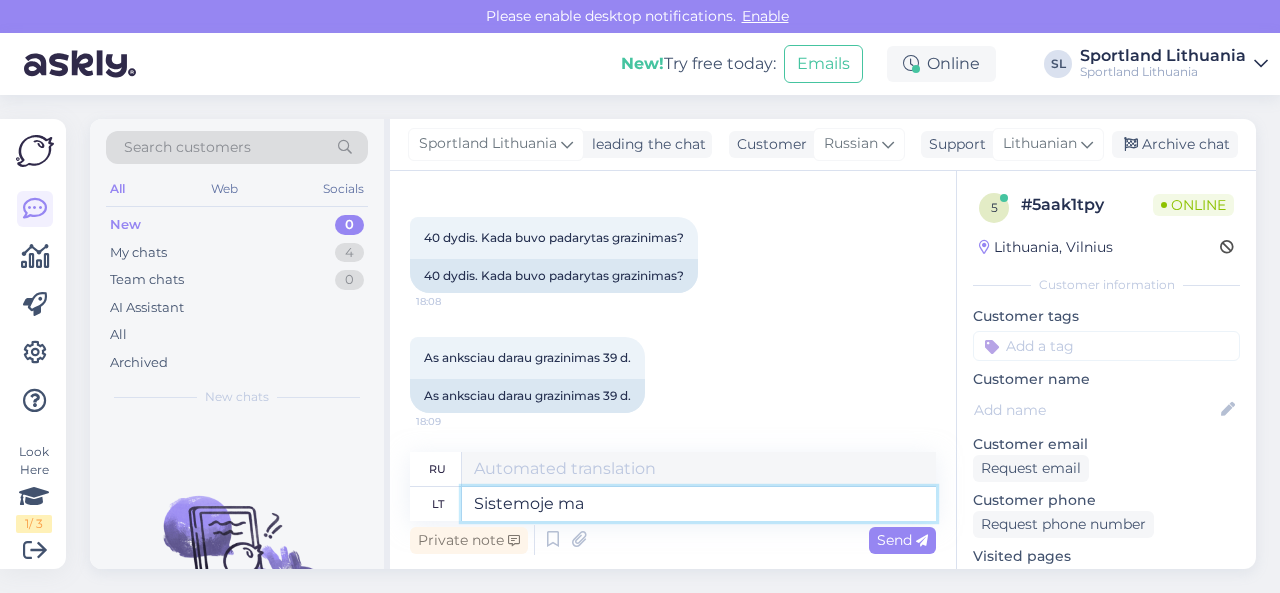type on "В системе" 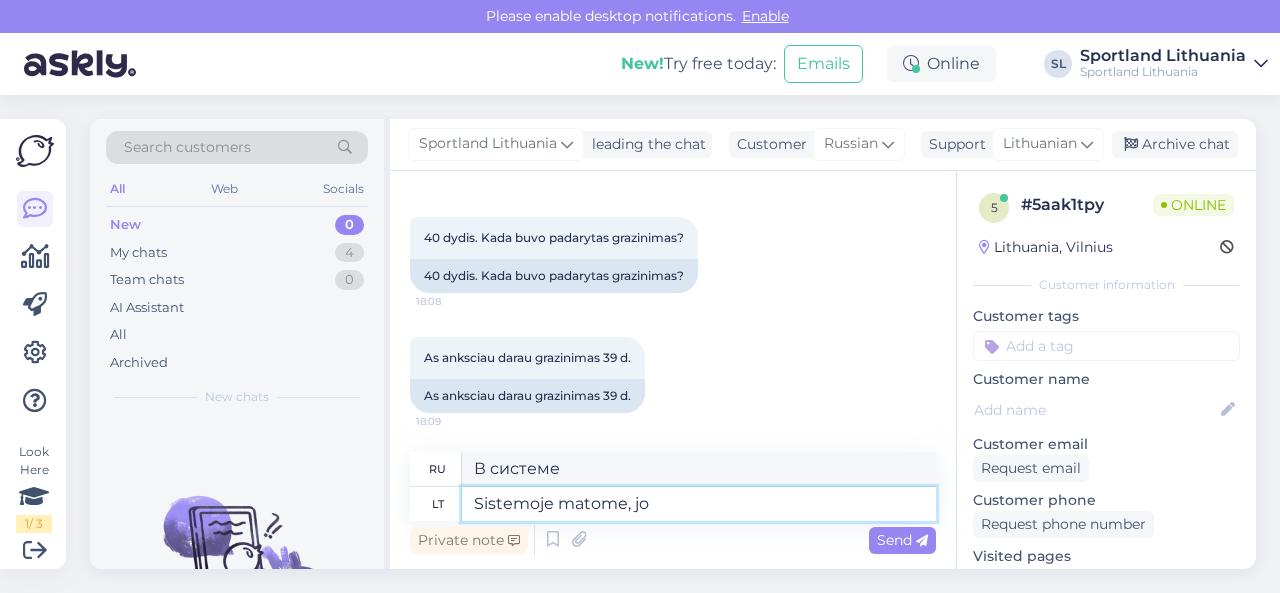 type on "Sistemoje matome, jog" 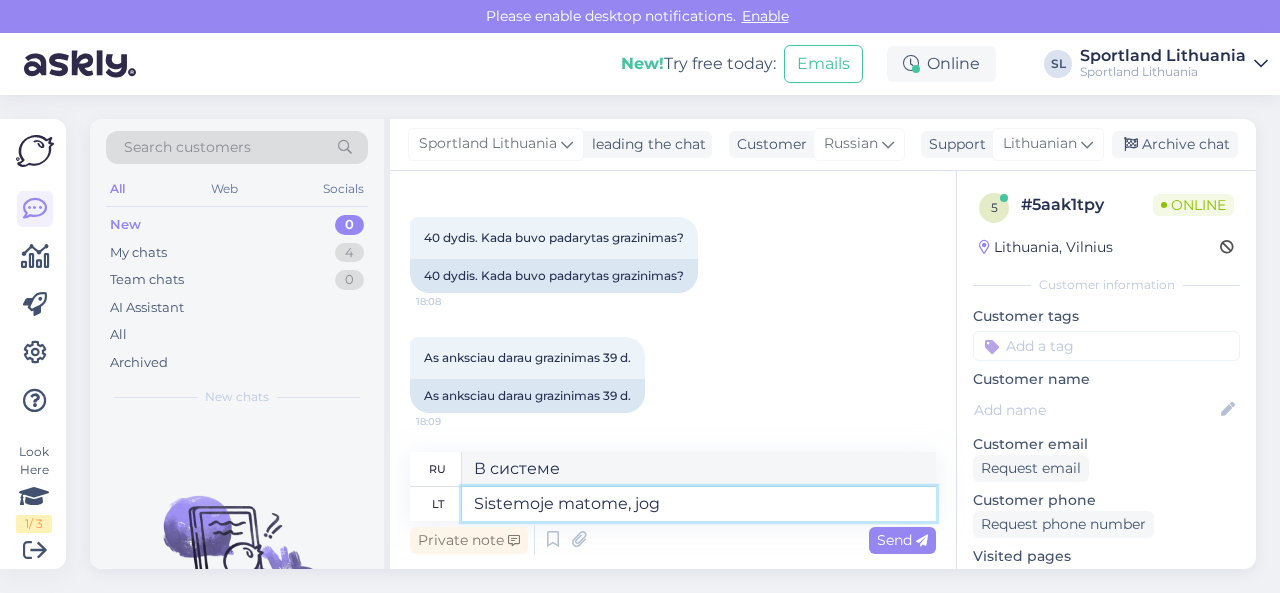 type on "В системе, которую мы видим," 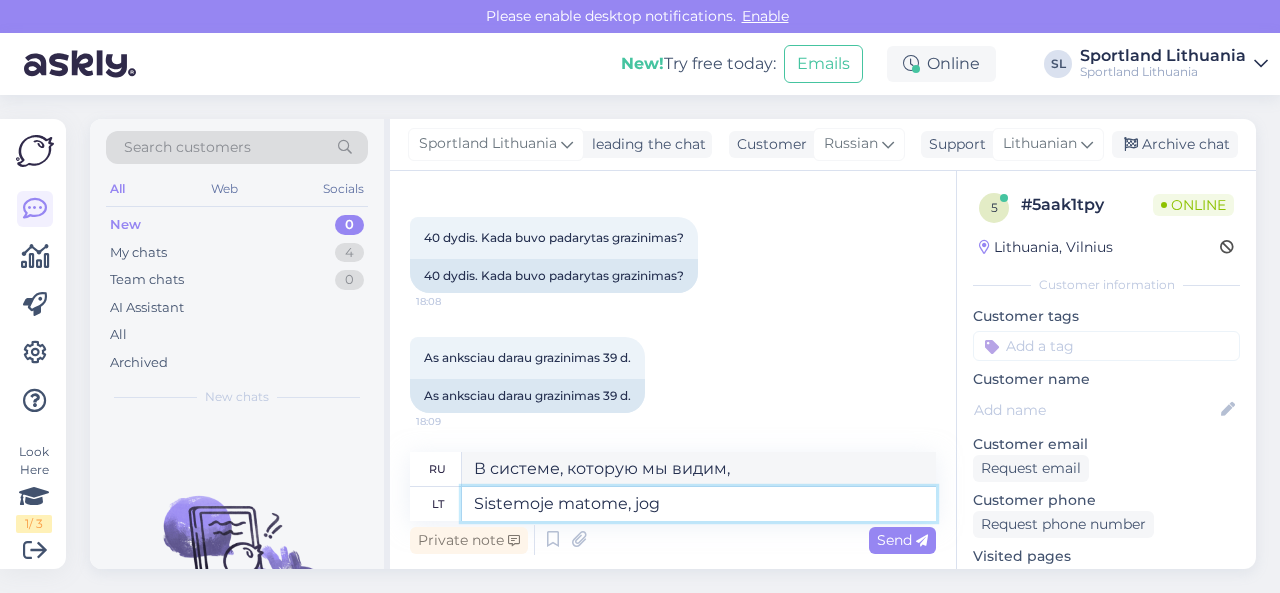 type on "Sistemoje matome, jog" 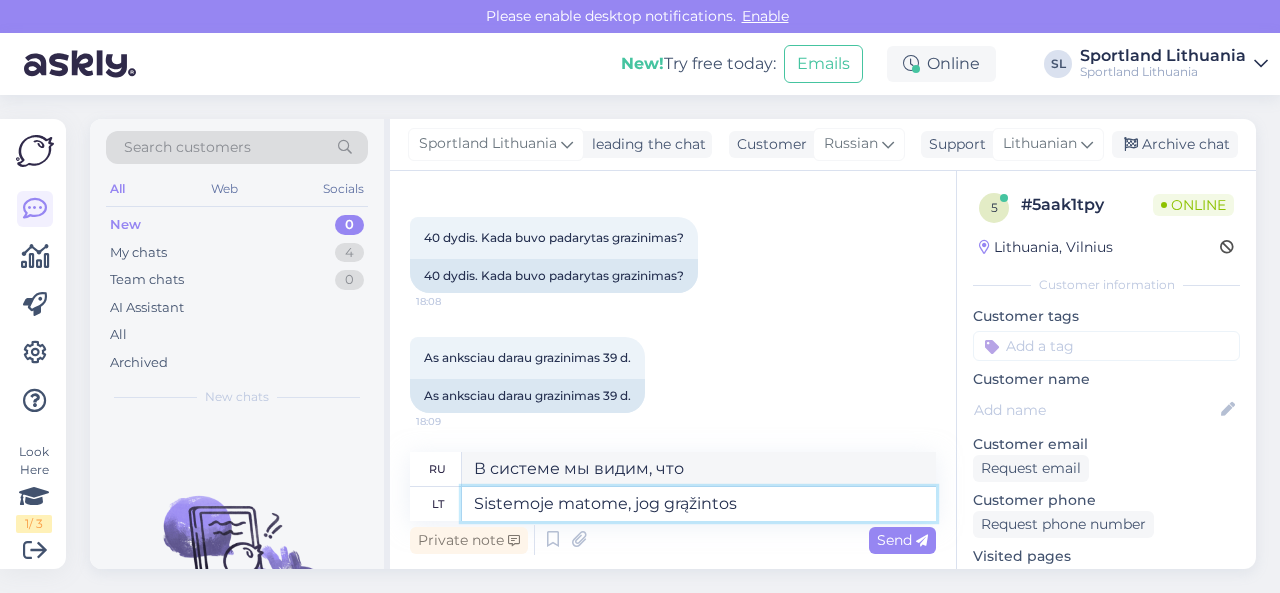 type on "Sistemoje matome, jog grąžintos t" 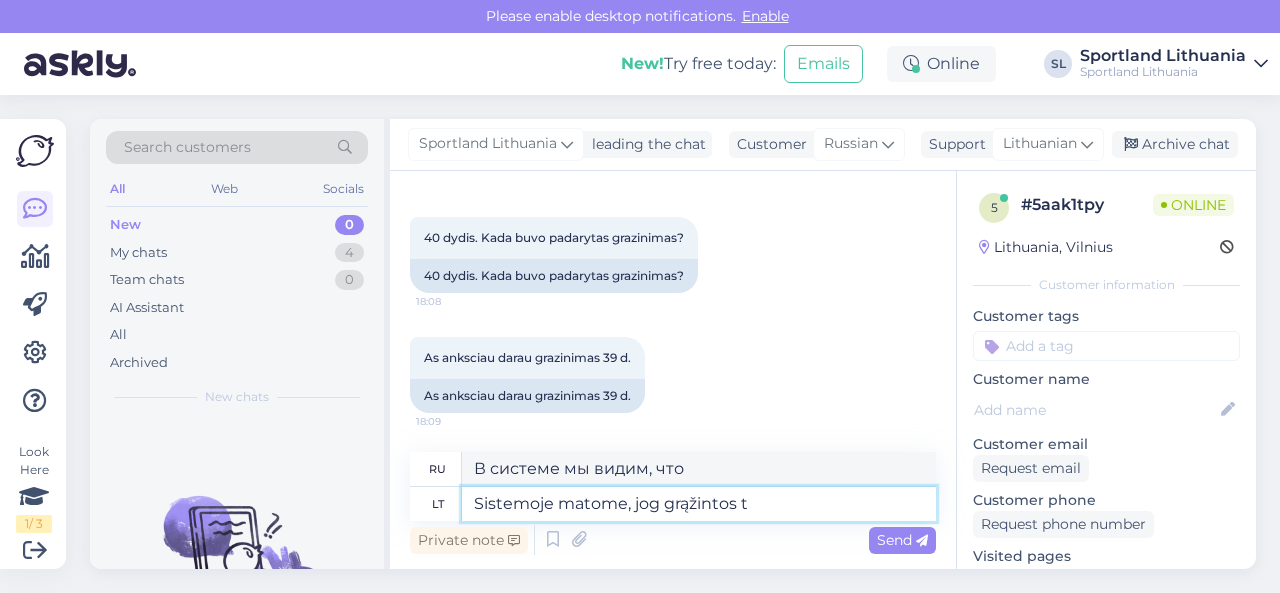 type on "Мы видим в системе, что возвращенный" 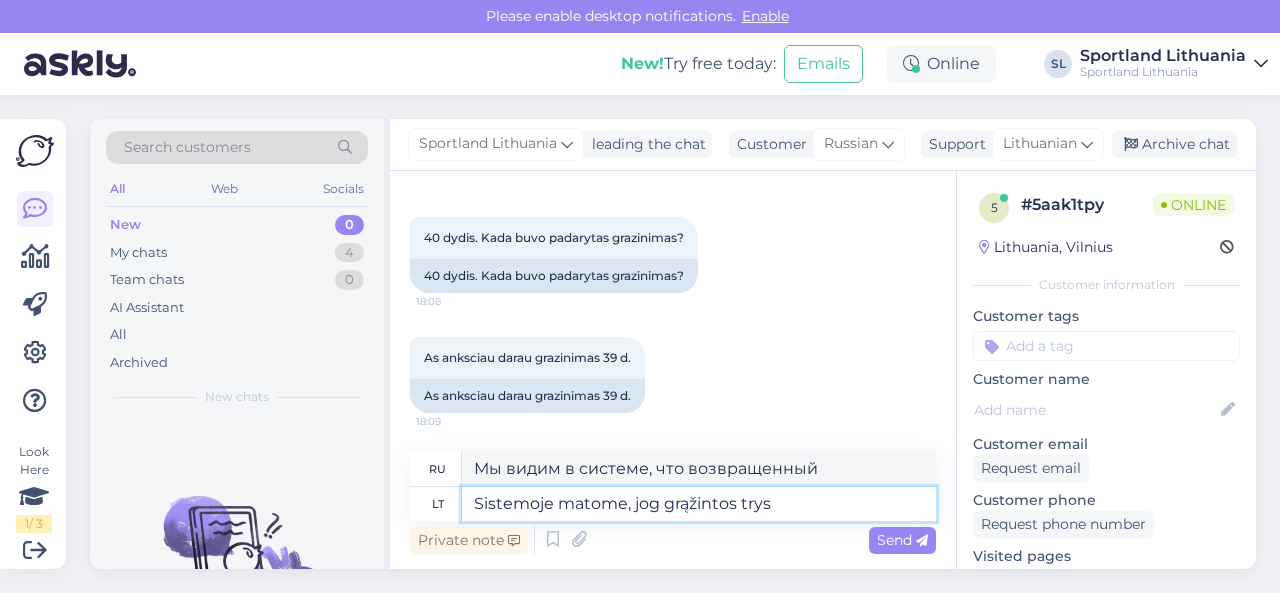 type on "Sistemoje matome, jog grąžintos trys p" 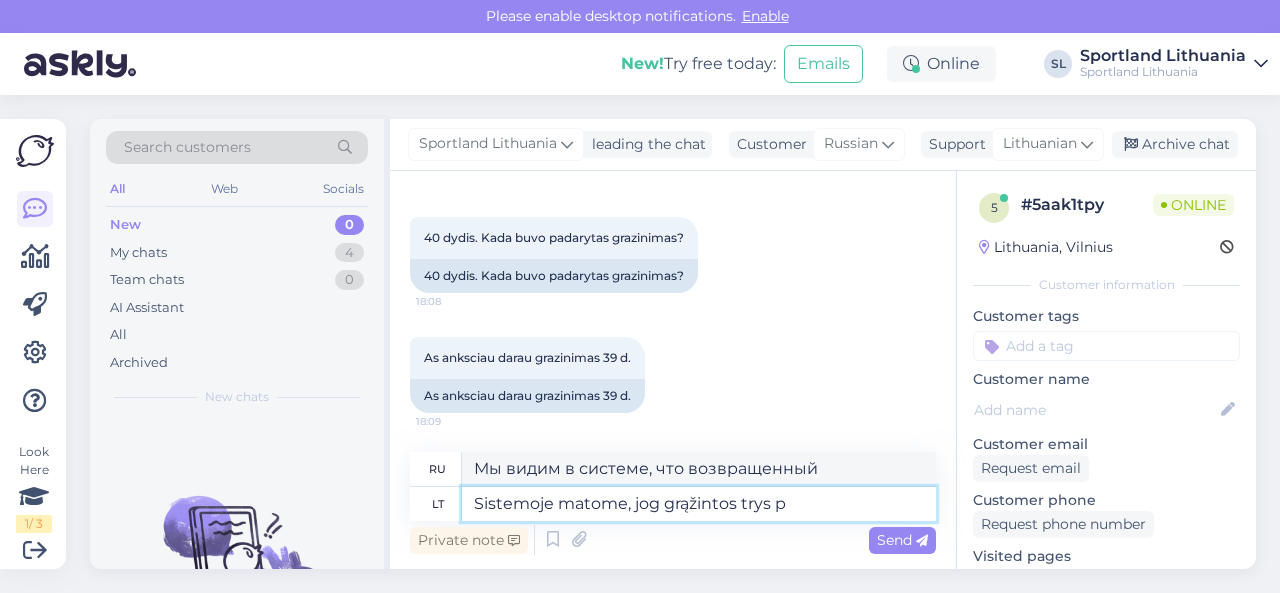 type on "Мы видим в системе, что три были возвращены" 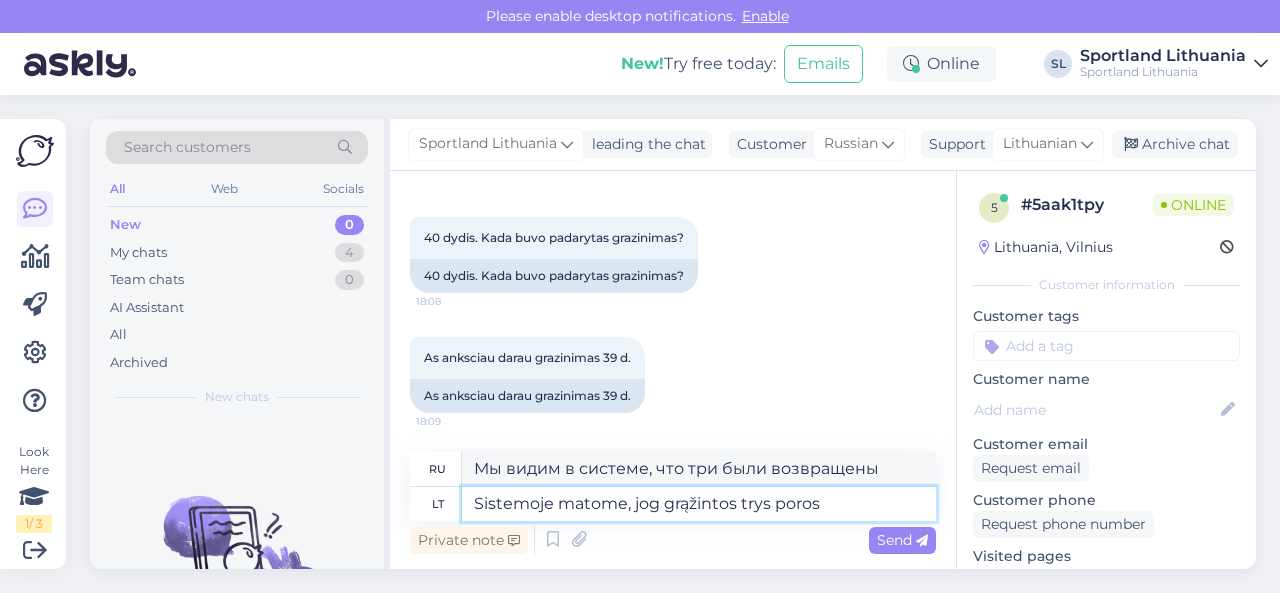 type on "Sistemoje matome, jog grąžintos trys poros a" 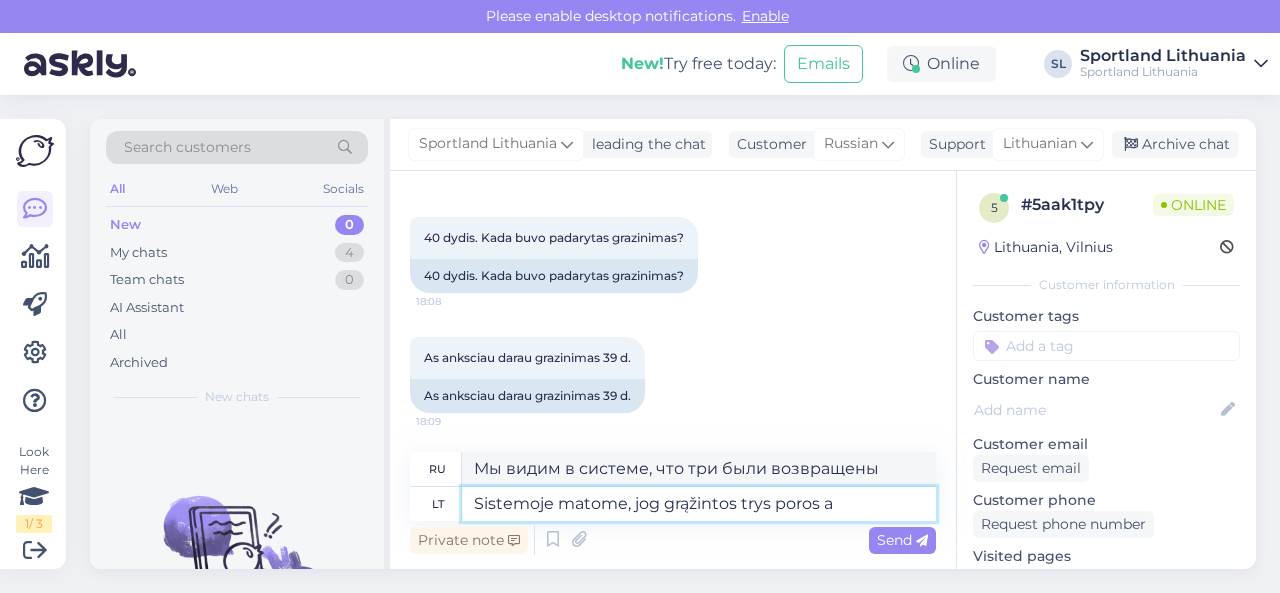 type on "Мы видим в системе, что было возвращено три пары" 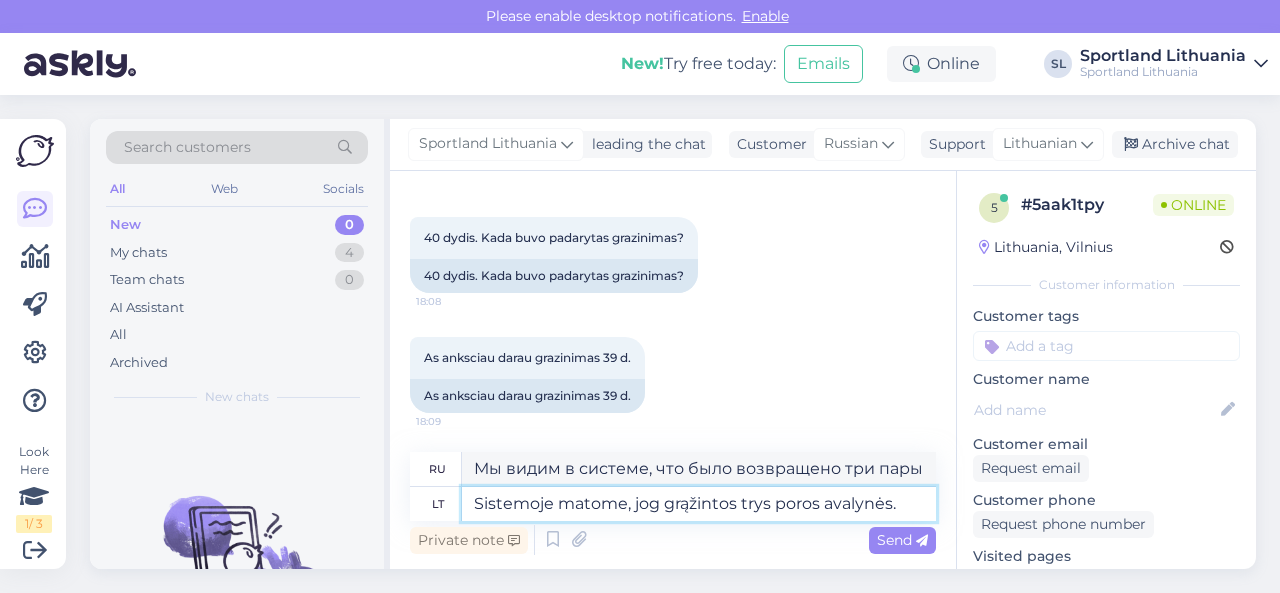 type on "Sistemoje matome, jog grąžintos trys poros avalynės. I" 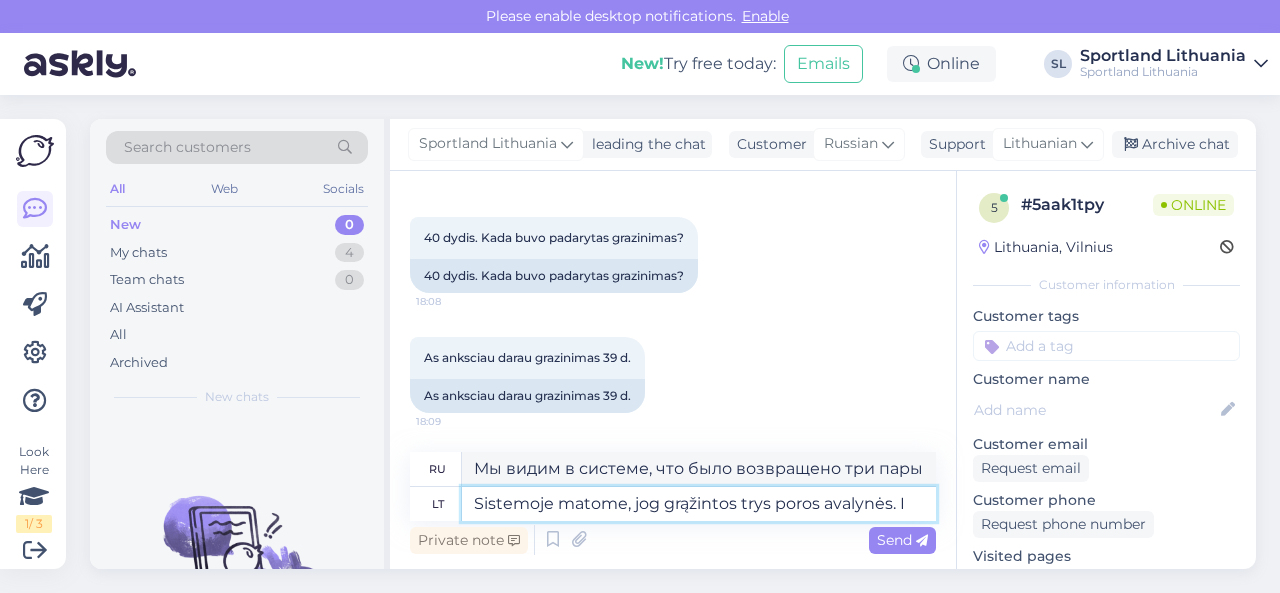 type on "Мы видим в системе, что возвращено три пары обуви." 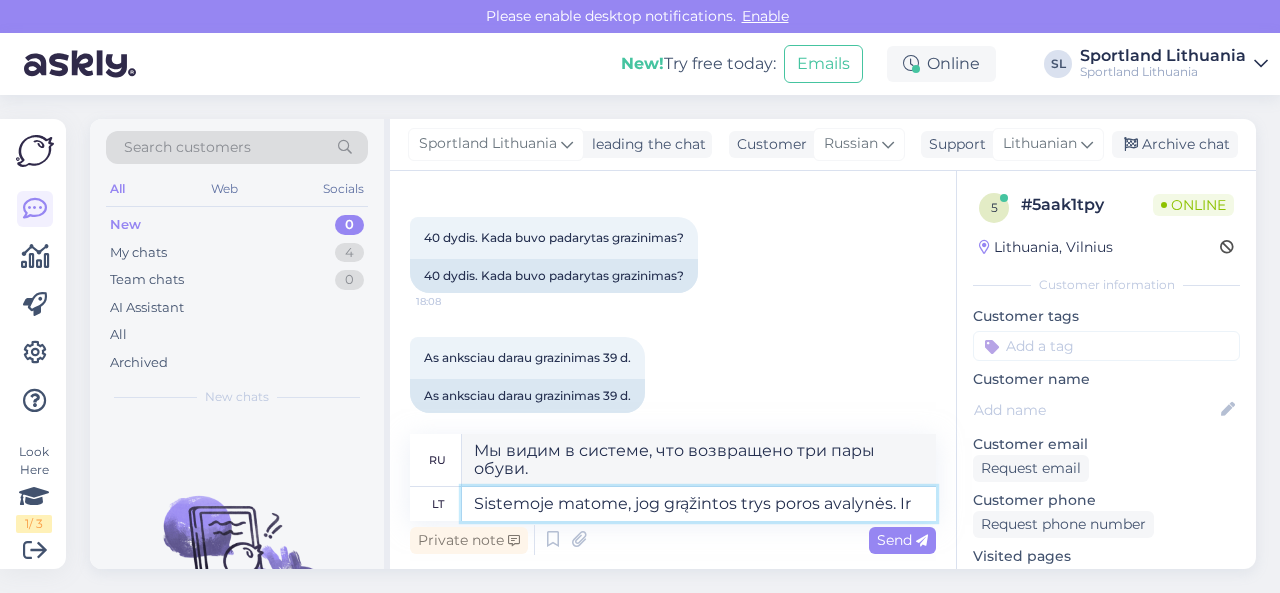 type on "Sistemoje matome, jog grąžintos trys poros avalynės. Ir" 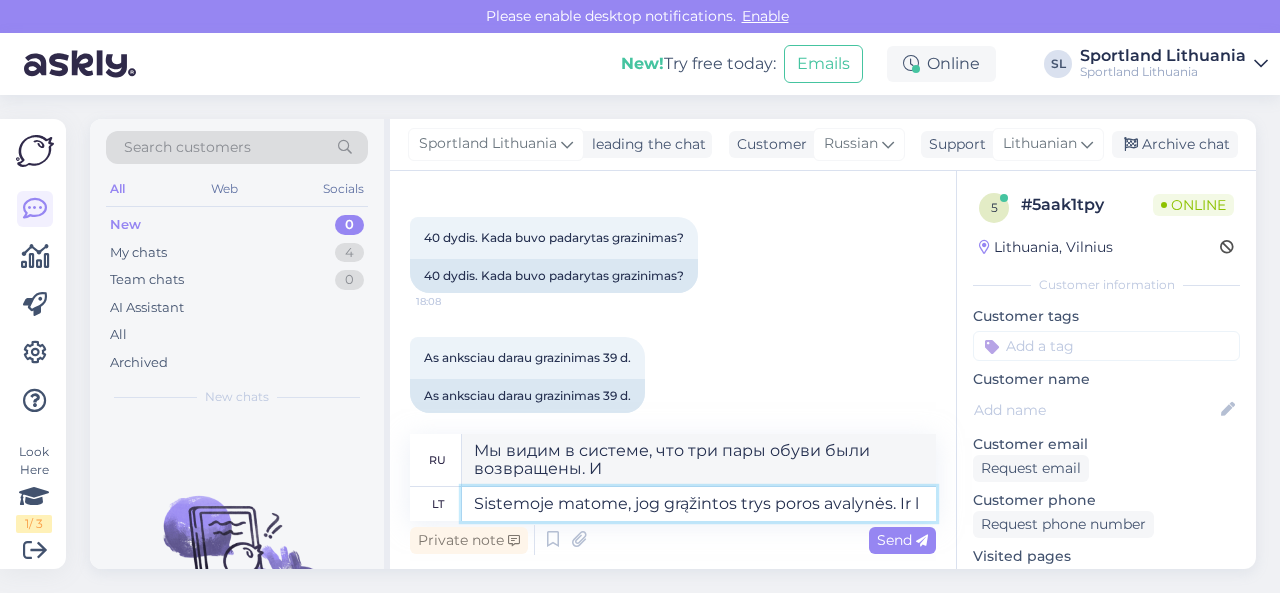 type on "Sistemoje matome, jog grąžintos trys poros avalynės. Ir" 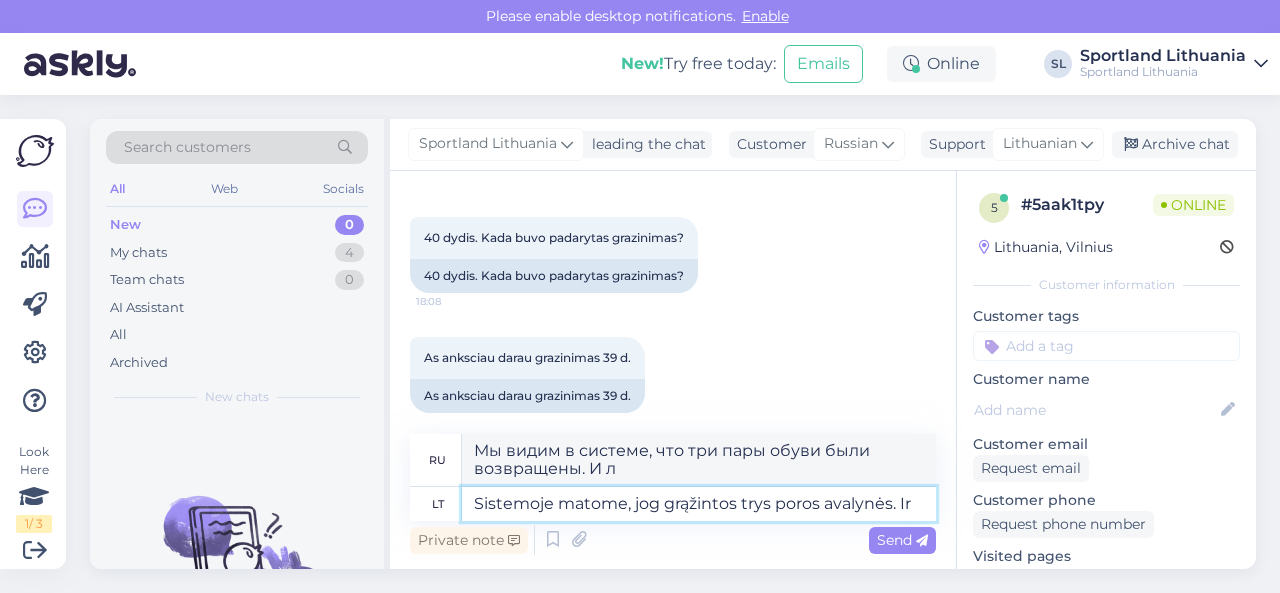 type on "Мы видим в системе, что три пары обуви были возвращены. И" 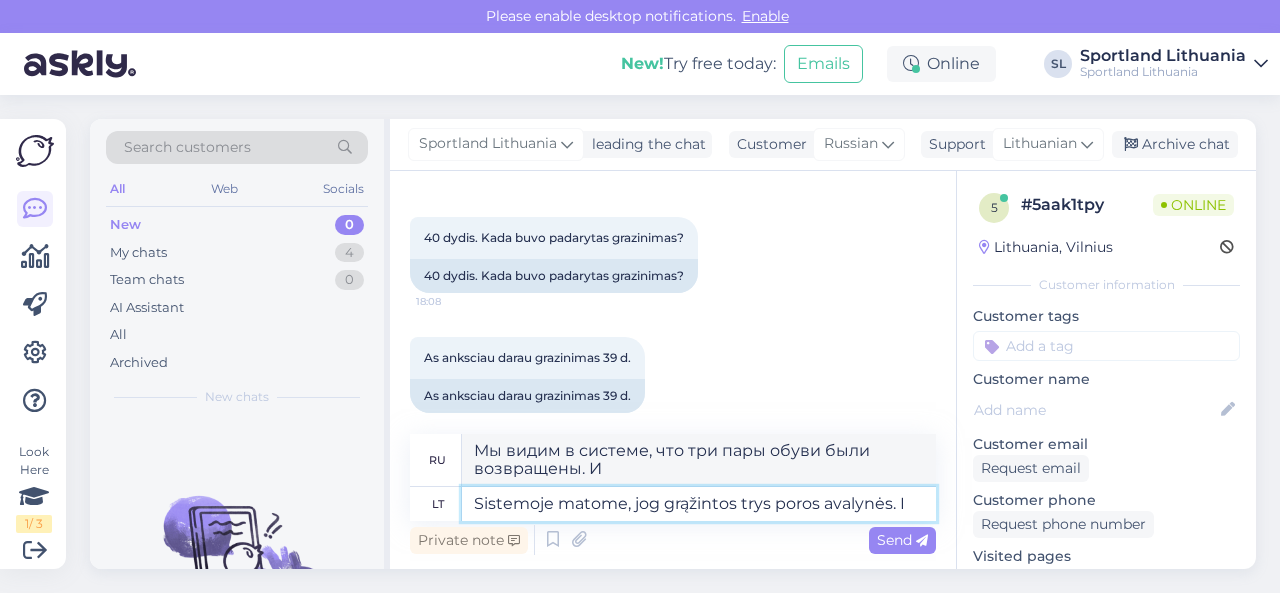 type on "Sistemoje matome, jog grąžintos trys poros avalynės." 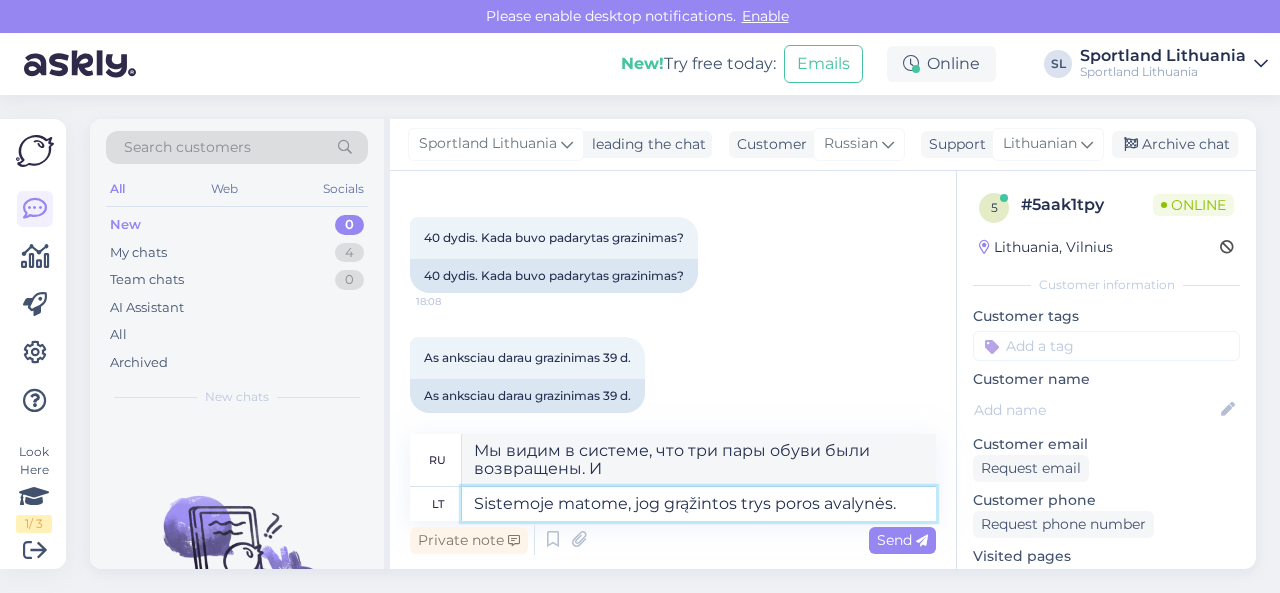 type on "Мы видим в системе, что возвращено три пары обуви." 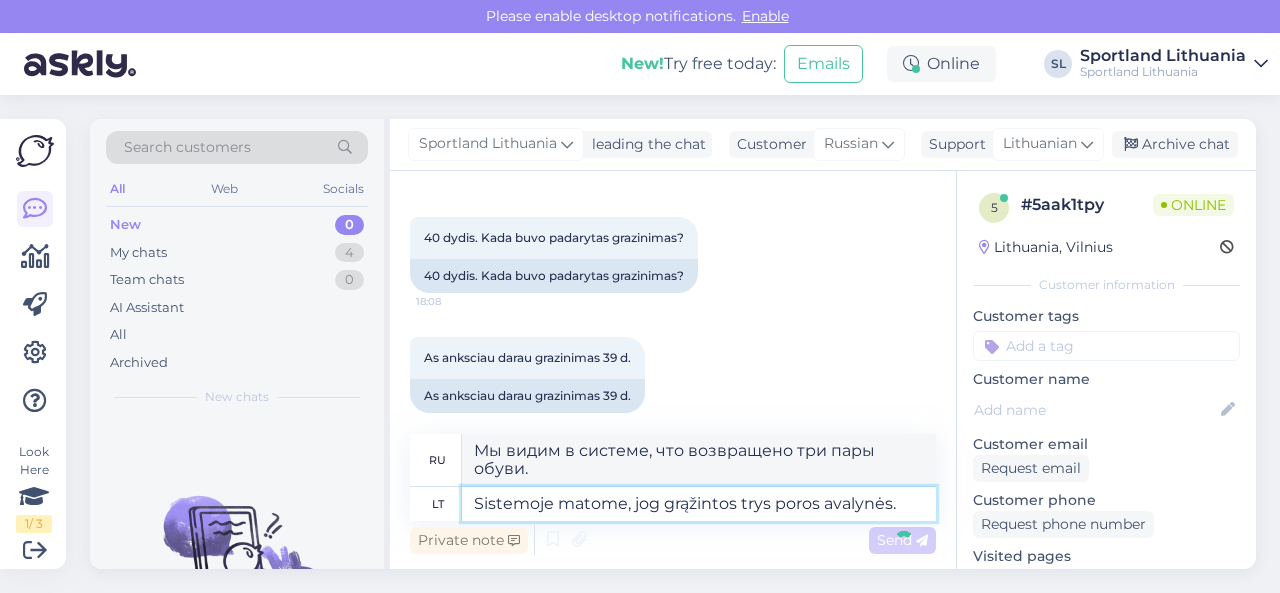 type 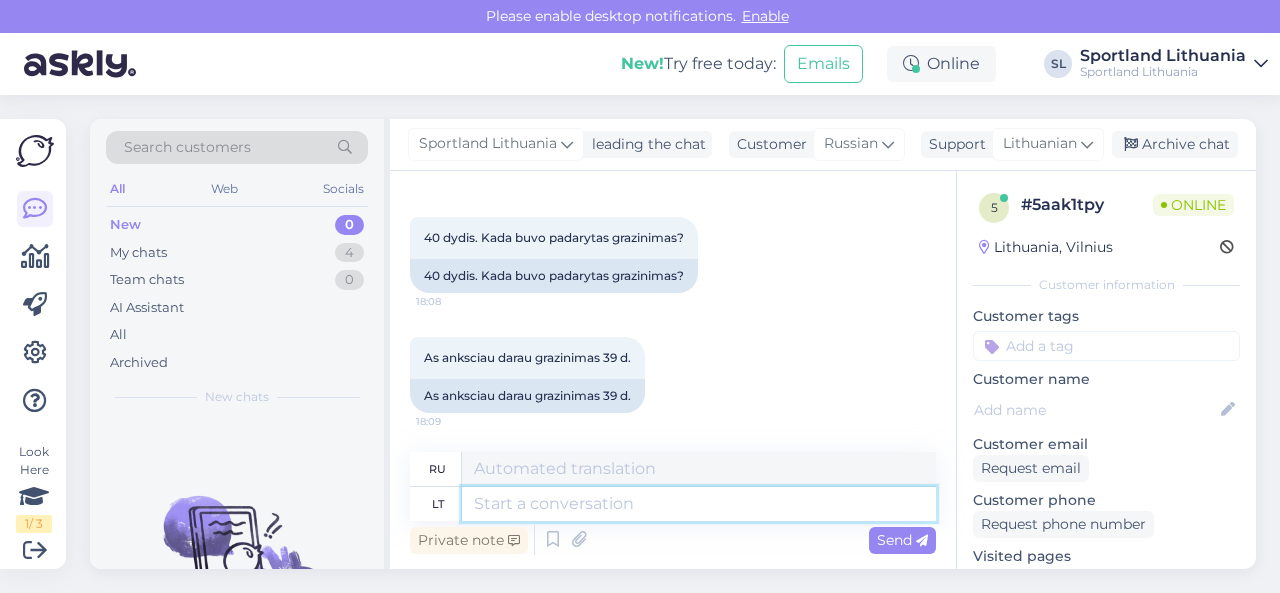 scroll, scrollTop: 1520, scrollLeft: 0, axis: vertical 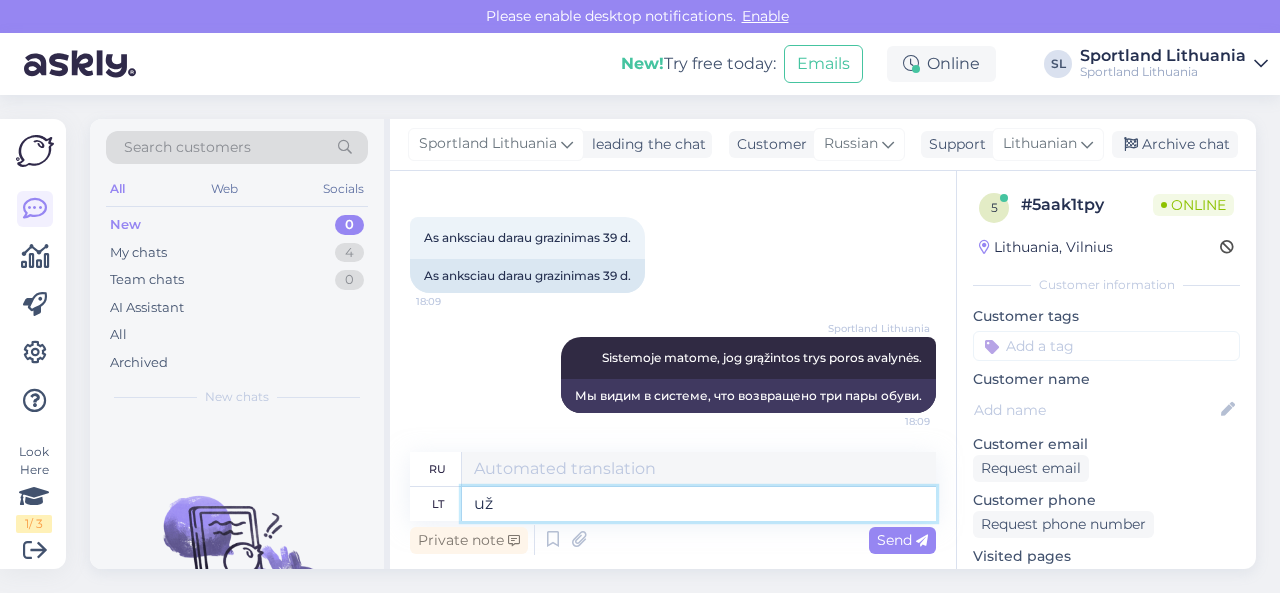 type on "už" 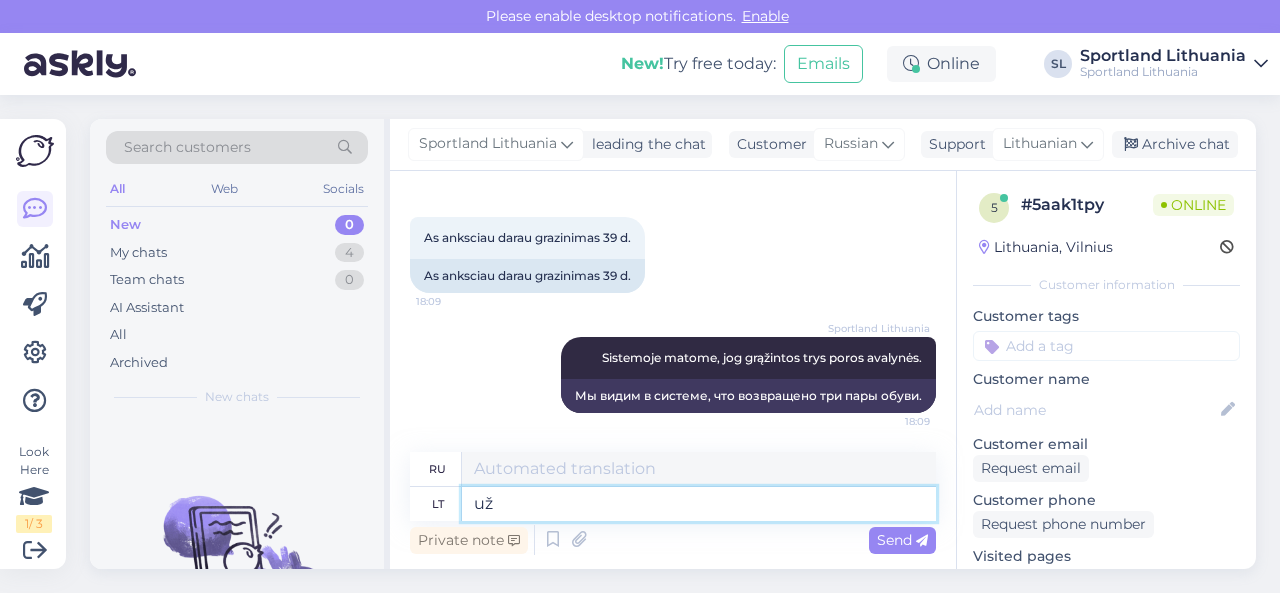 type on "для" 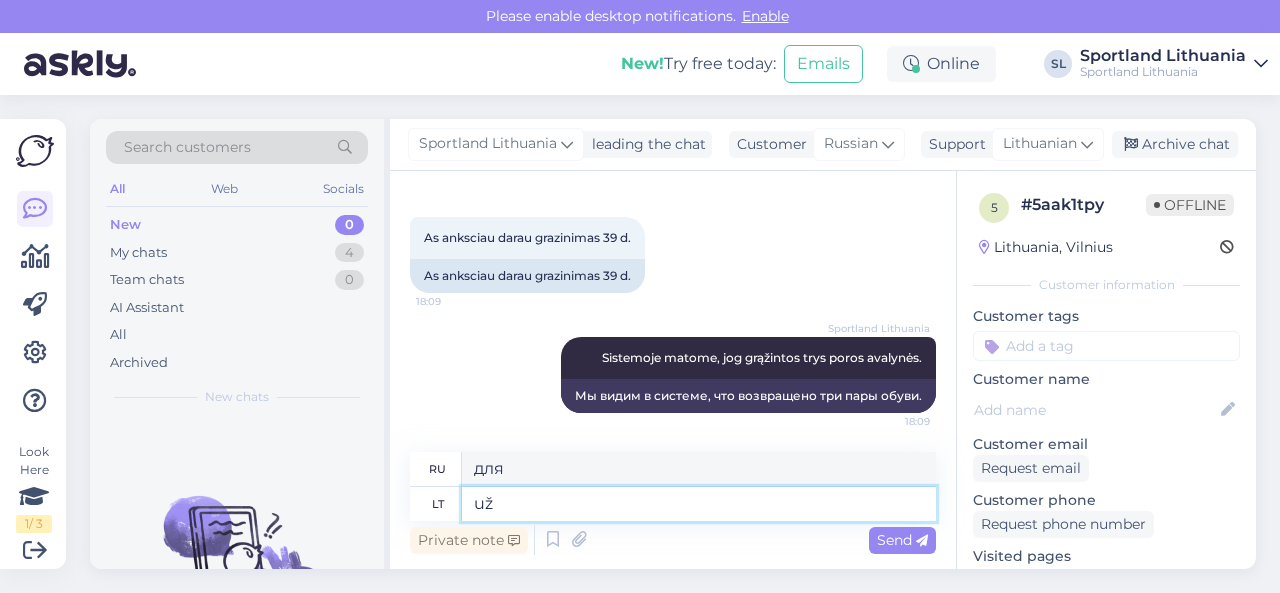 type on "u" 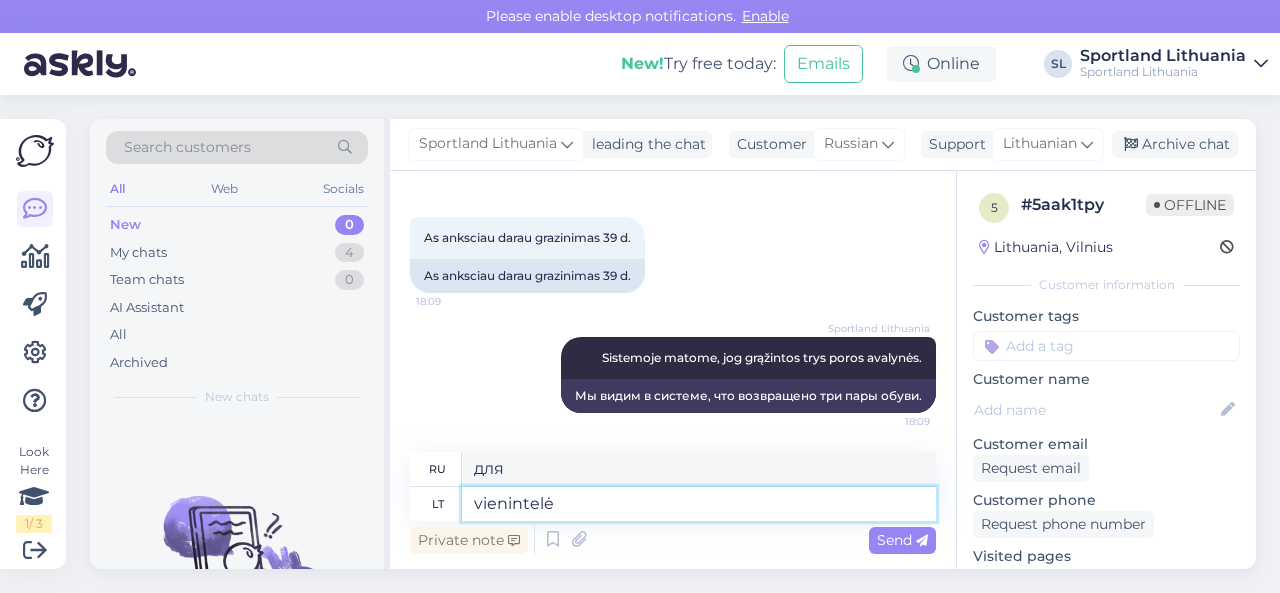 type on "vienintelė p" 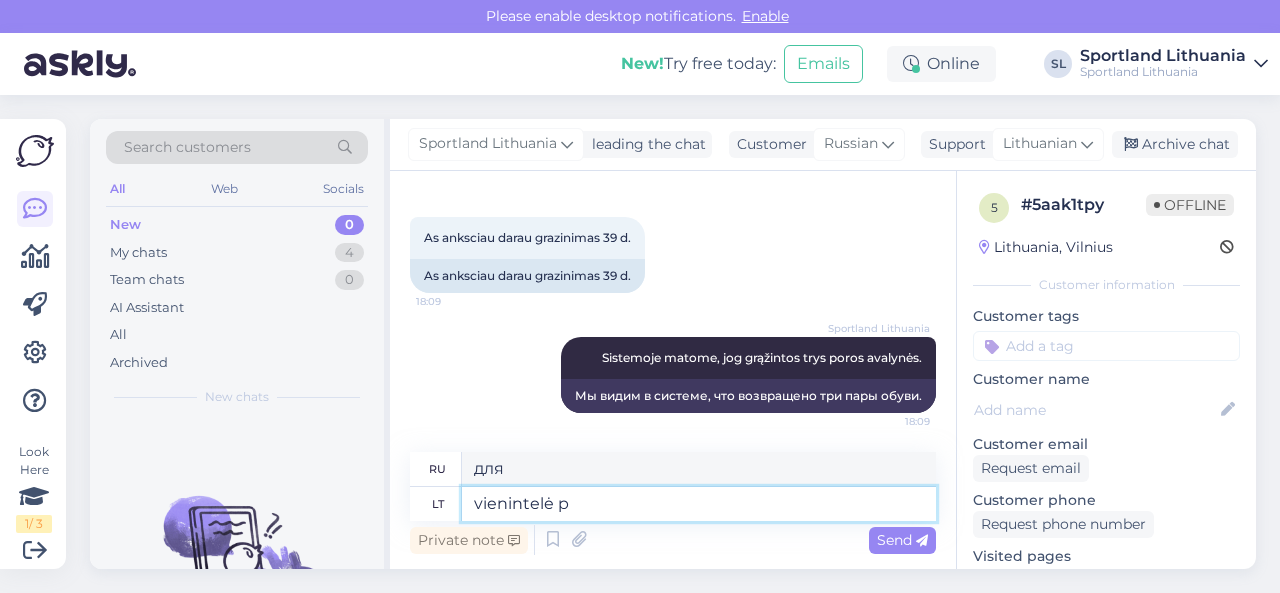 type on "единственный" 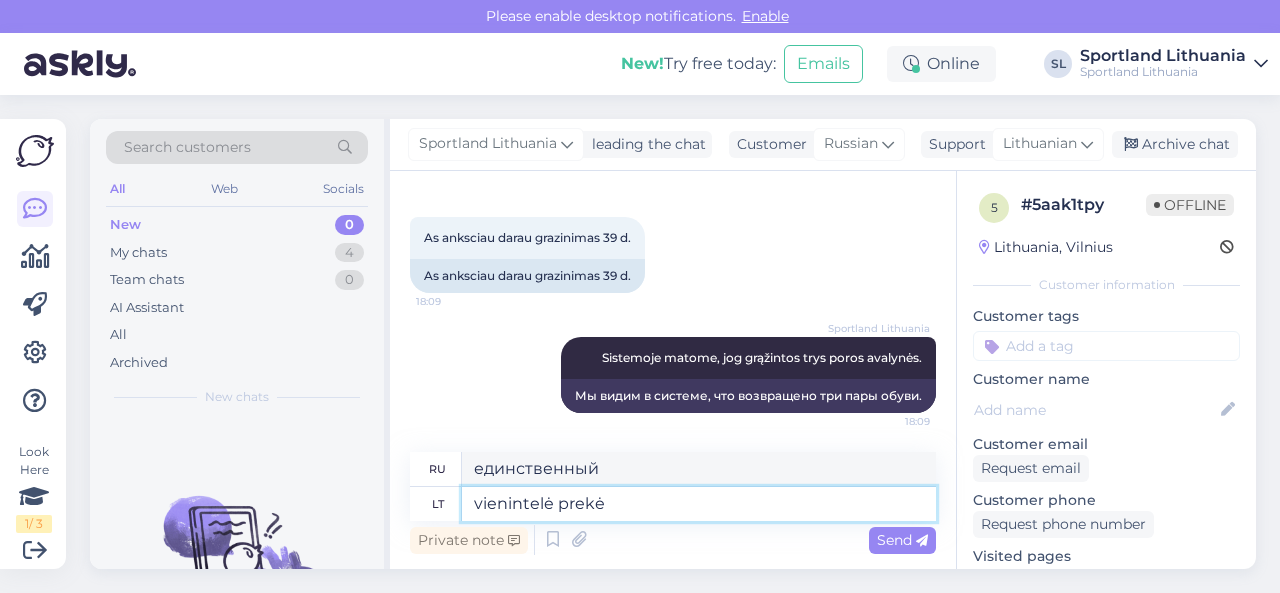 type on "vienintelė prekė" 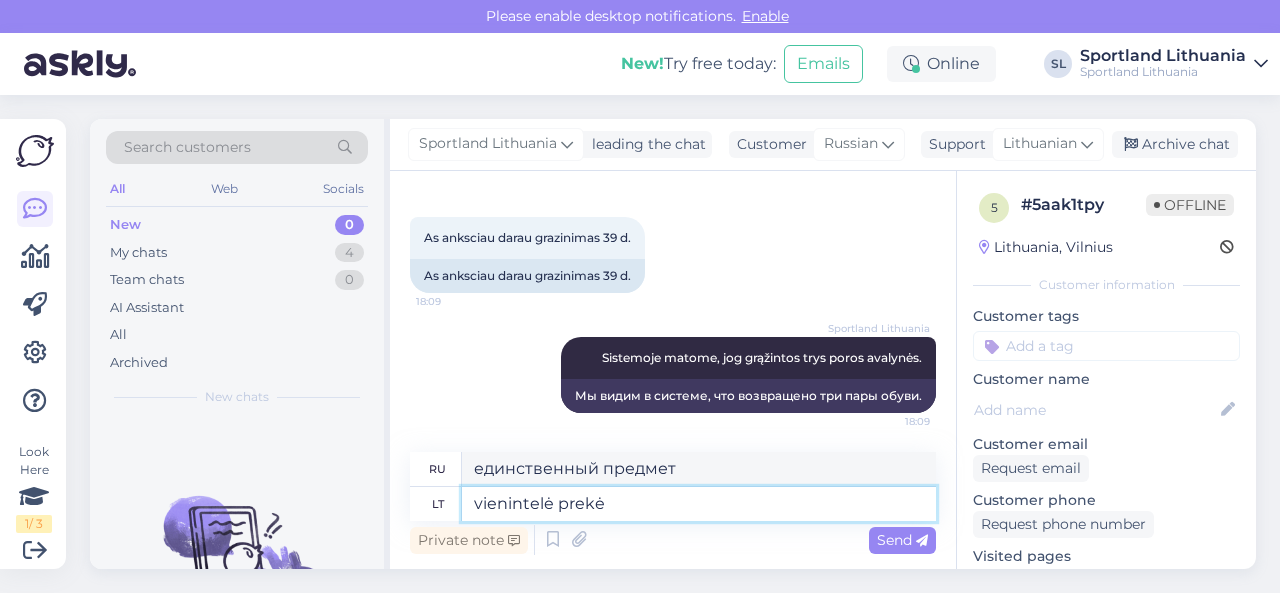 paste on "NIKE REVOLUTION 7 KIDS' RUNNING SHOES SKU: 21013940265 SPO: FB7689_001 Avalynės dydis:40 liko Ju" 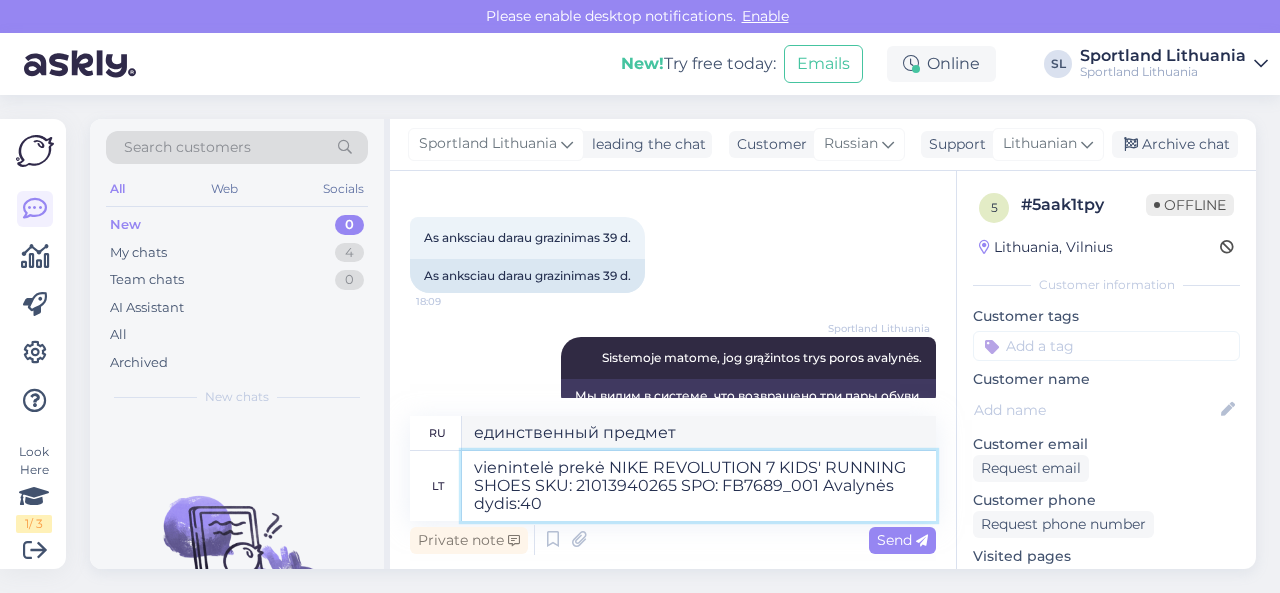 scroll, scrollTop: 1538, scrollLeft: 0, axis: vertical 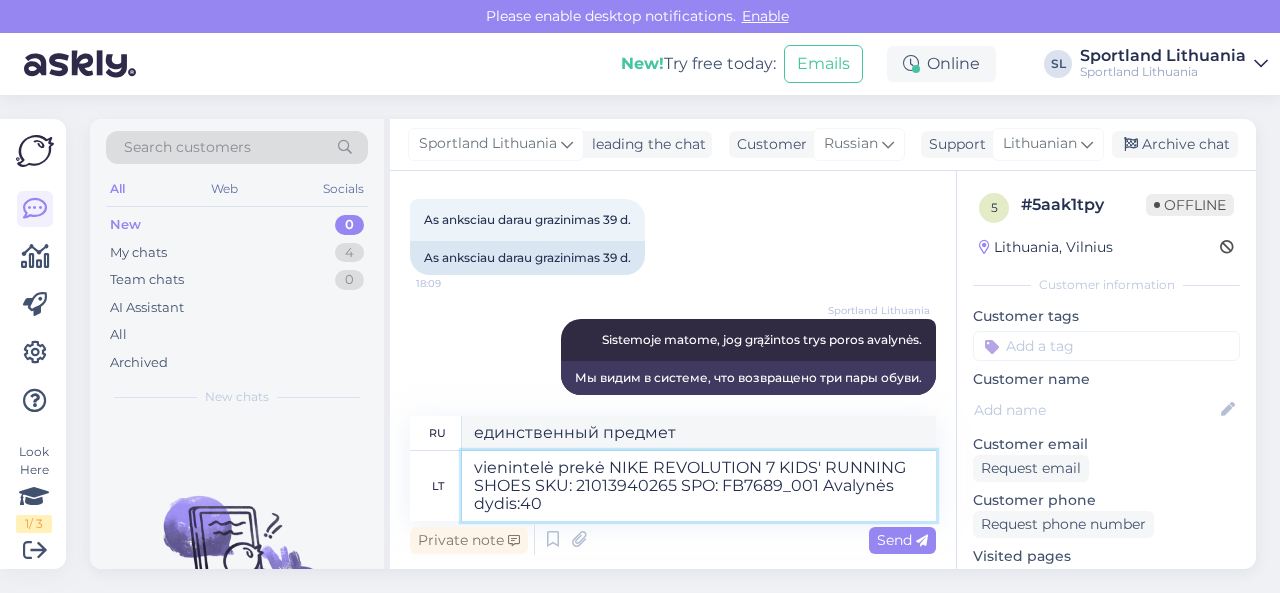 type on "Детская беговая обувь NIKE REVOLUTION 7, артикул: 21013940265, код товара: FB7689_001, размер обуви: 40" 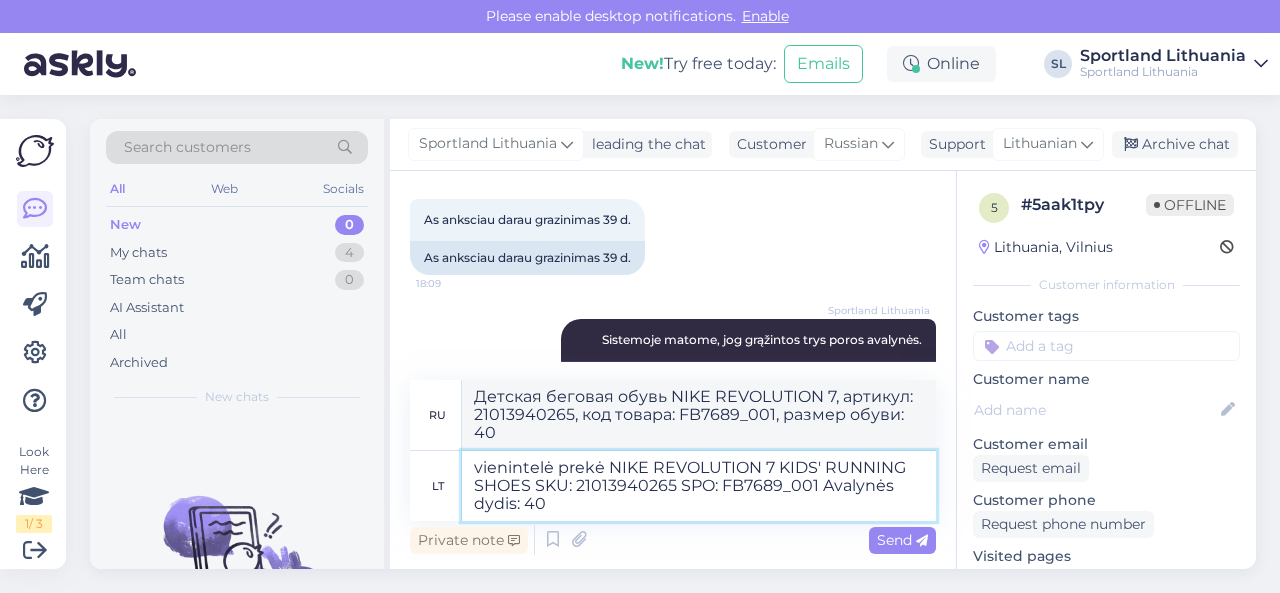 type on "vienintelė prekė NIKE REVOLUTION 7 KIDS' RUNNING SHOES SKU: 21013940265 SPO: FB7689_001 Avalynės dydis: 40" 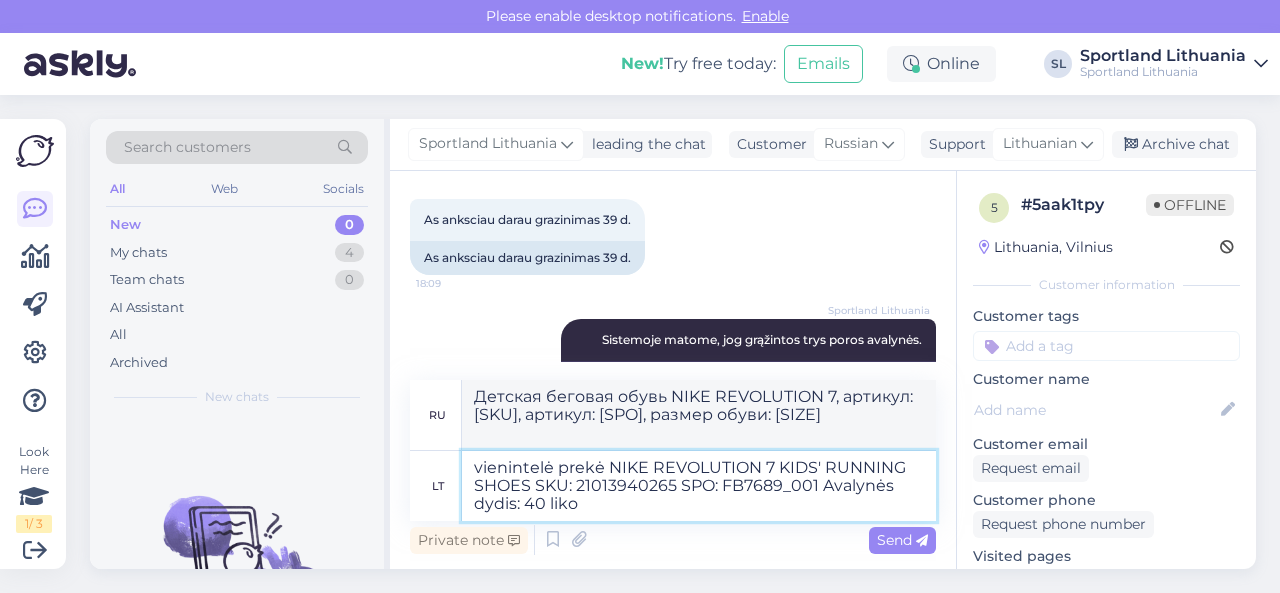 type on "vienintelė prekė NIKE REVOLUTION 7 KIDS' RUNNING SHOES SKU: 21013940265 SPO: FB7689_001 Avalynės dydis: 40 liko" 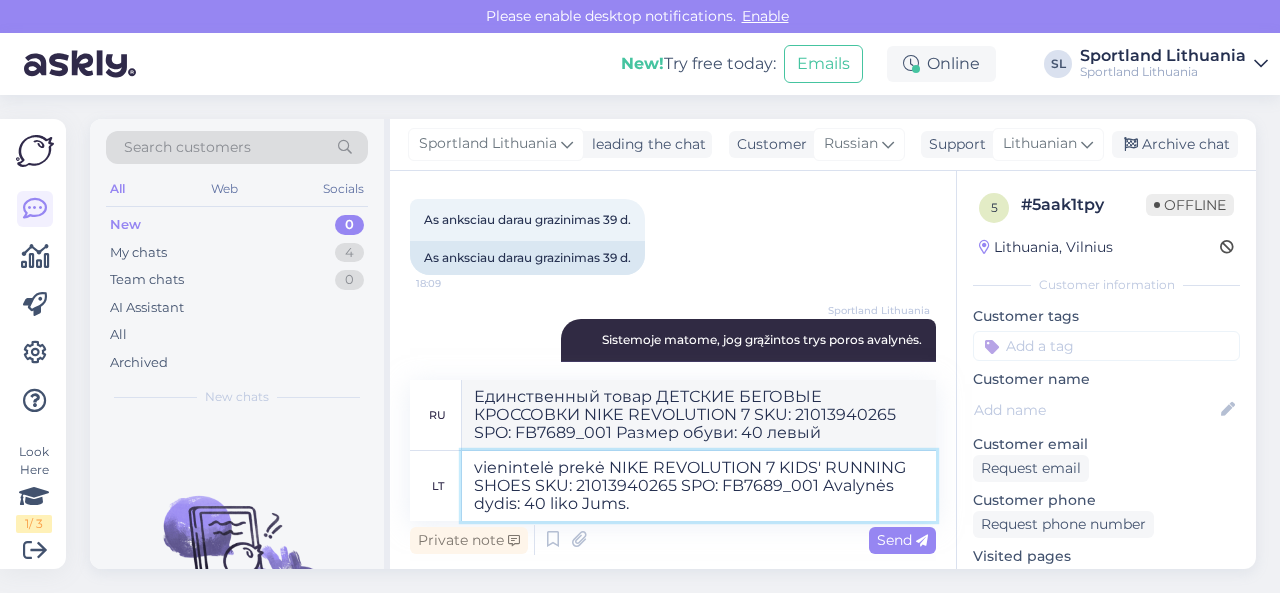 type on "vienintelė prekė NIKE REVOLUTION 7 KIDS' RUNNING SHOES SKU: 21013940265 SPO: FB7689_001 Avalynės dydis: 40 liko Jums. a" 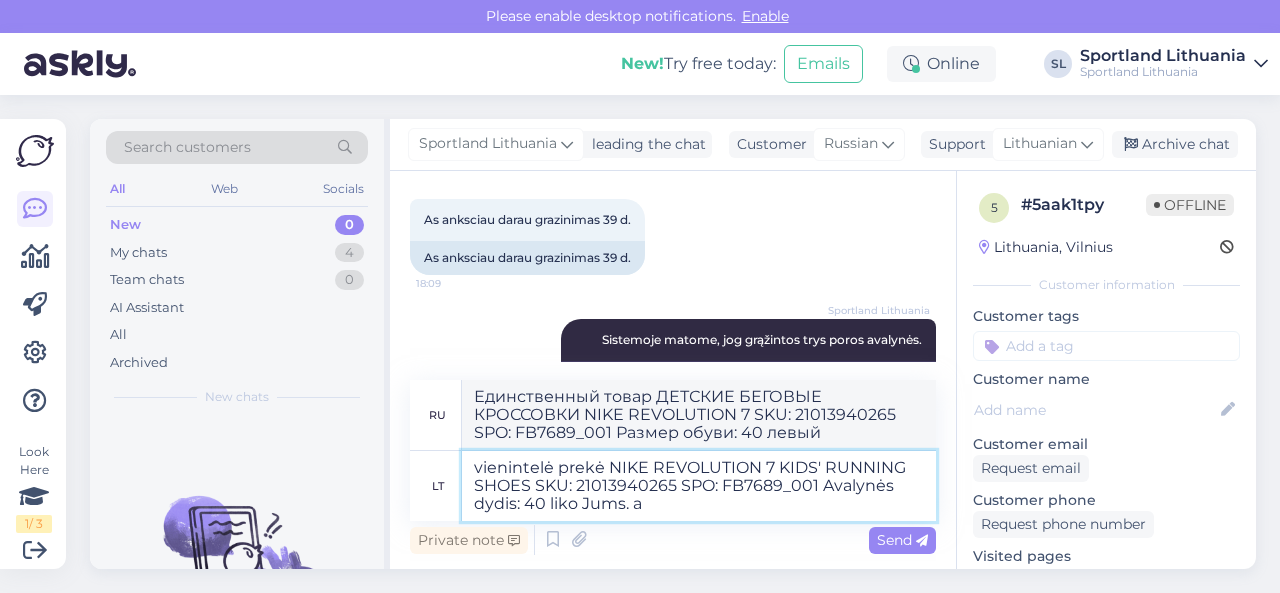 type on "Для вас остался только один товар: детские кроссовки NIKE REVOLUTION 7 SKU: 21013940265 SPO: FB7689_001 Размер обуви: 40." 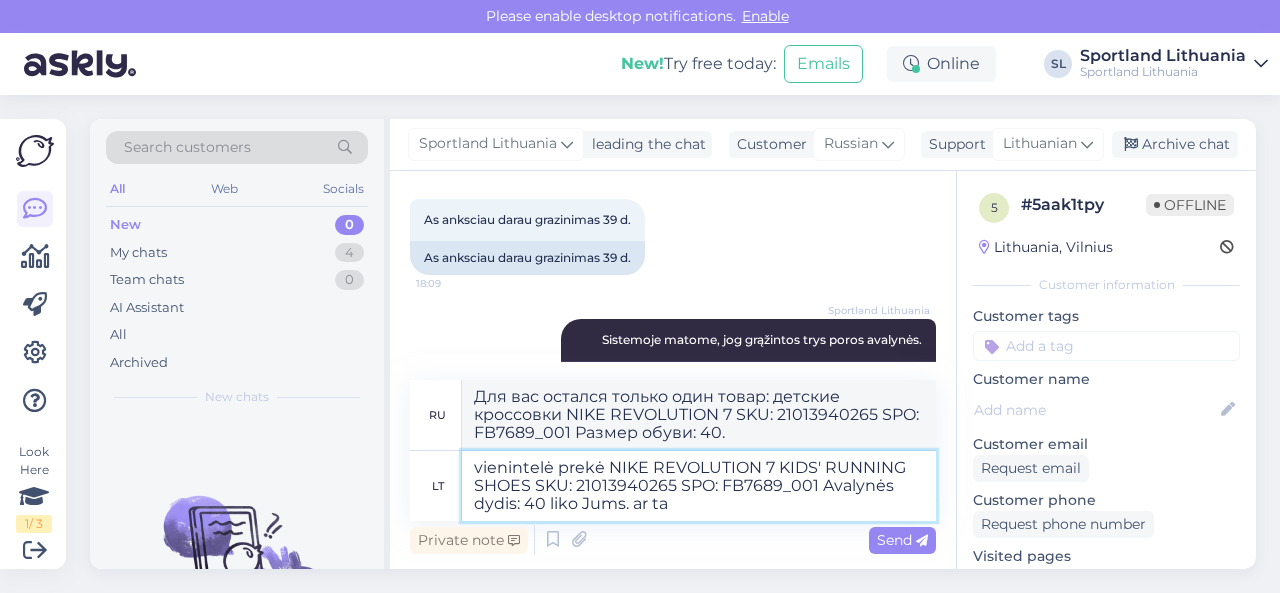 type on "vienintelė prekė NIKE REVOLUTION 7 KIDS' RUNNING SHOES SKU: 21013940265 SPO: FB7689_001 Avalynės dydis: 40 liko Jums. ar tai" 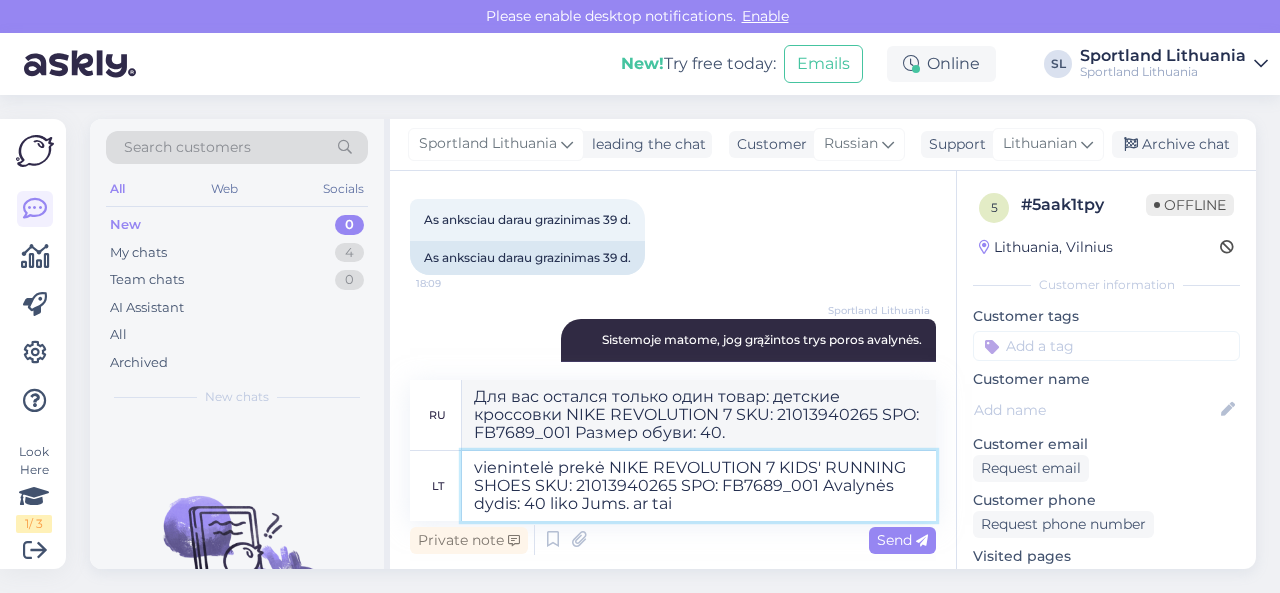 type on "Единственный товар NIKE REVOLUTION 7 ДЕТСКИЕ БЕГОВЫЕ КРОССОВКИ SKU: 21013940265 SPO: FB7689_001 Размер обуви: 40 остался для вас. или" 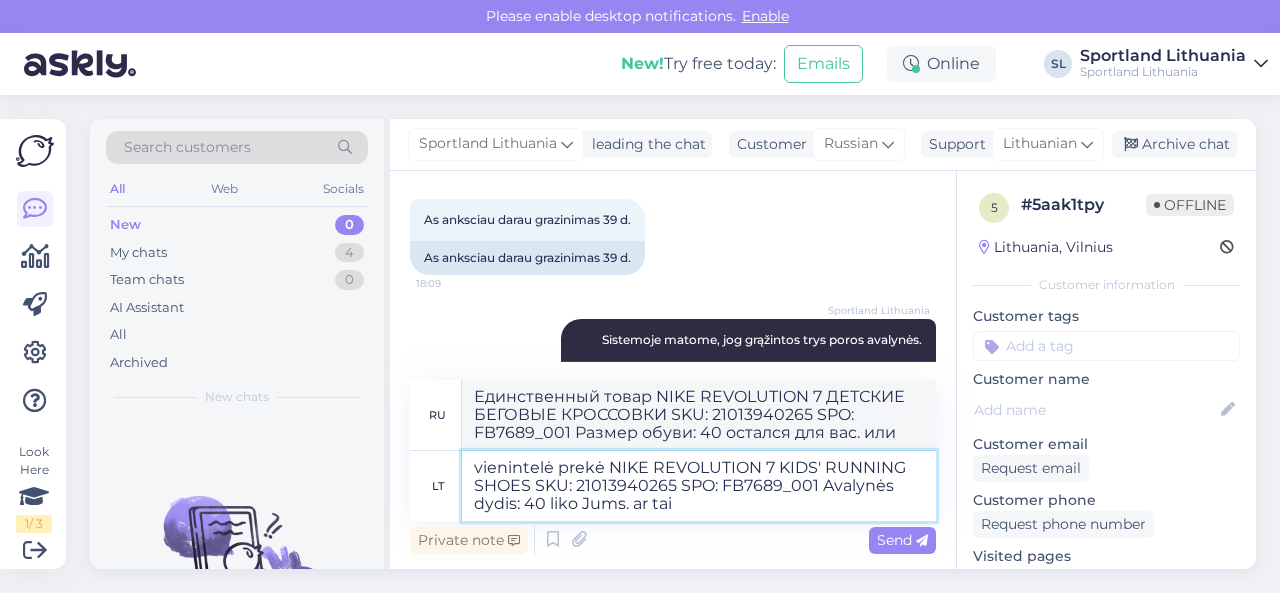 type on "vienintelė prekė NIKE REVOLUTION 7 KIDS' RUNNING SHOES SKU: 21013940265 SPO: FB7689_001 Avalynės dydis: 40 liko Jums. ar tai" 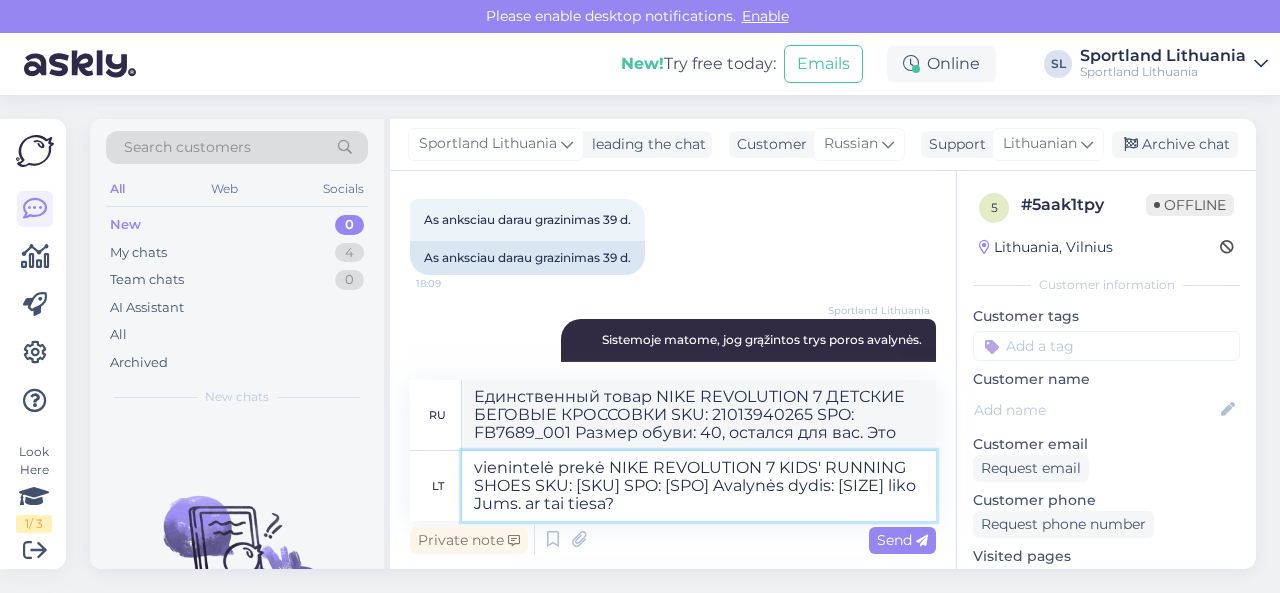 type on "vienintelė prekė NIKE REVOLUTION 7 KIDS' RUNNING SHOES SKU: [SKU] SPO: [SPO] Avalynės dydis: [SIZE] liko Jums. ar tai tiesa?" 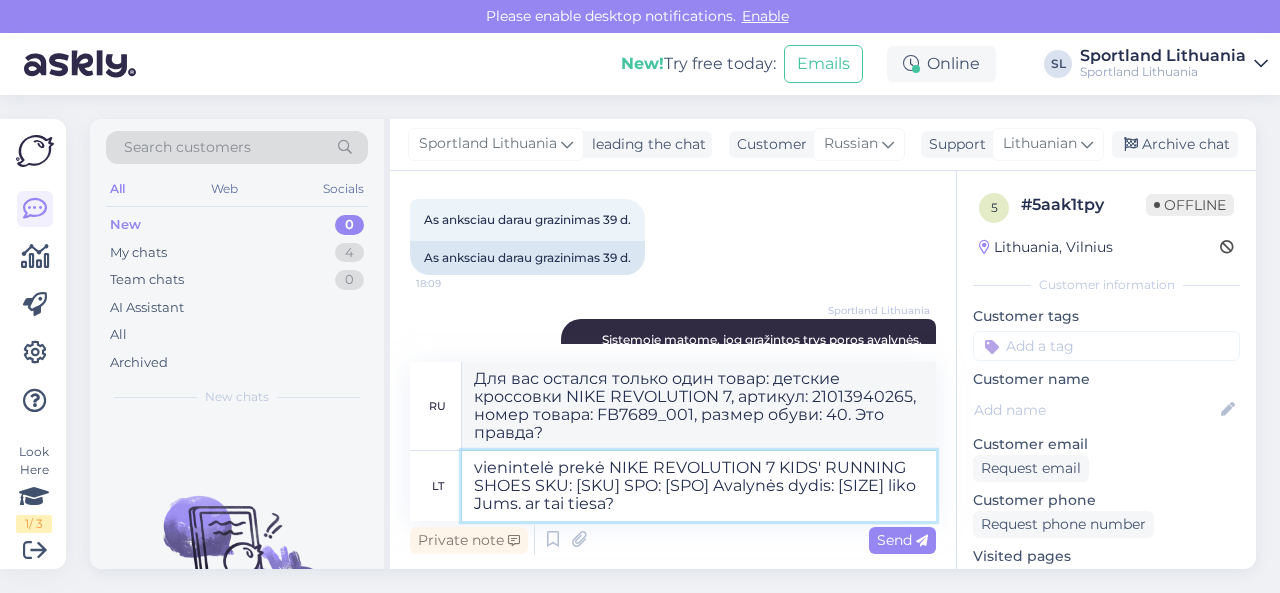 type 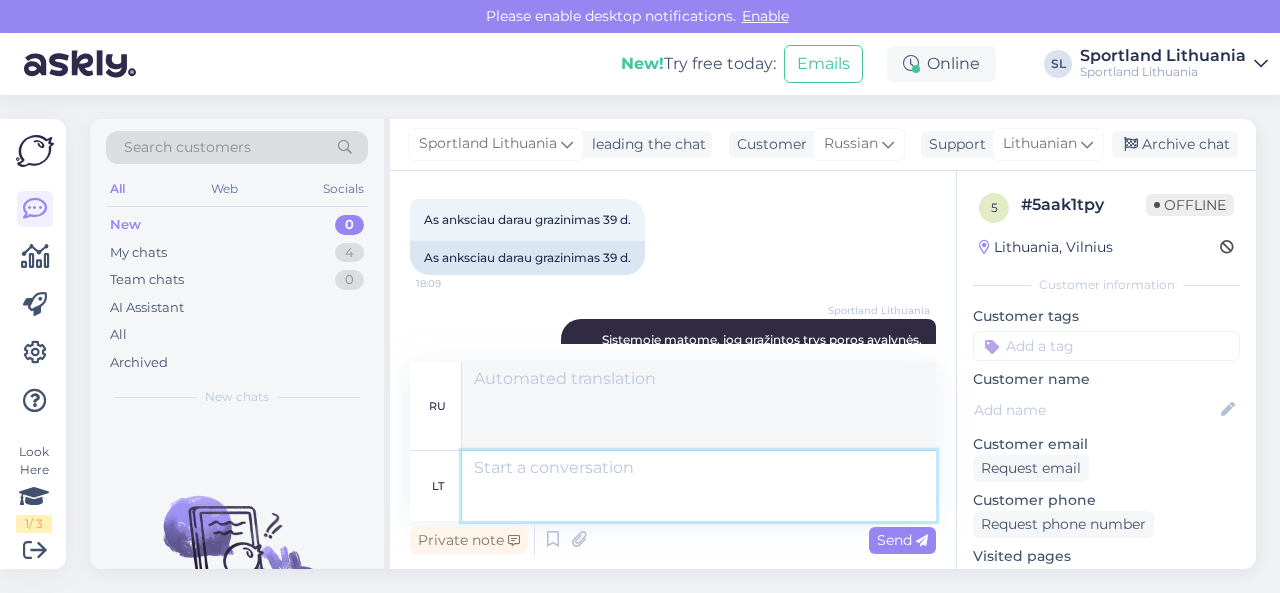 scroll, scrollTop: 1712, scrollLeft: 0, axis: vertical 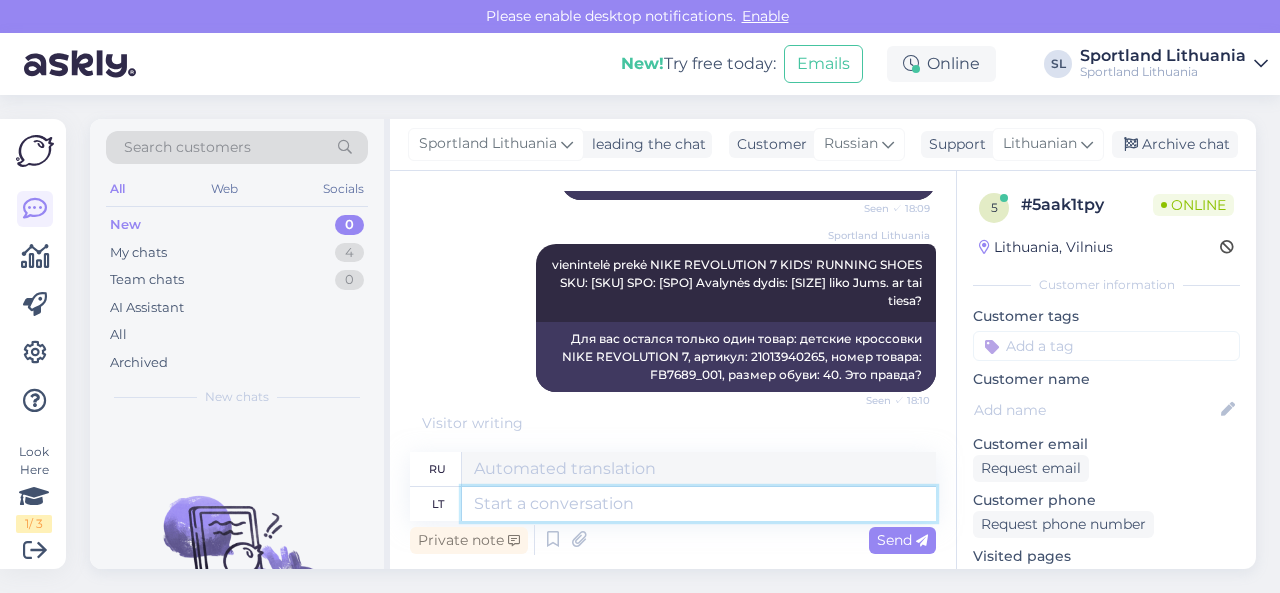 click at bounding box center (699, 504) 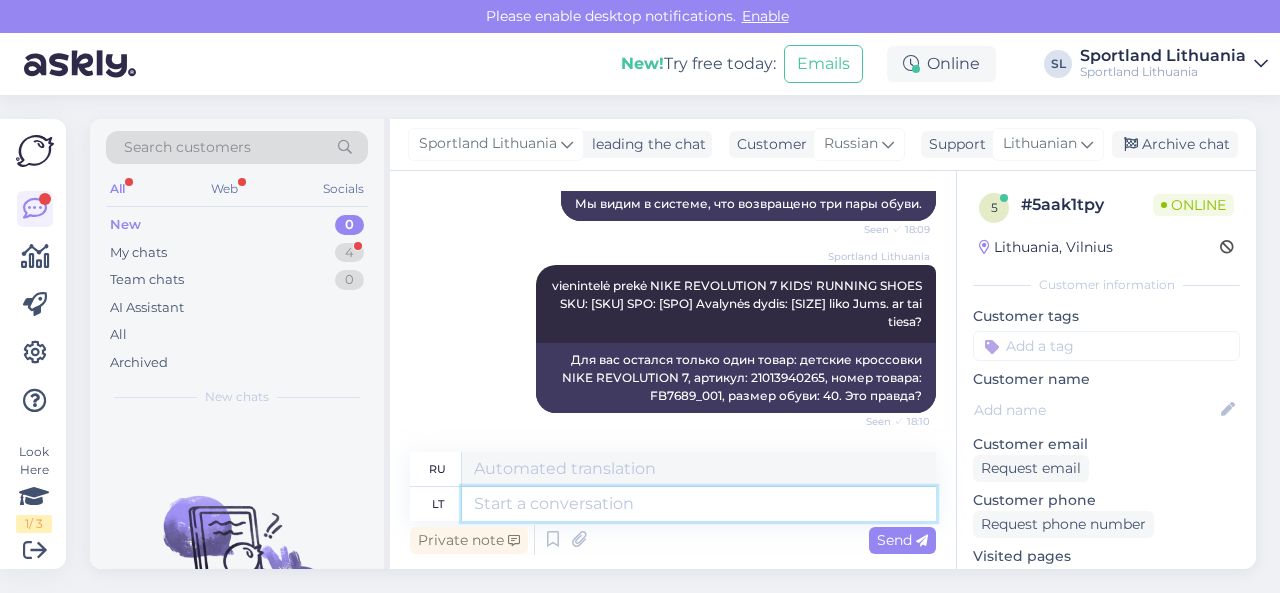 scroll, scrollTop: 1940, scrollLeft: 0, axis: vertical 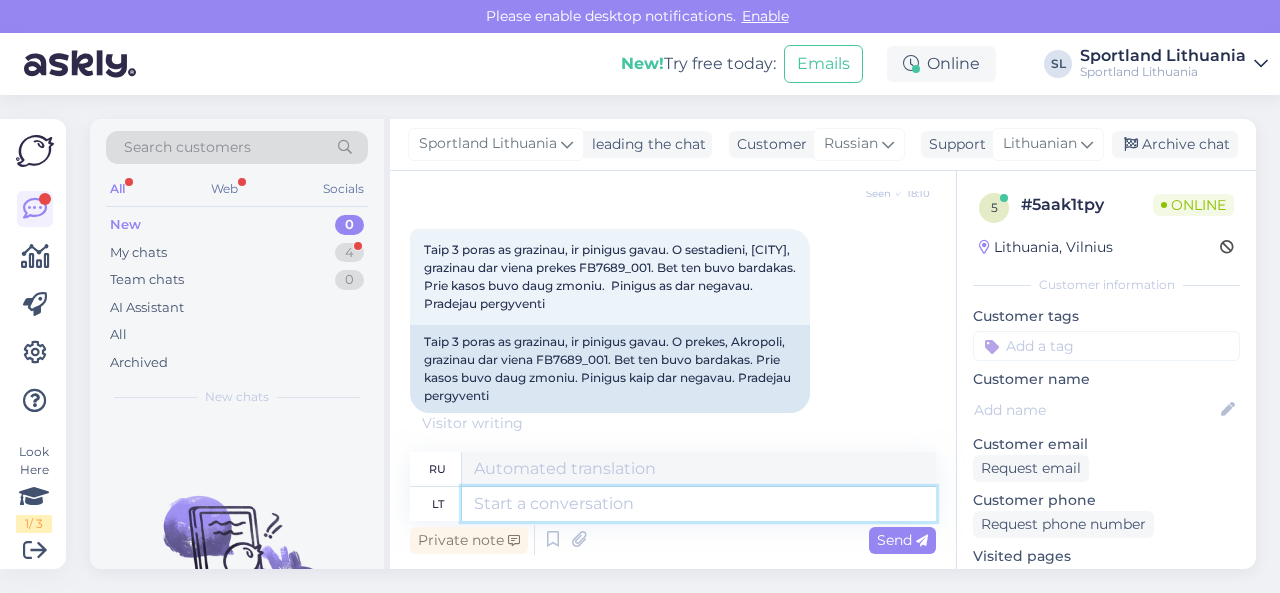 click at bounding box center [699, 504] 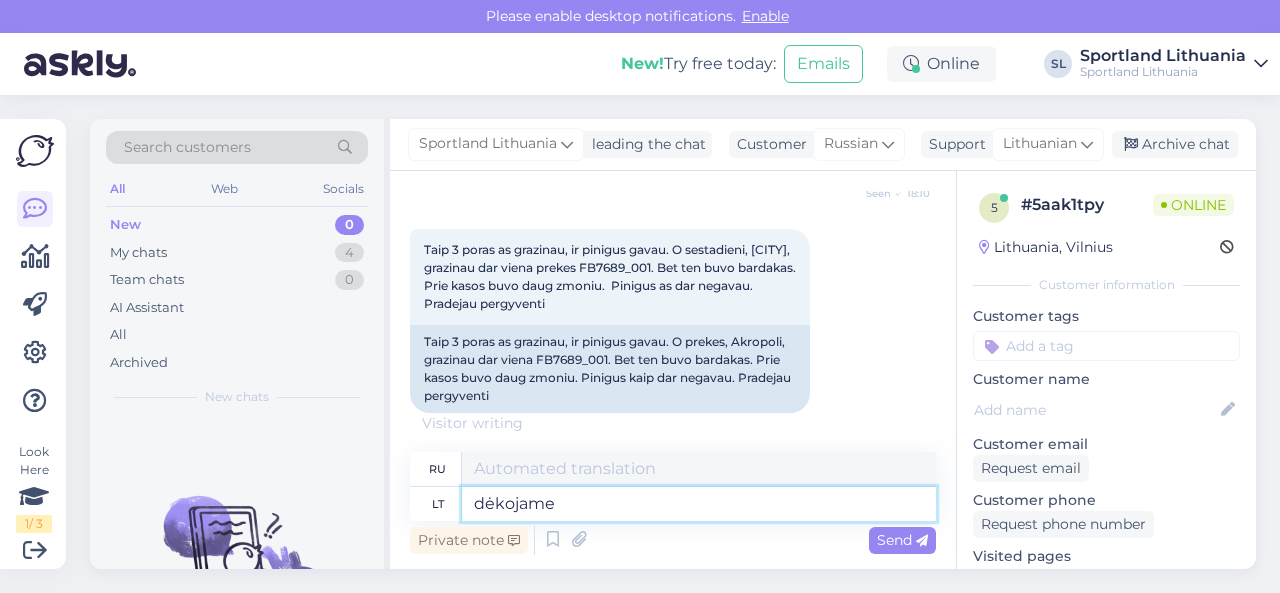 type on "dėkojame" 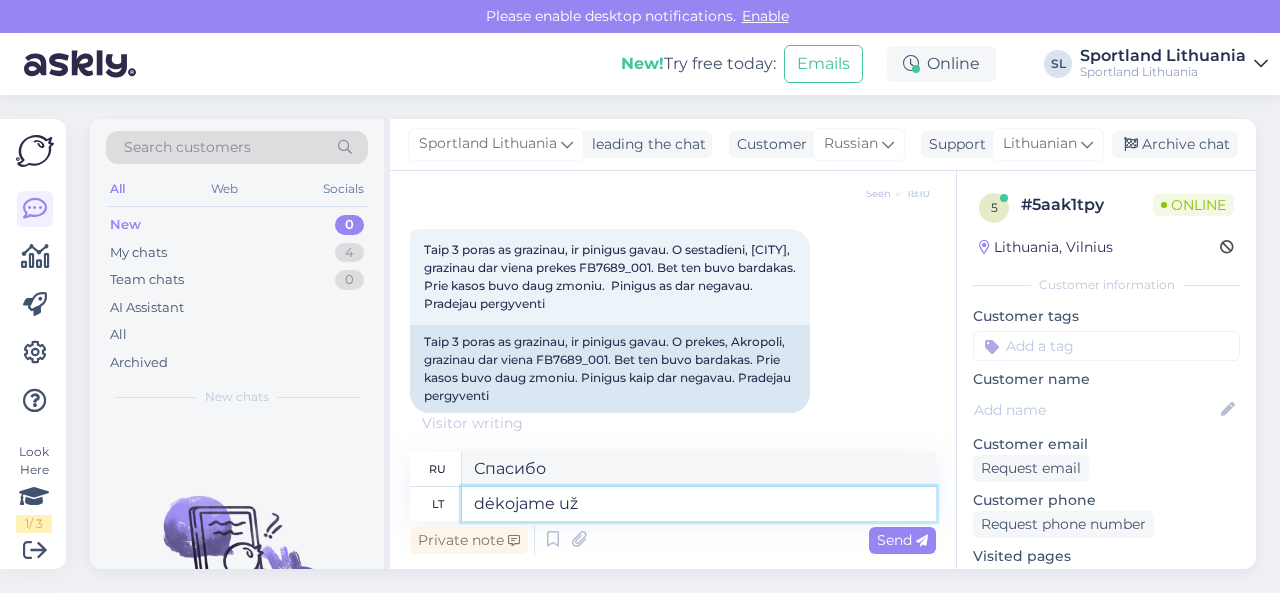 type on "dėkojame už" 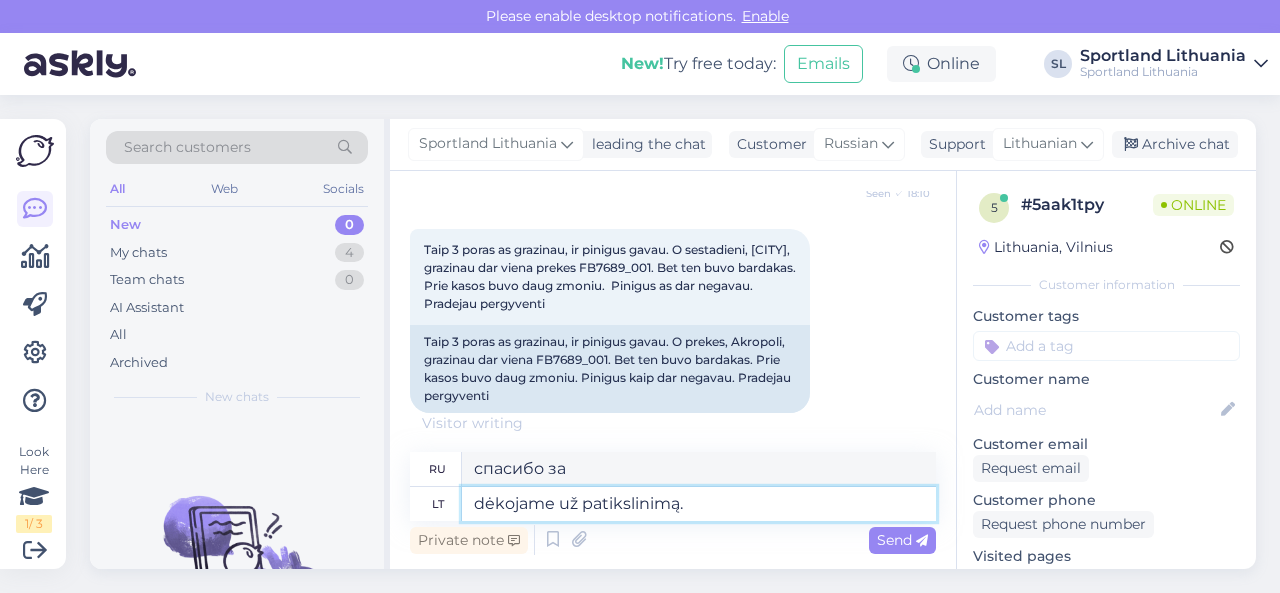 type on "dėkojame už patikslinimą." 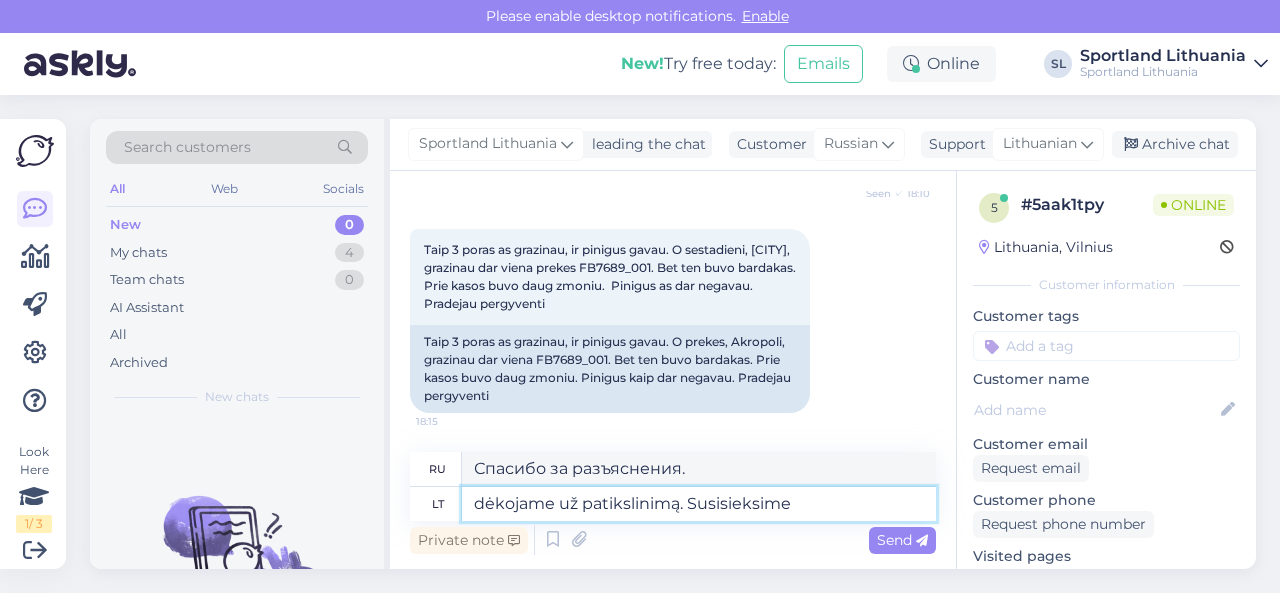 type on "dėkojame už patikslinimą. Susisieksime" 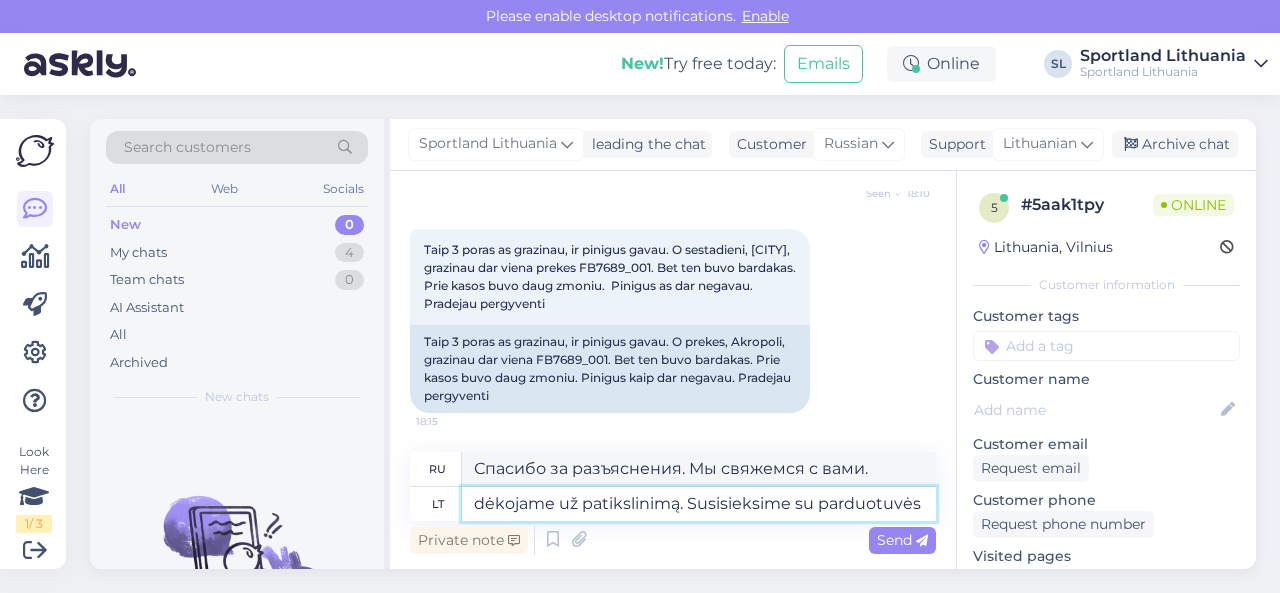 type on "dėkojame už patikslinimą. Susisieksime su parduotuvės" 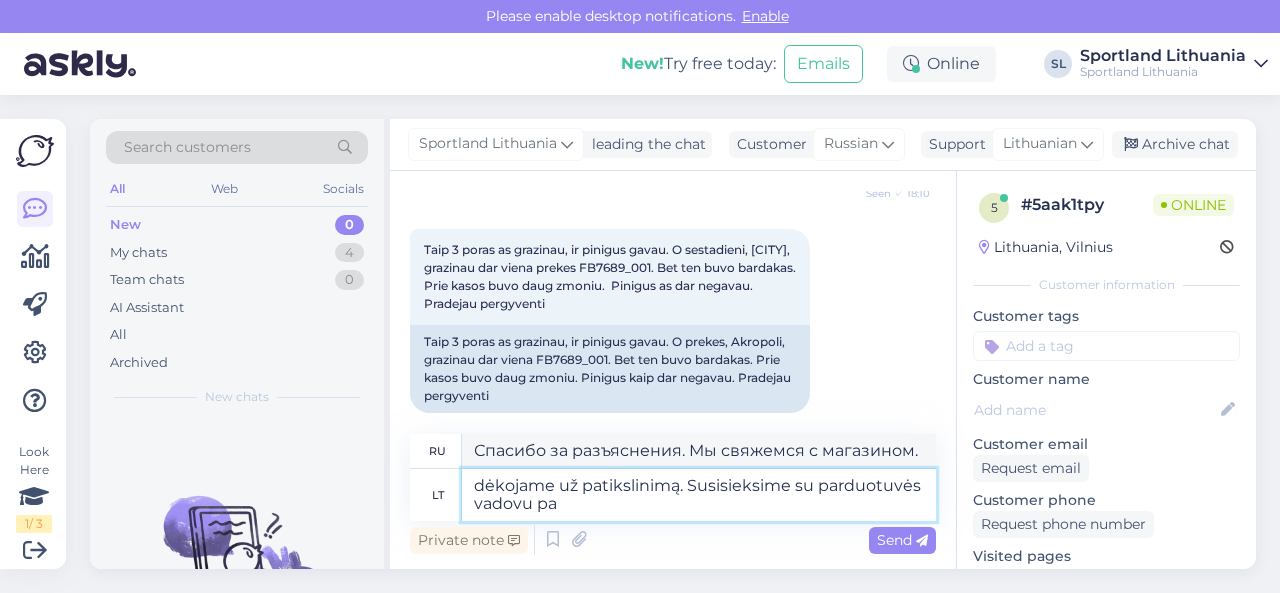 type on "dėkojame už patikslinimą. Susisieksime su parduotuvės vadovu pas" 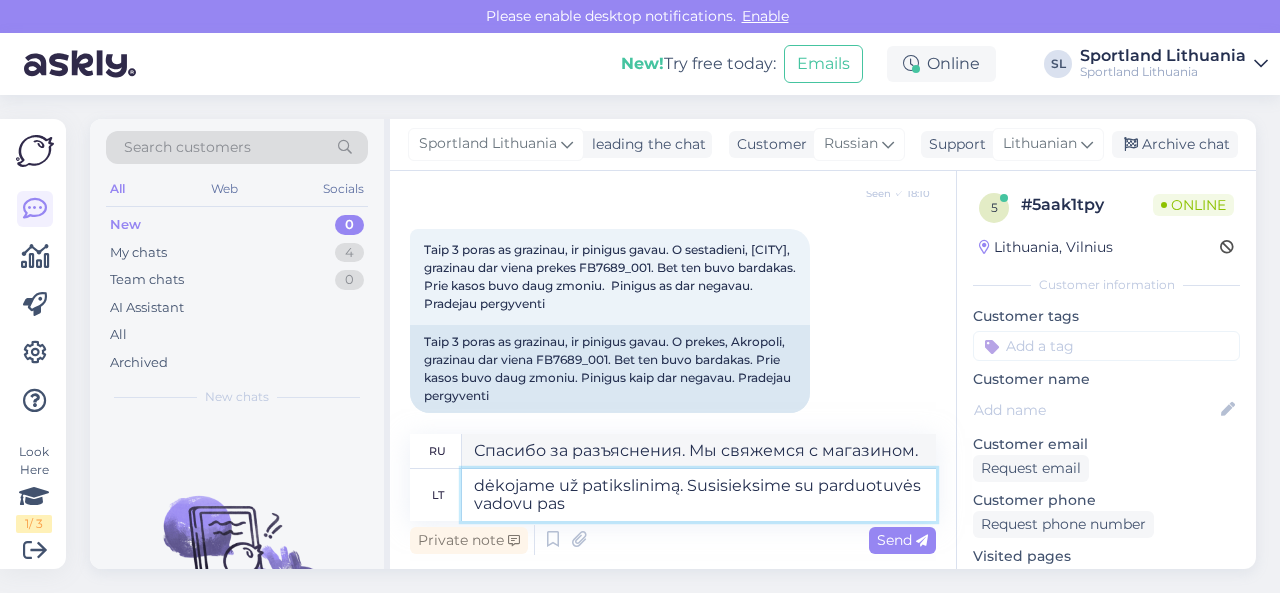 type on "Спасибо за разъяснения. Мы свяжемся с менеджером магазина." 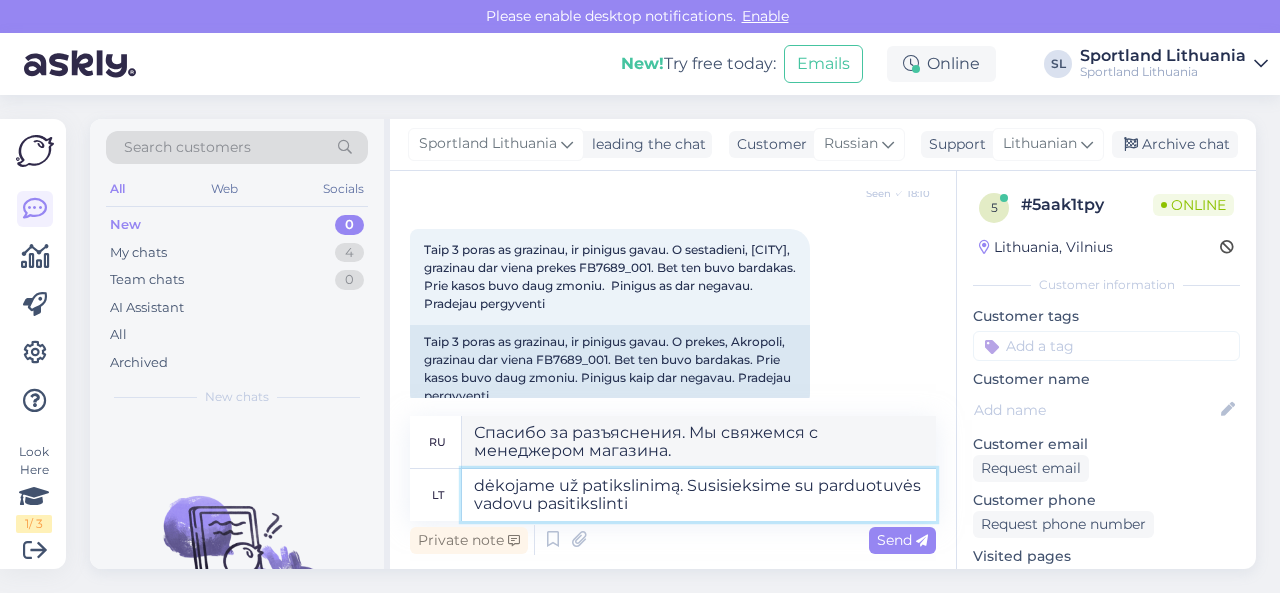 type on "dėkojame už patikslinimą. Susisieksime su parduotuvės vadovu pasitikslinti" 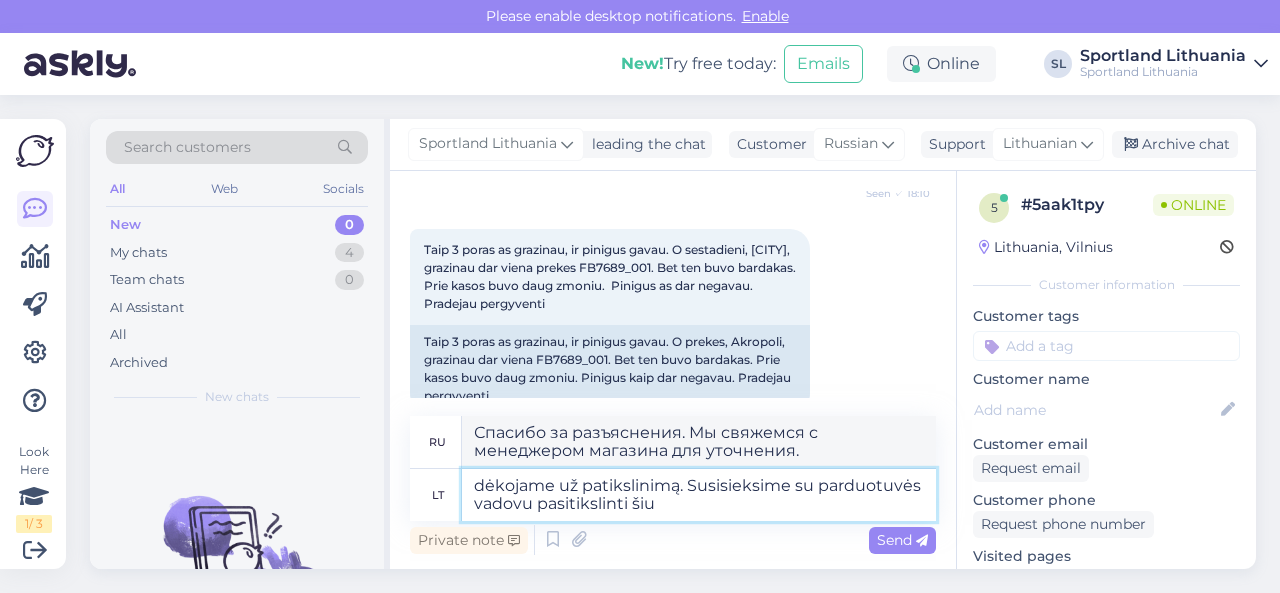 type on "dėkojame už patikslinimą. Susisieksime su parduotuvės vadovu pasitikslinti šiuo" 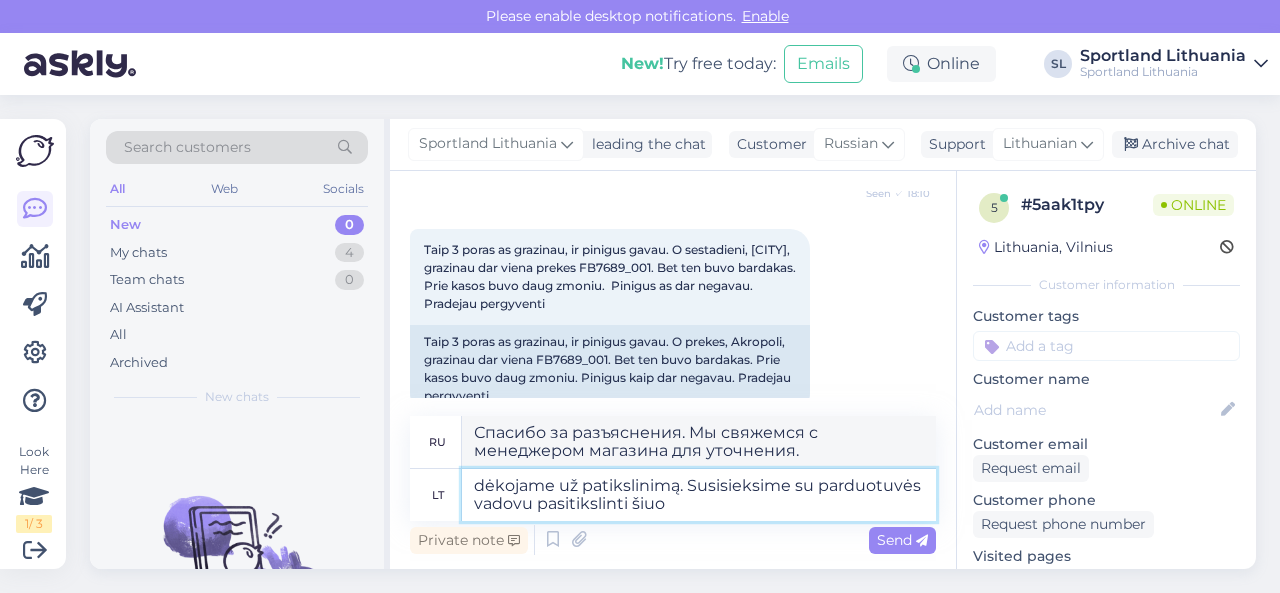 type on "Спасибо за разъяснение. Мы свяжемся с менеджером магазина, чтобы уточнить этот вопрос." 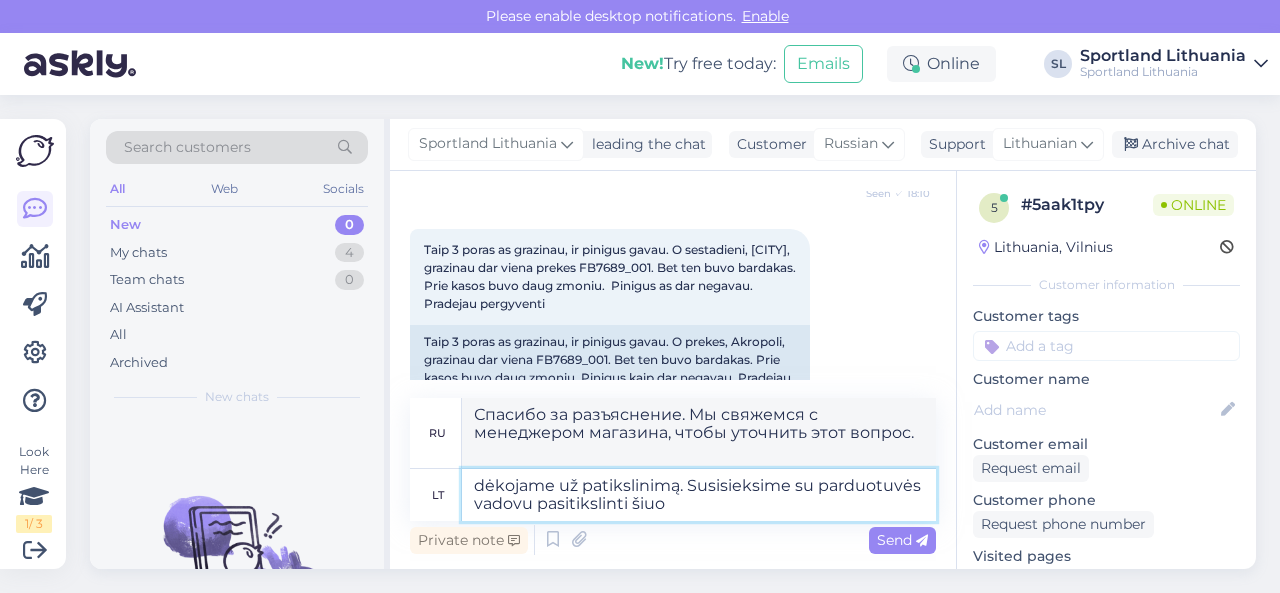 type on "dėkojame už patikslinimą. Susisieksime su parduotuvės vadovu pasitikslinti šiu" 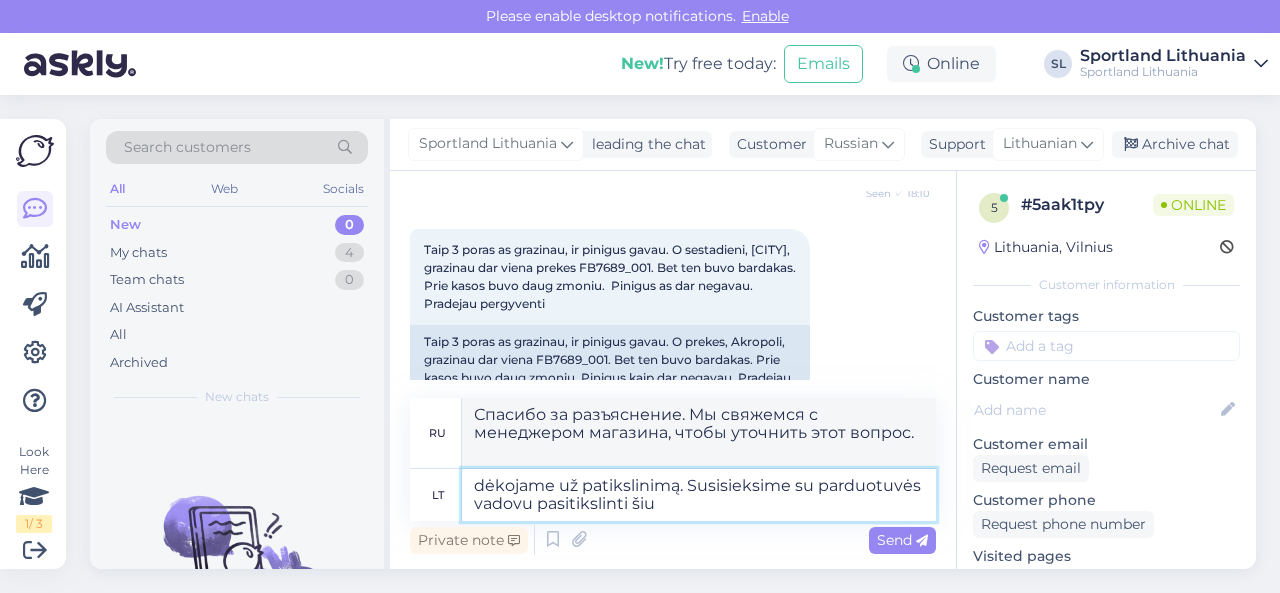 type on "Спасибо за разъяснения. Мы свяжемся с менеджером магазина для уточнения." 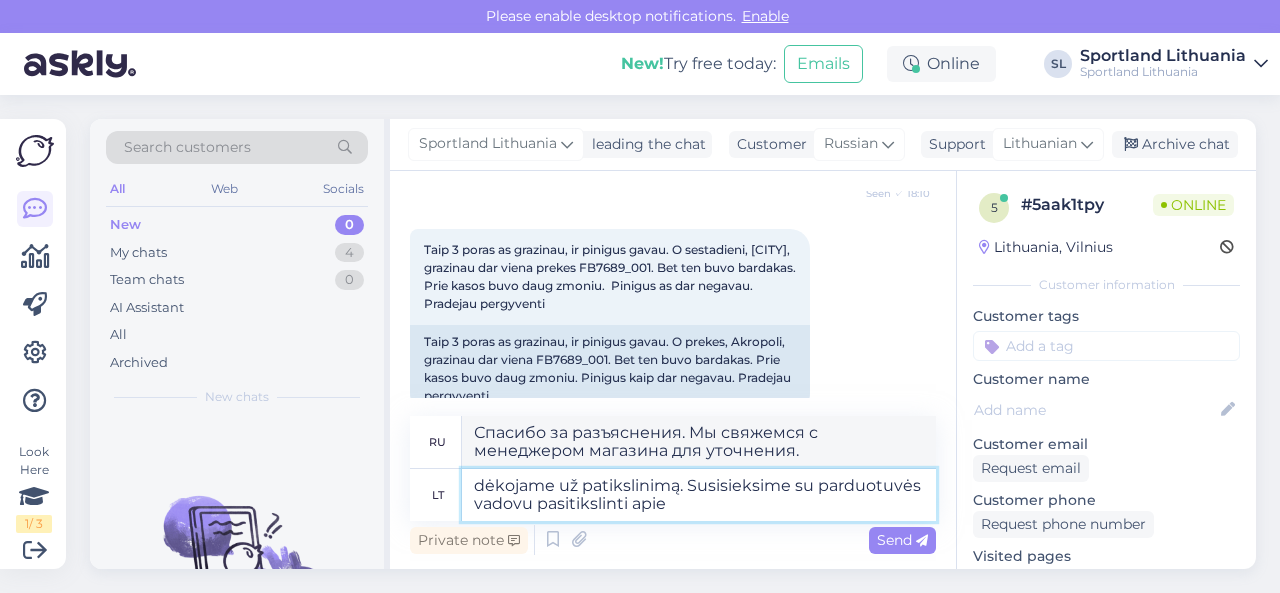 type on "dėkojame už patikslinimą. Susisieksime su parduotuvės vadovu pasitikslinti apie" 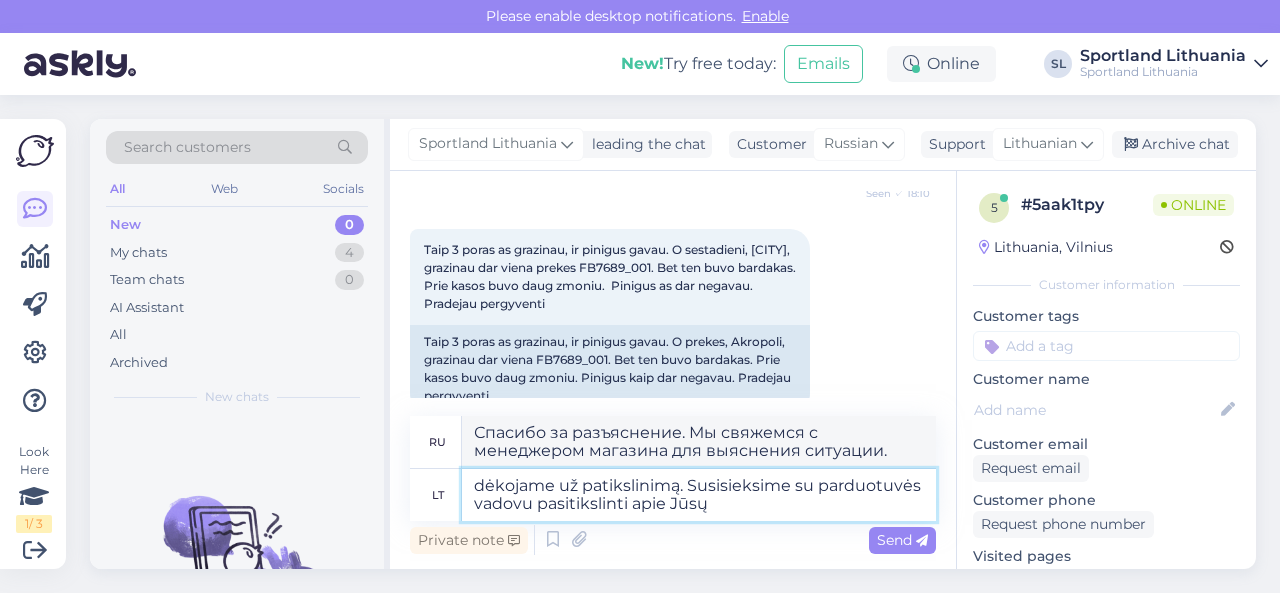 type on "dėkojame už patikslinimą. Susisieksime su parduotuvės vadovu pasitikslinti apie Jūsų u" 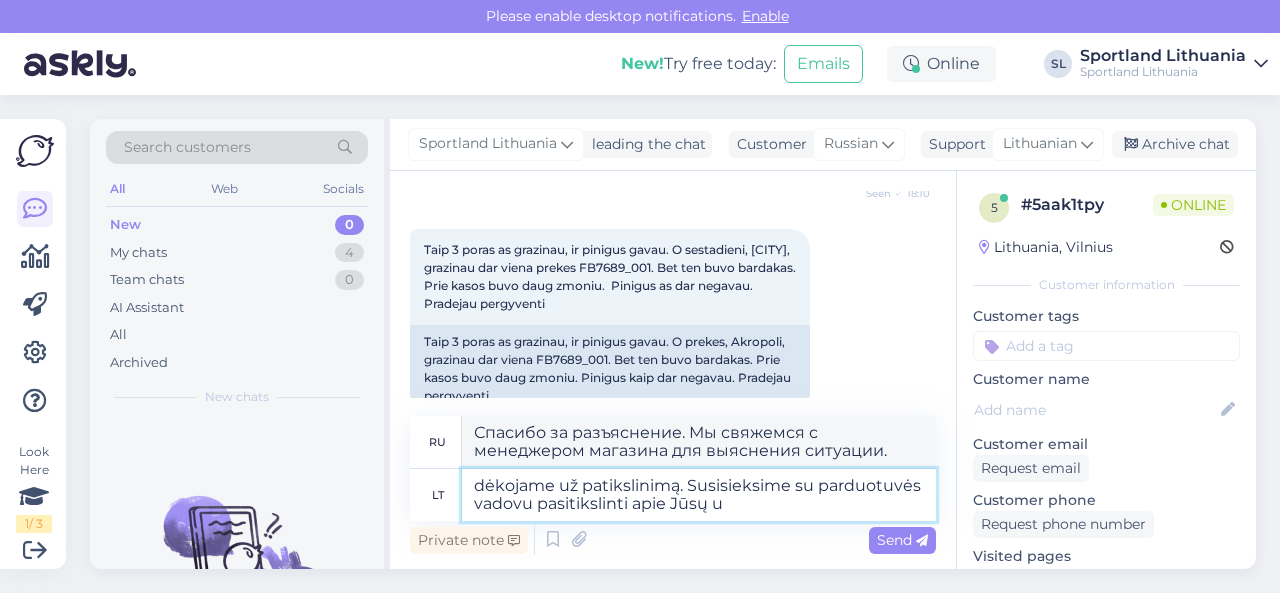 type on "Спасибо за разъяснения. Мы свяжемся с менеджером магазина, чтобы уточнить ваш вопрос." 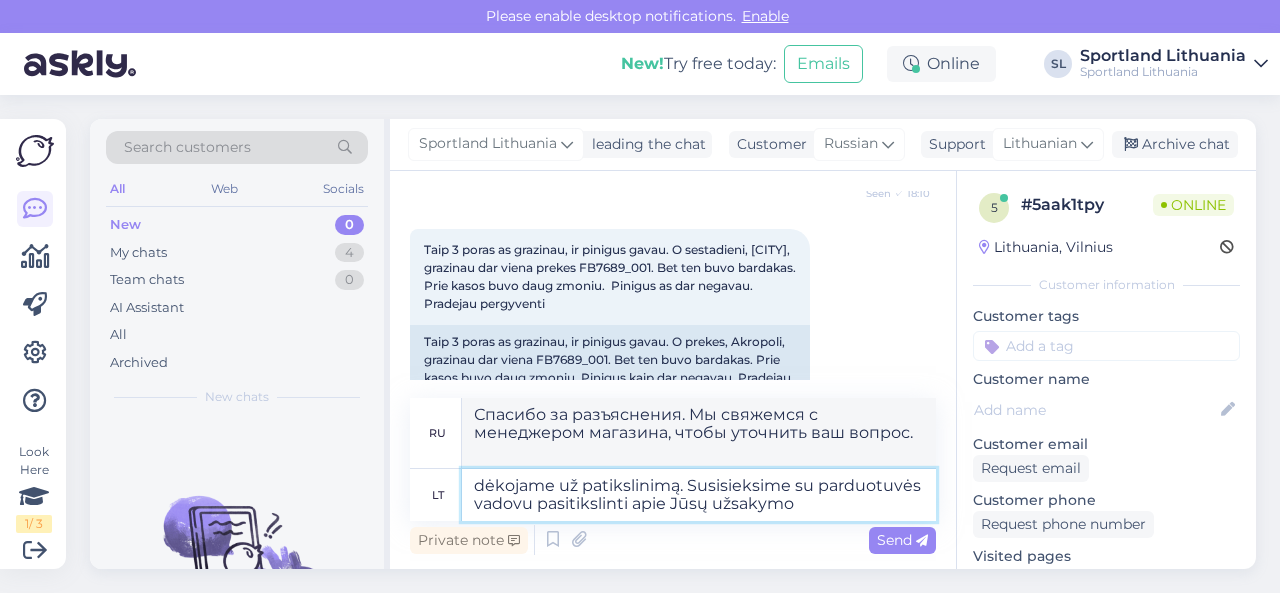 type on "dėkojame už patikslinimą. Susisieksime su parduotuvės vadovu pasitikslinti apie Jūsų užsakymo g" 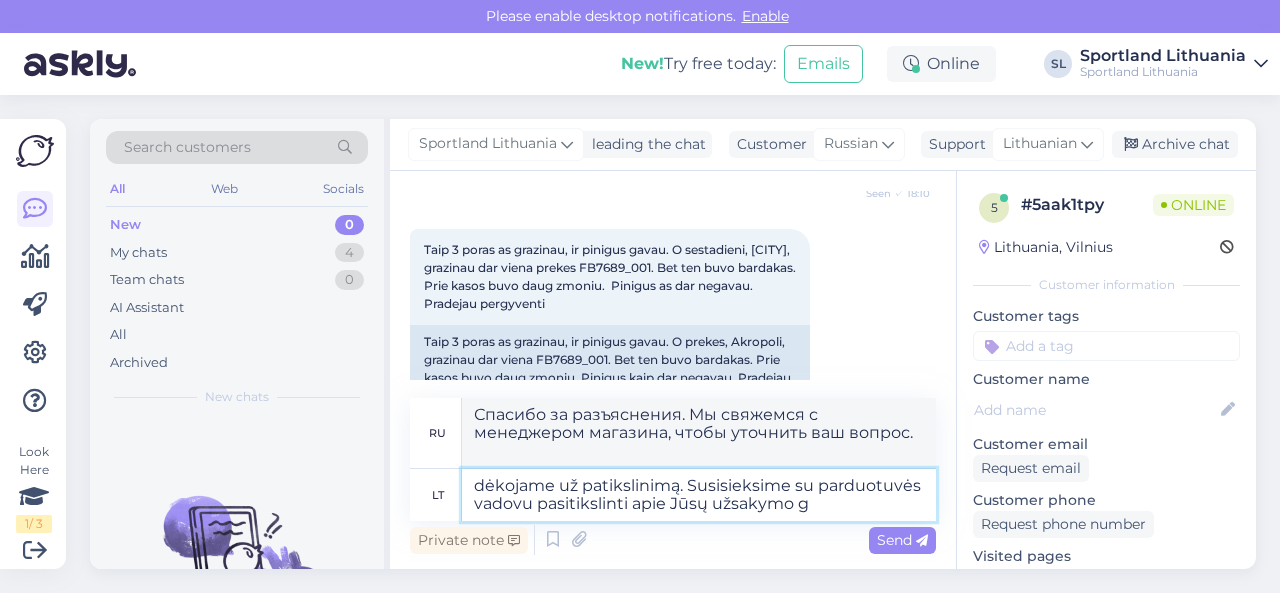 type on "Спасибо за разъяснения. Мы свяжемся с менеджером магазина, чтобы уточнить детали вашего заказа." 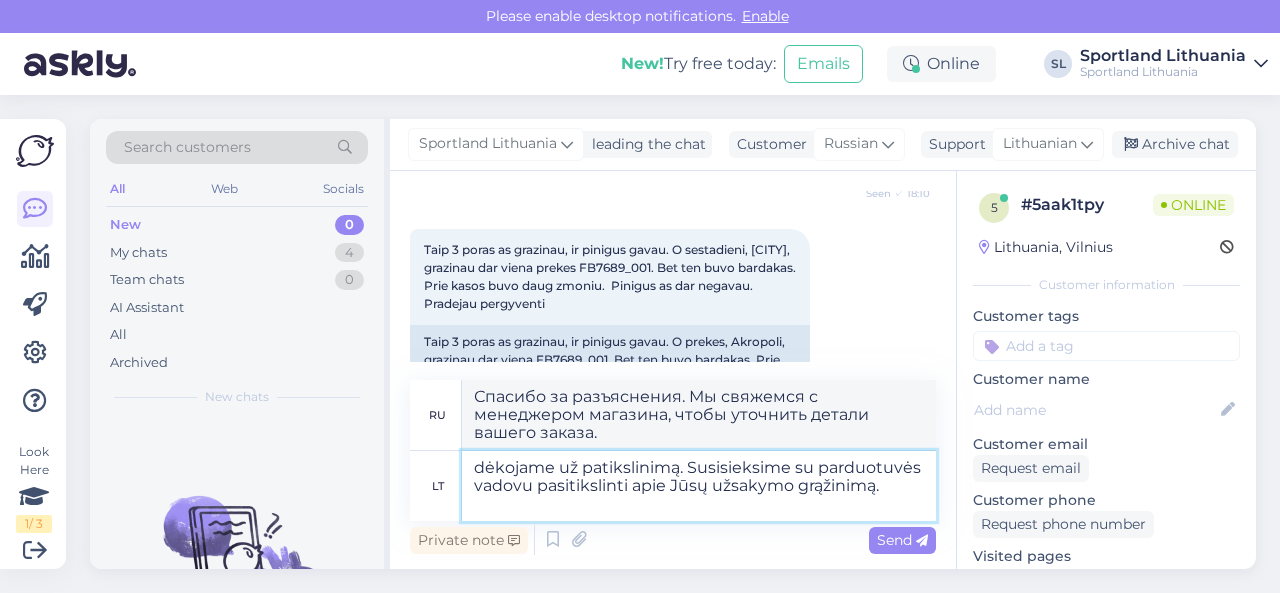 type on "dėkojame už patikslinimą. Susisieksime su parduotuvės vadovu pasitikslinti apie Jūsų užsakymo grąžinimą." 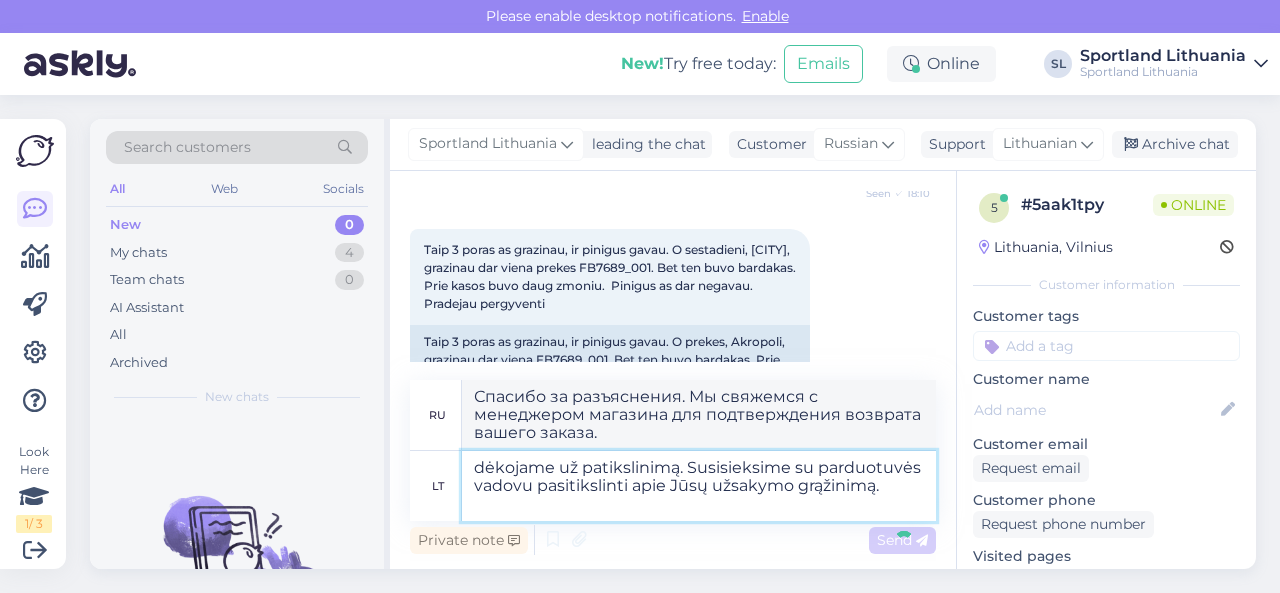 type 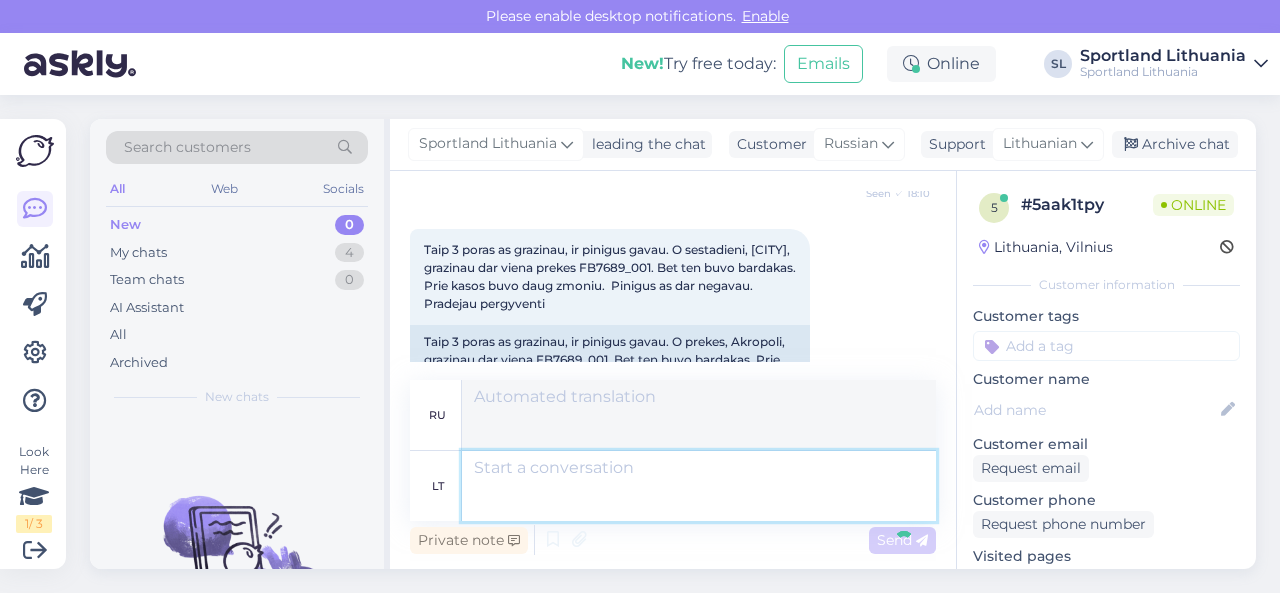 scroll, scrollTop: 2096, scrollLeft: 0, axis: vertical 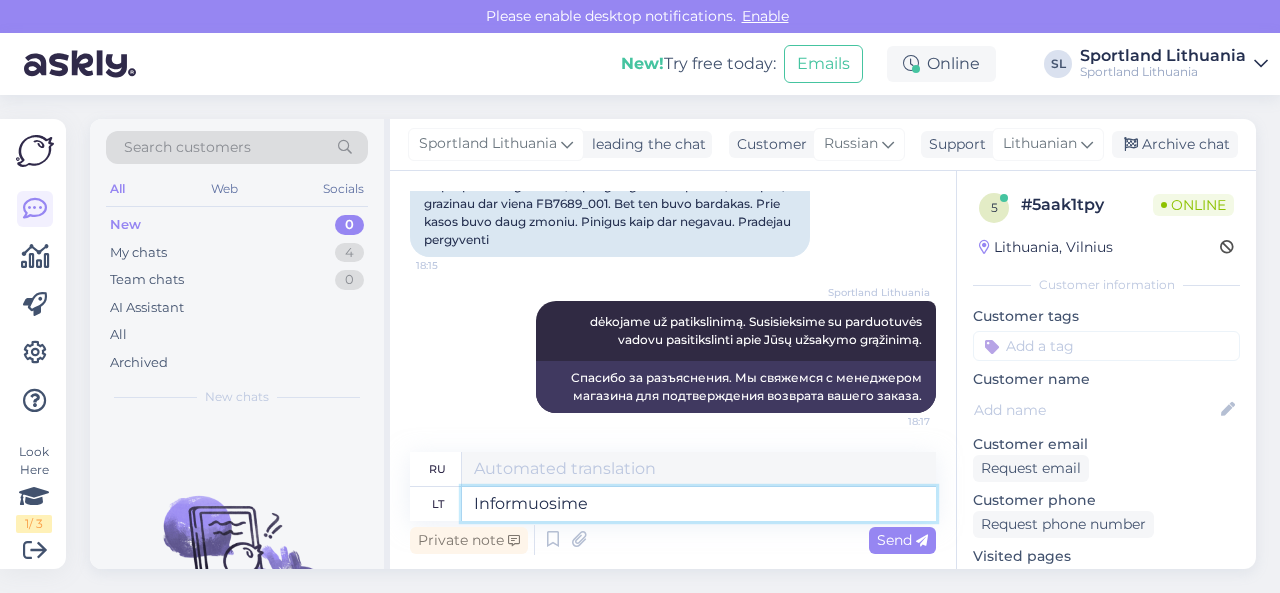 type on "Informuosime" 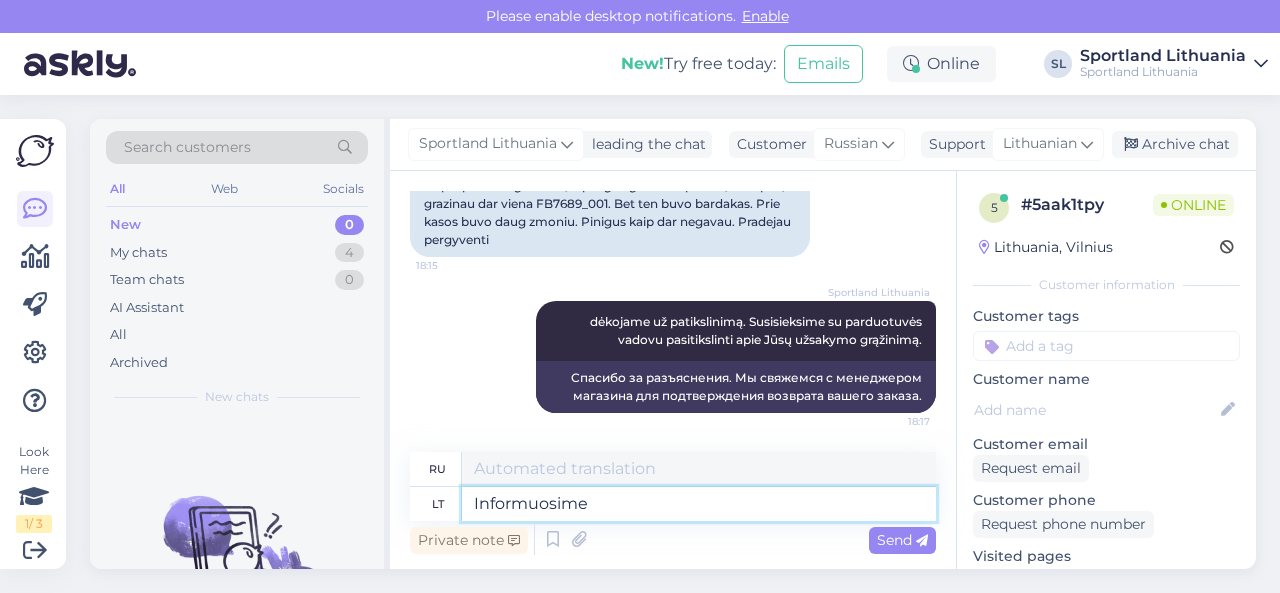 type on "Мы вас проинформируем." 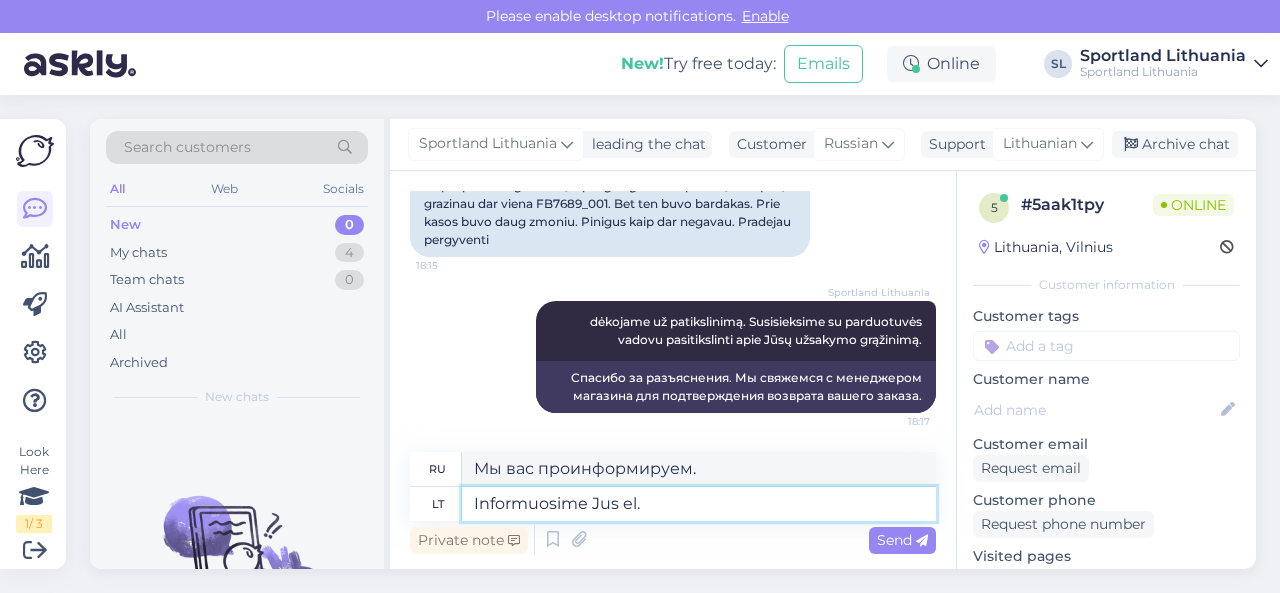 type on "Informuosime Jus el. p" 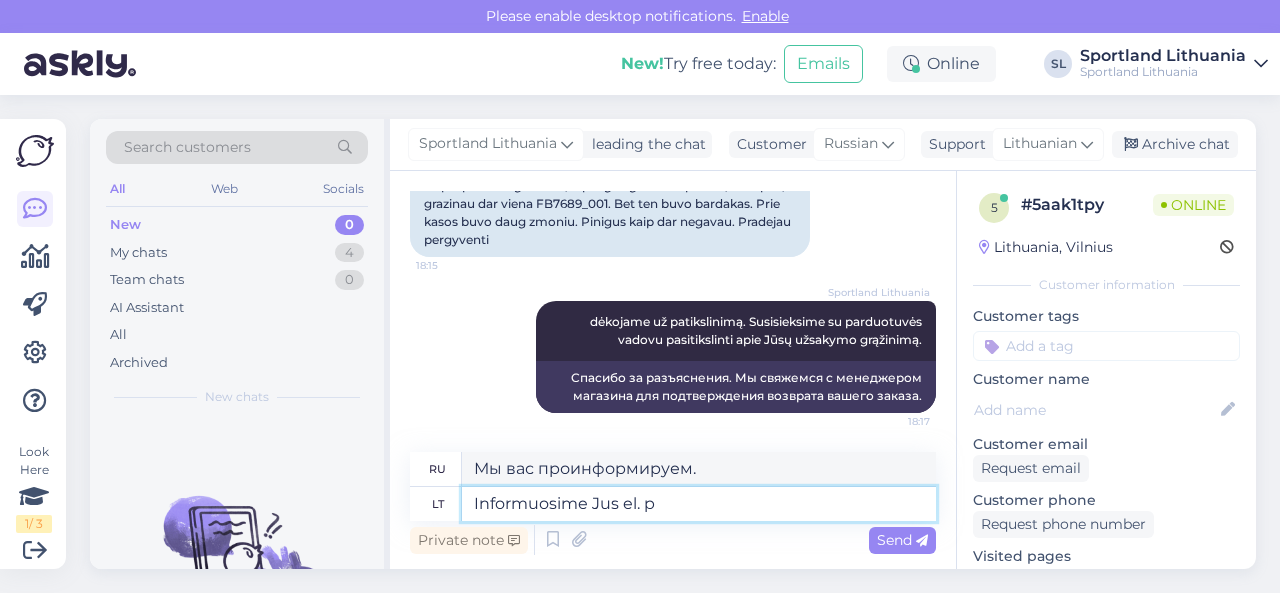 type 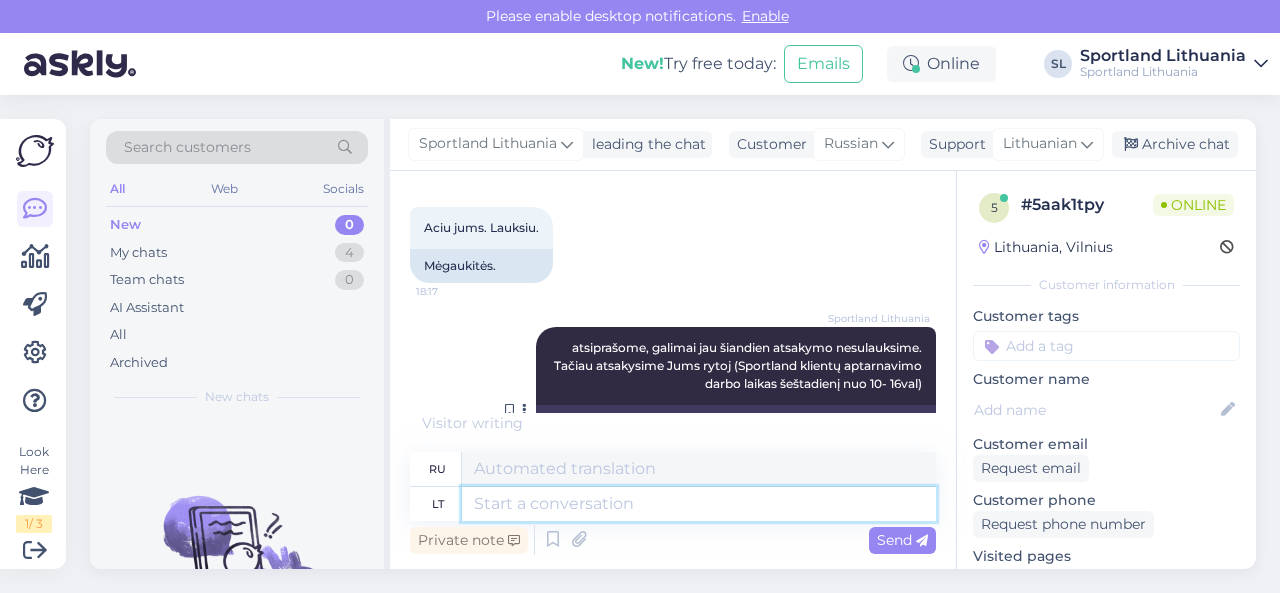 scroll, scrollTop: 2705, scrollLeft: 0, axis: vertical 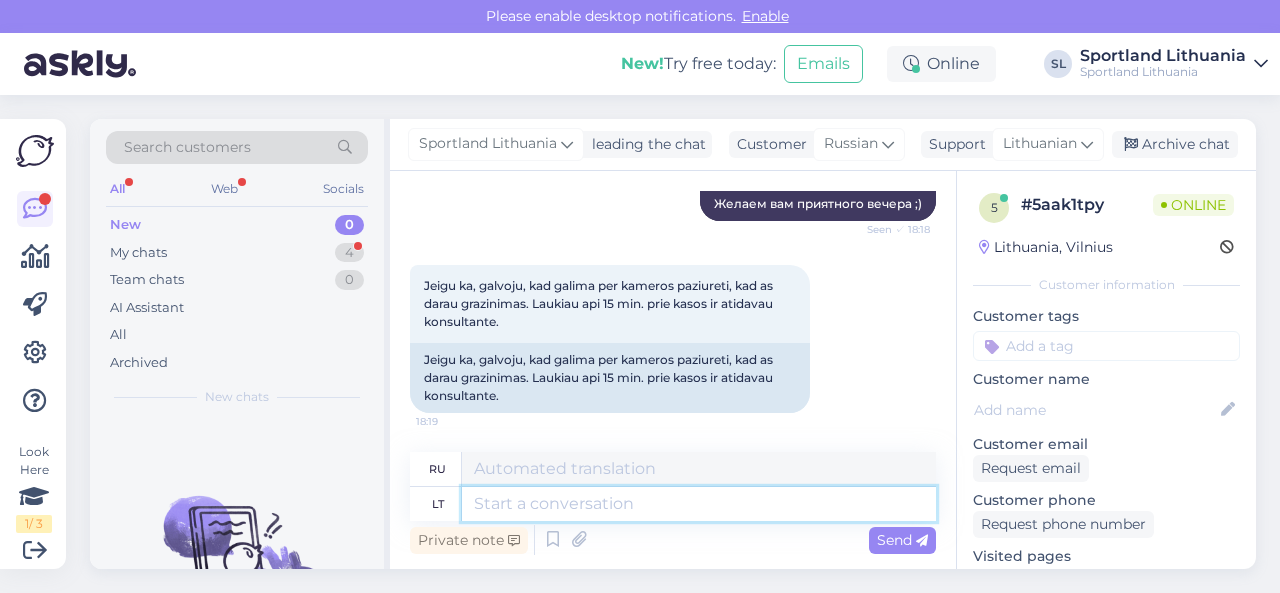 click at bounding box center [699, 504] 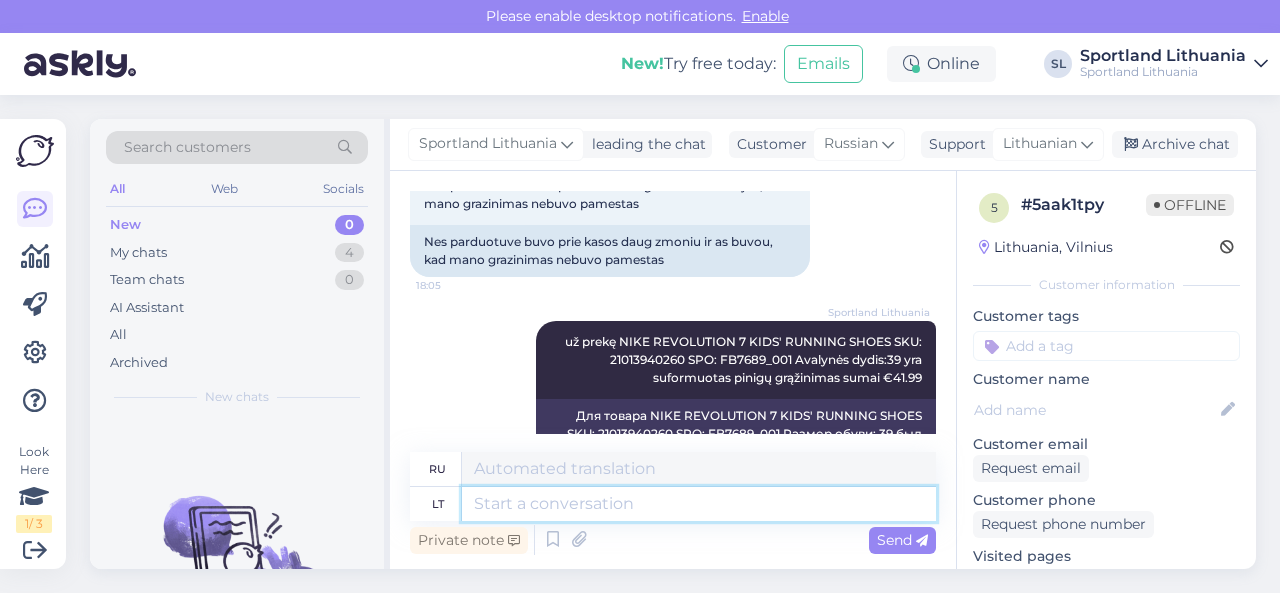 scroll, scrollTop: 886, scrollLeft: 0, axis: vertical 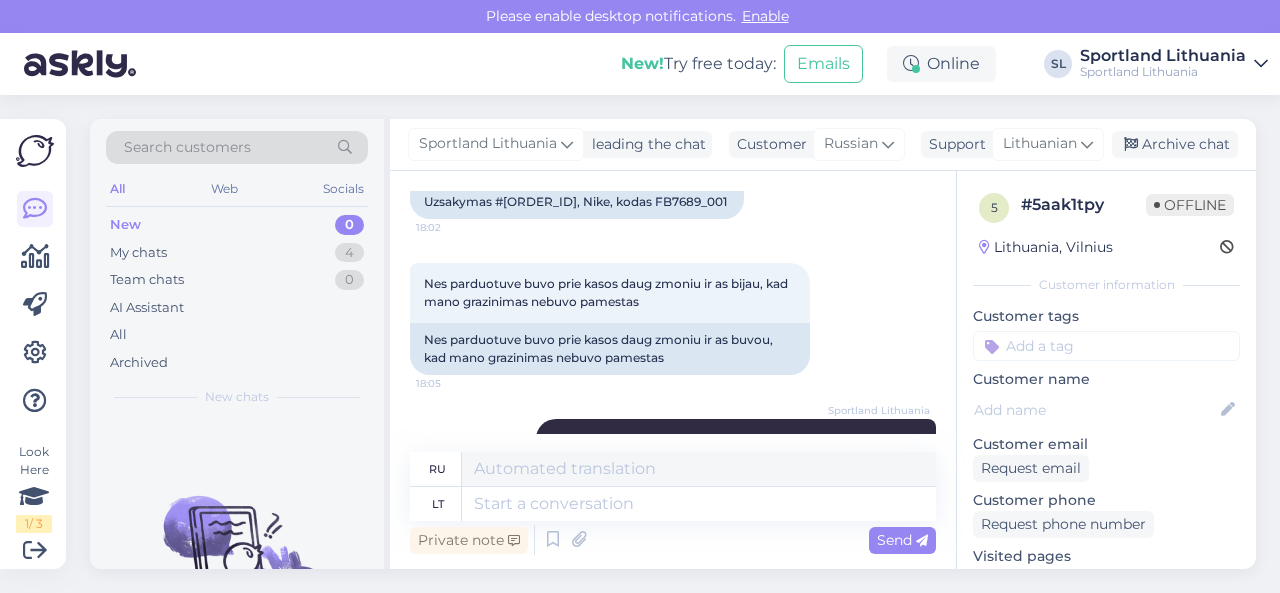 click on "Uzsakymas #[ORDER_ID], Nike, kodas FB7689_001" at bounding box center (577, 202) 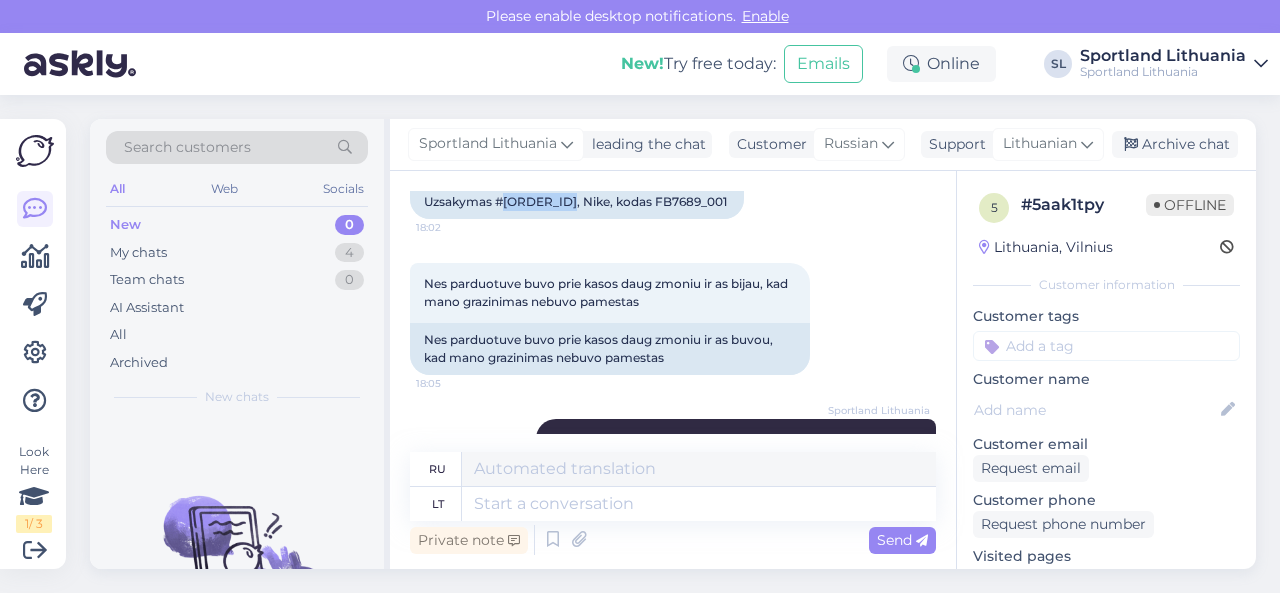 click on "Uzsakymas #[ORDER_ID], Nike, kodas FB7689_001" at bounding box center (577, 202) 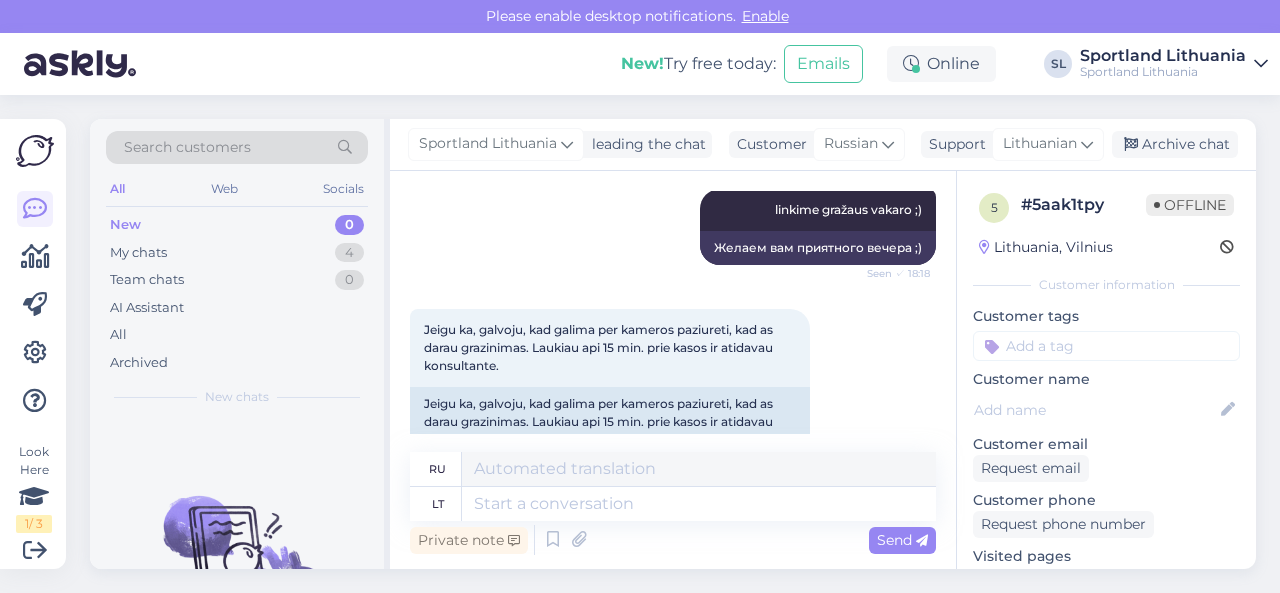 scroll, scrollTop: 3086, scrollLeft: 0, axis: vertical 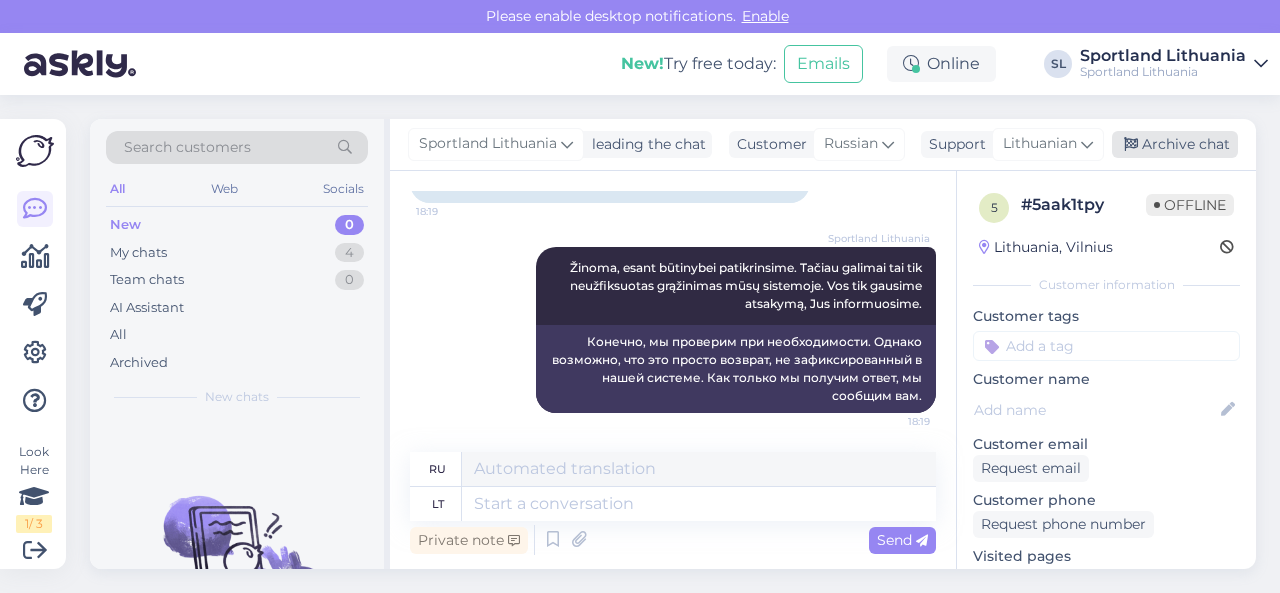click on "Archive chat" at bounding box center (1175, 144) 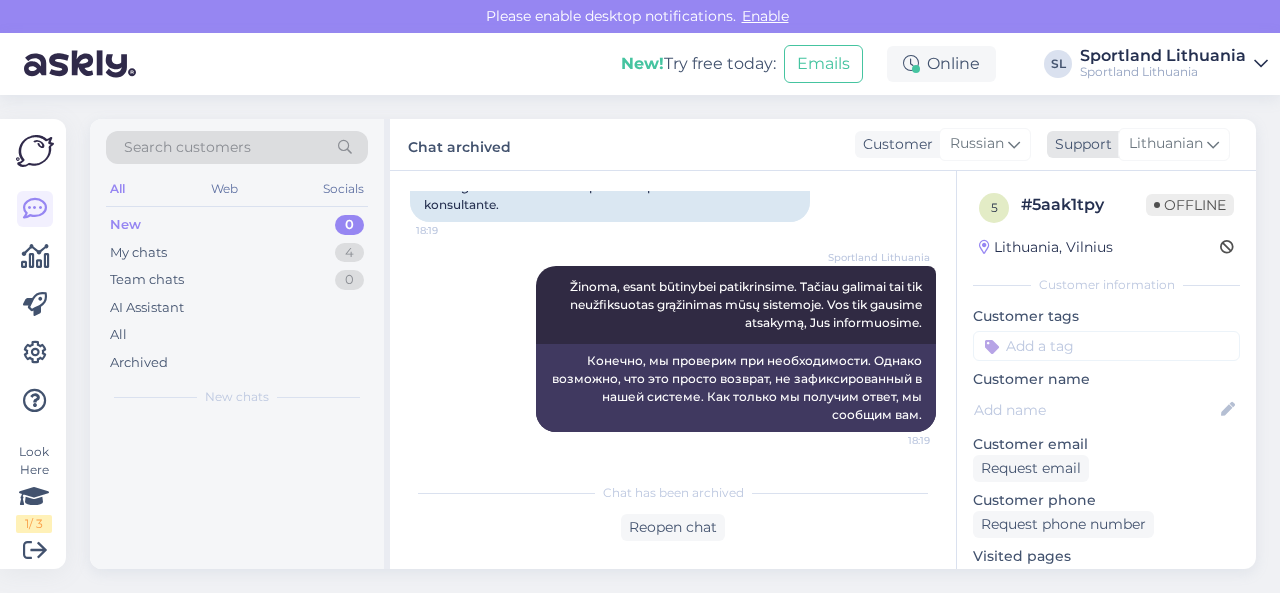 scroll, scrollTop: 3066, scrollLeft: 0, axis: vertical 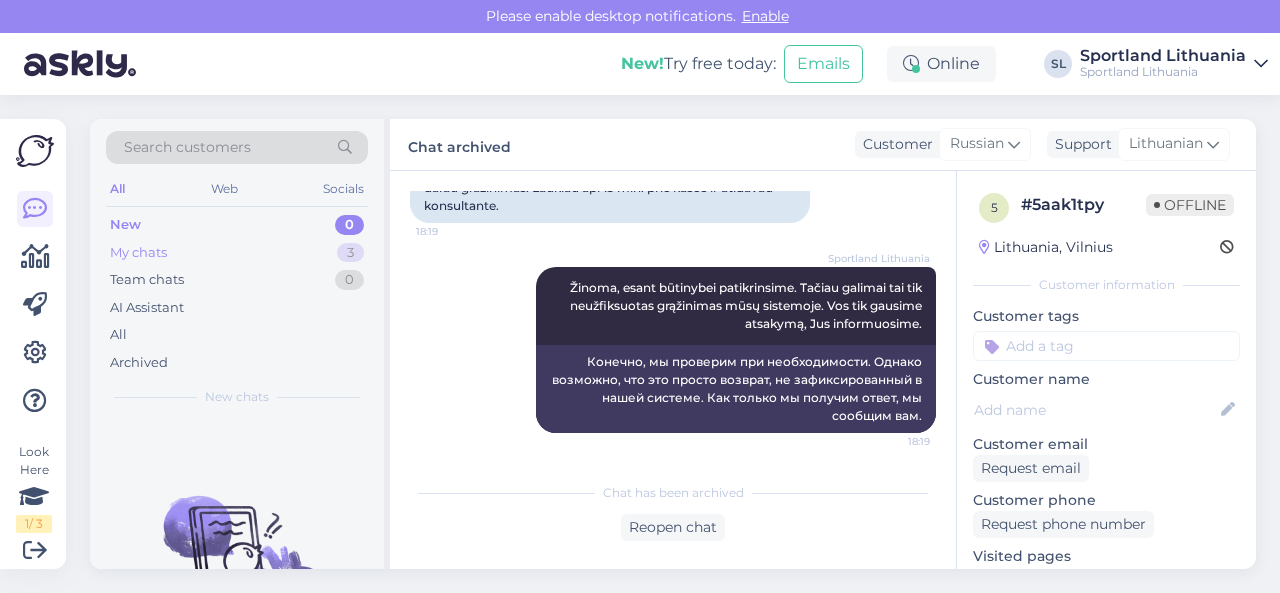 click on "My chats 3" at bounding box center [237, 253] 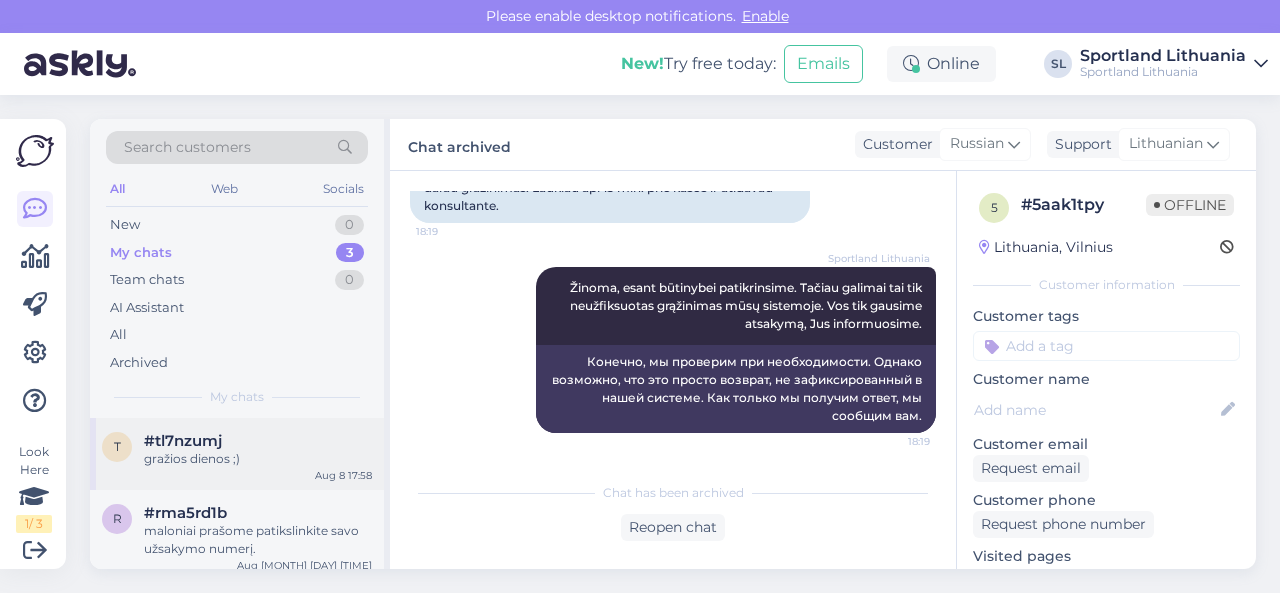 click on "gražios dienos ;)" at bounding box center (258, 459) 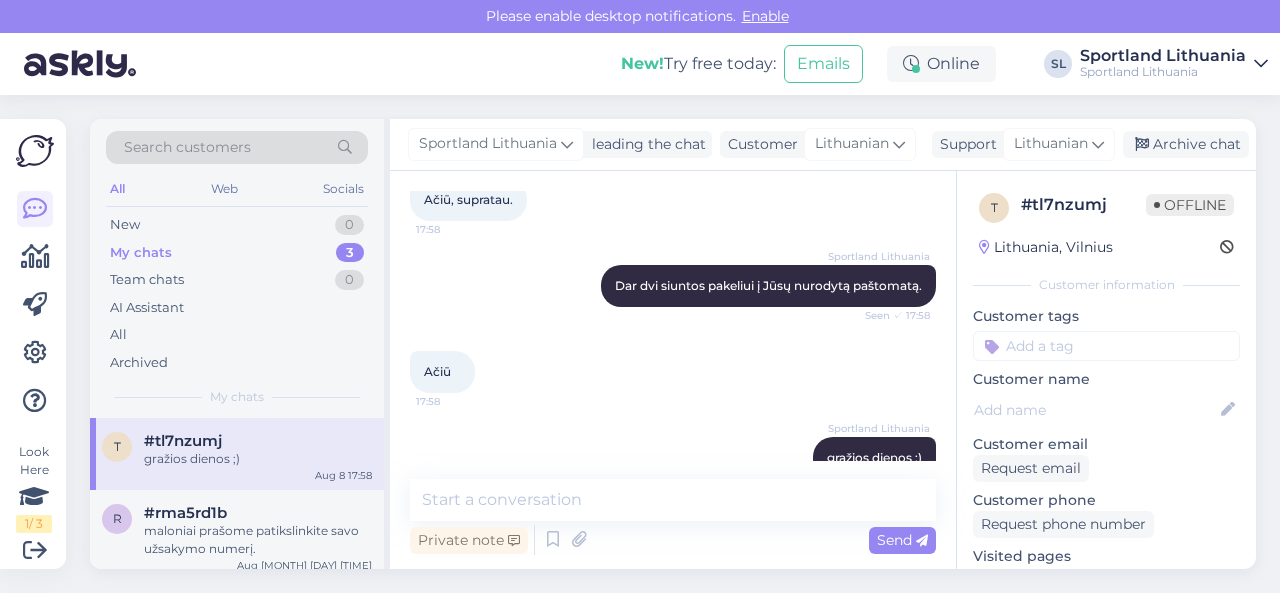 scroll, scrollTop: 555, scrollLeft: 0, axis: vertical 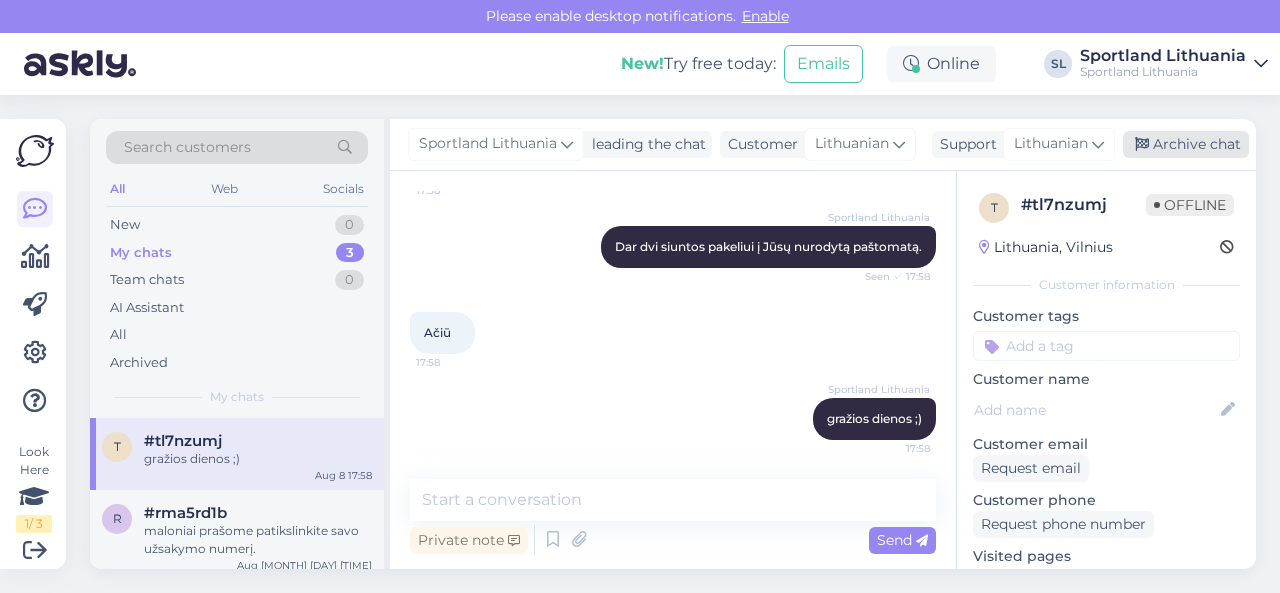 click on "Archive chat" at bounding box center [1186, 144] 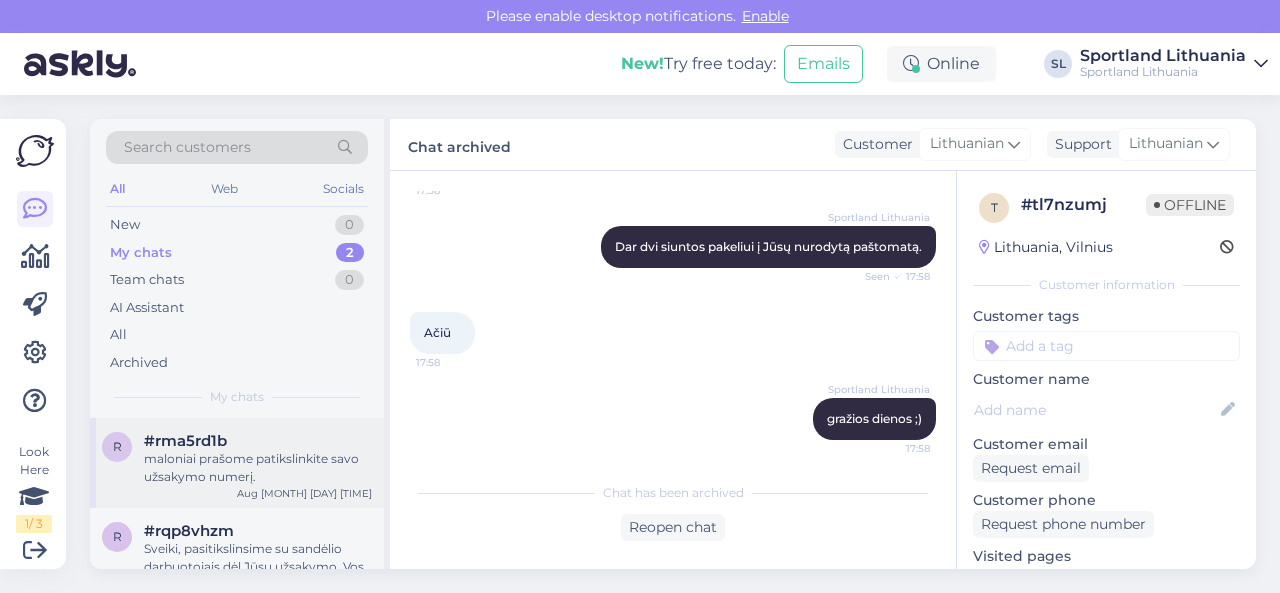 click on "#rma5rd1b" at bounding box center [258, 441] 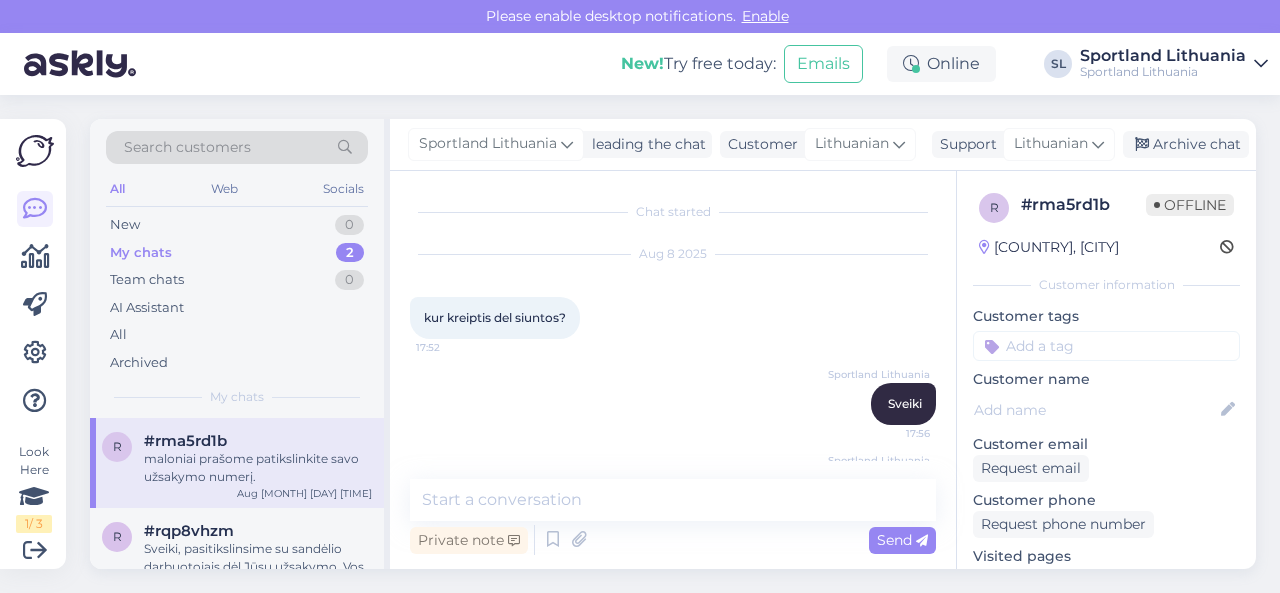 scroll, scrollTop: 71, scrollLeft: 0, axis: vertical 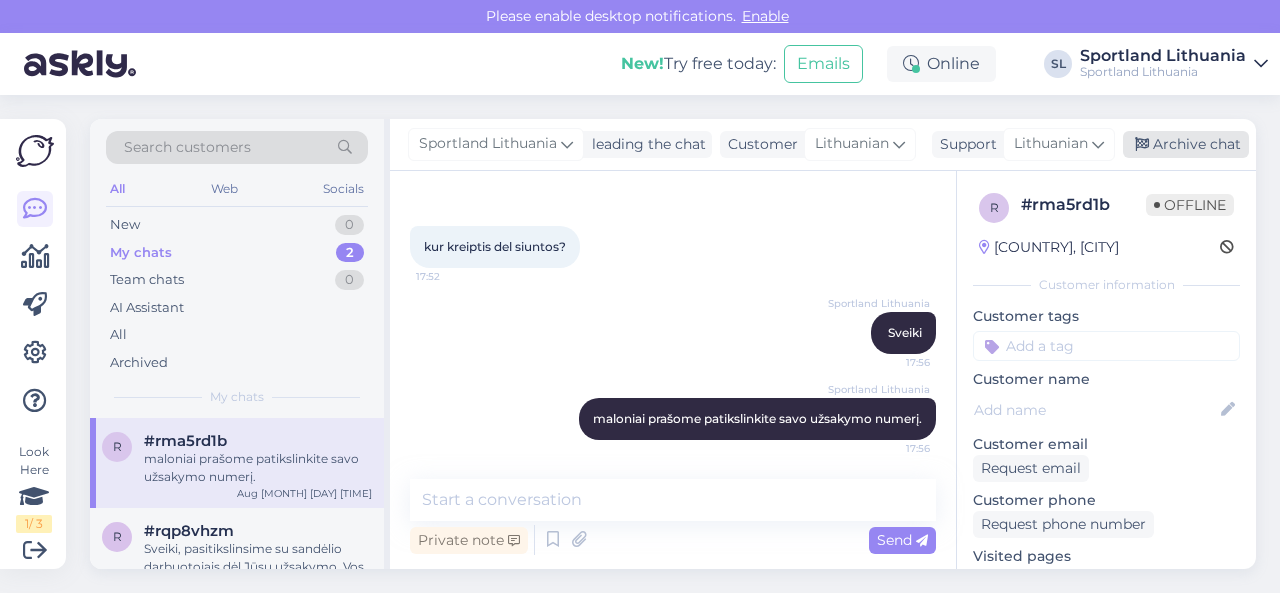 click on "Archive chat" at bounding box center (1186, 144) 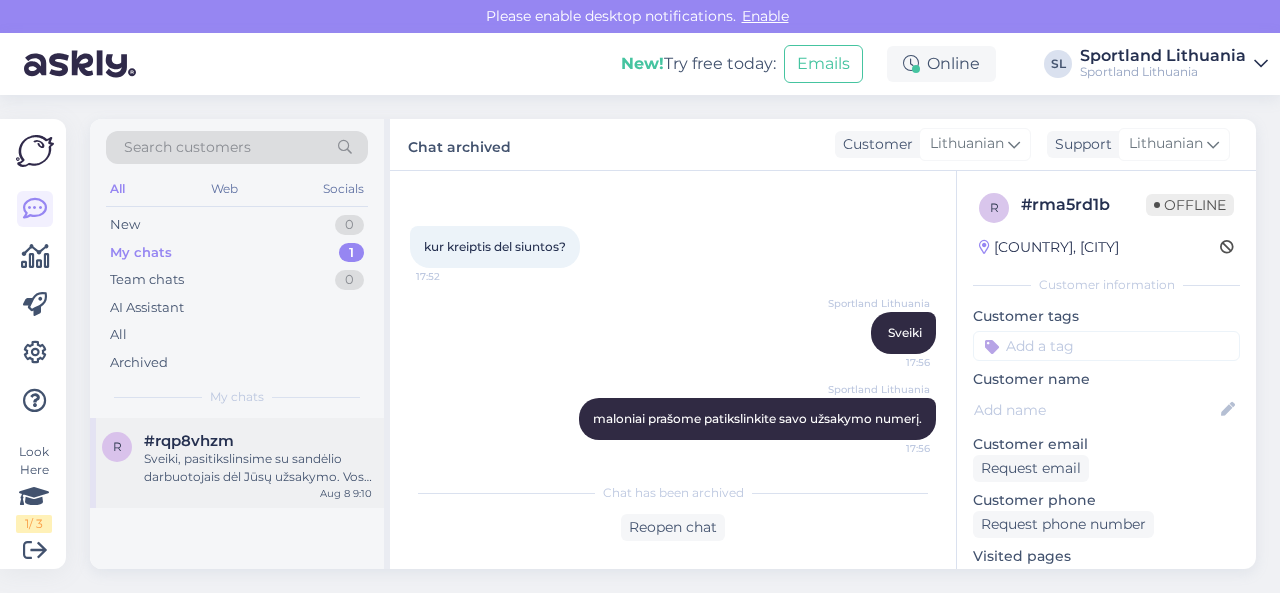 click on "Sveiki, pasitikslinsime su sandėlio darbuotojais dėl Jūsų užsakymo. Vos tik gausime atsakymą, informuosime Jus." at bounding box center [258, 468] 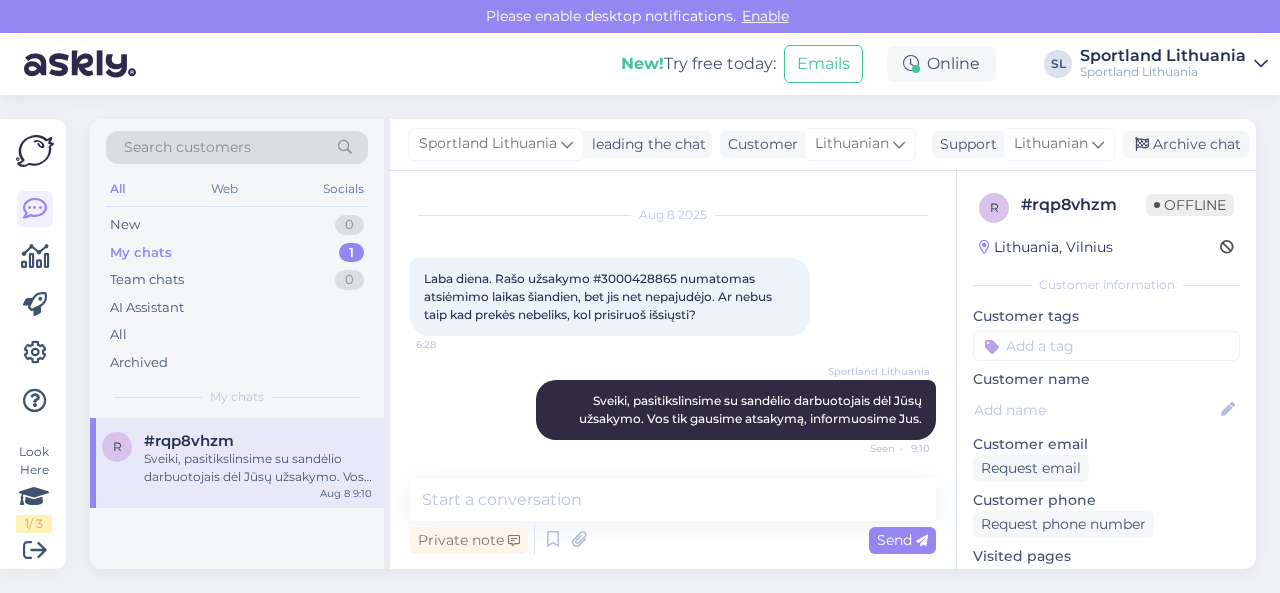 click on "Laba diena. Rašo užsakymo #3000428865 numatomas atsiėmimo laikas šiandien, bet jis net nepajudėjo. Ar nebus taip kad prekės nebeliks, kol prisiruoš išsiųsti?" at bounding box center (599, 296) 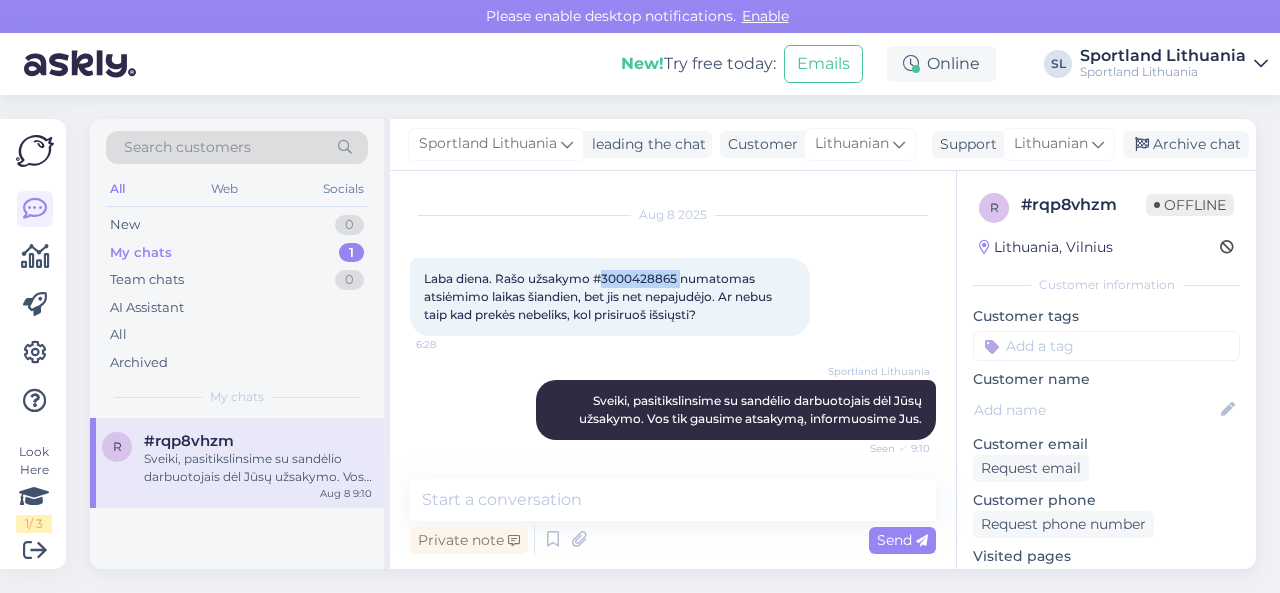 click on "Laba diena. Rašo užsakymo #3000428865 numatomas atsiėmimo laikas šiandien, bet jis net nepajudėjo. Ar nebus taip kad prekės nebeliks, kol prisiruoš išsiųsti?" at bounding box center [599, 296] 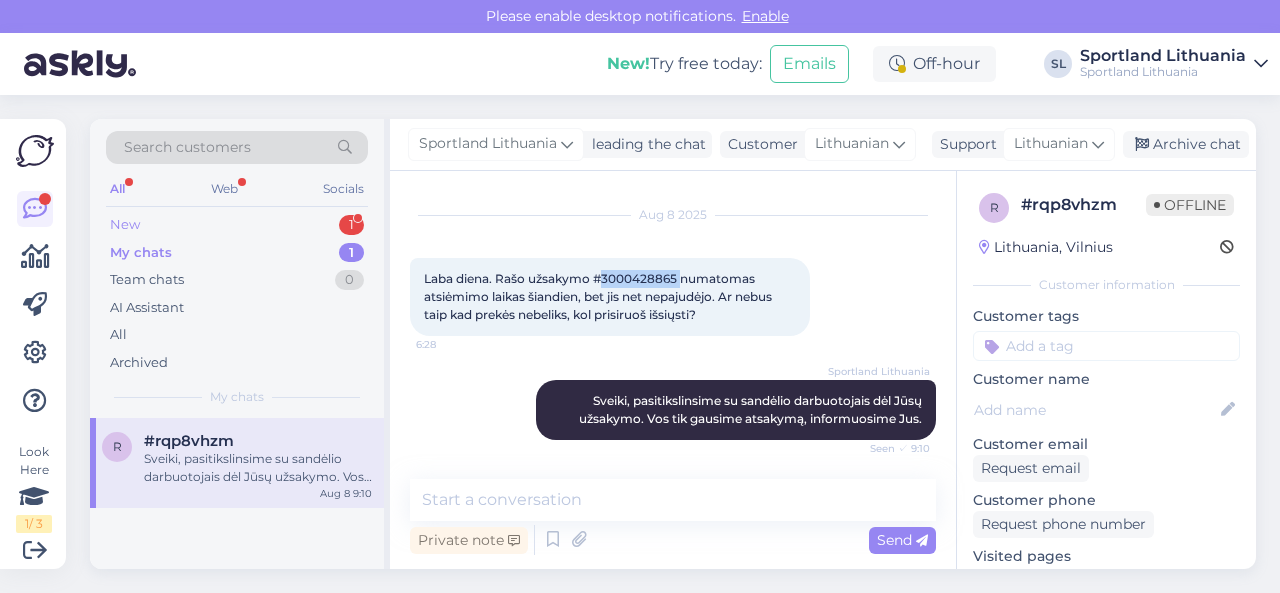 click on "New 1" at bounding box center [237, 225] 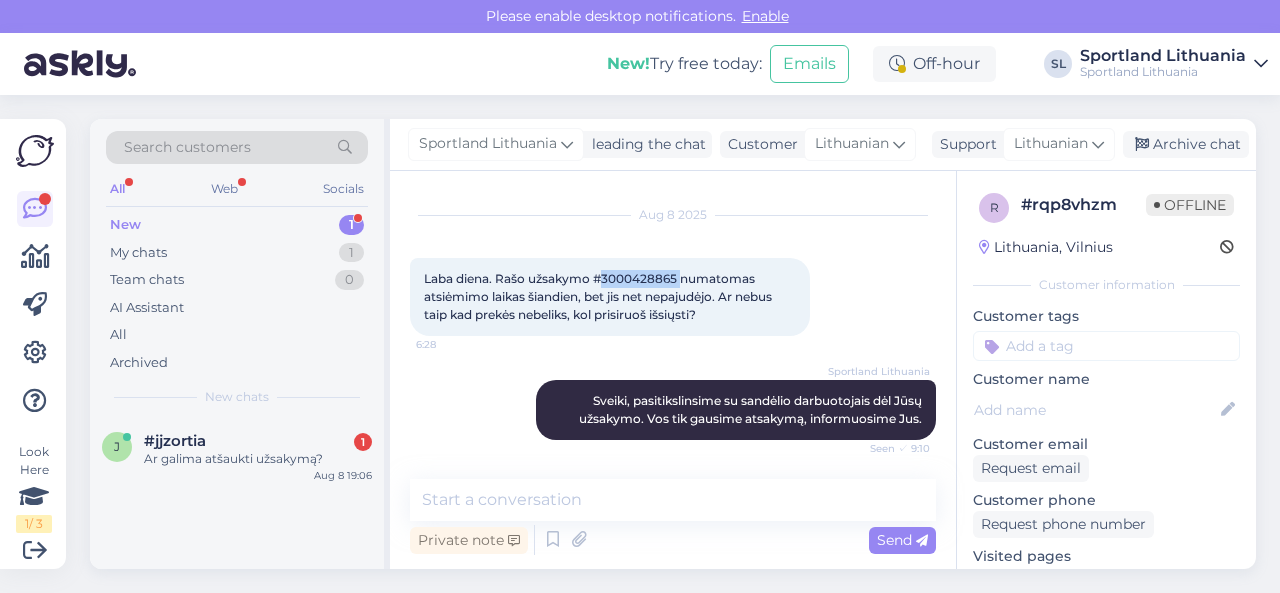 copy on "3000428865" 